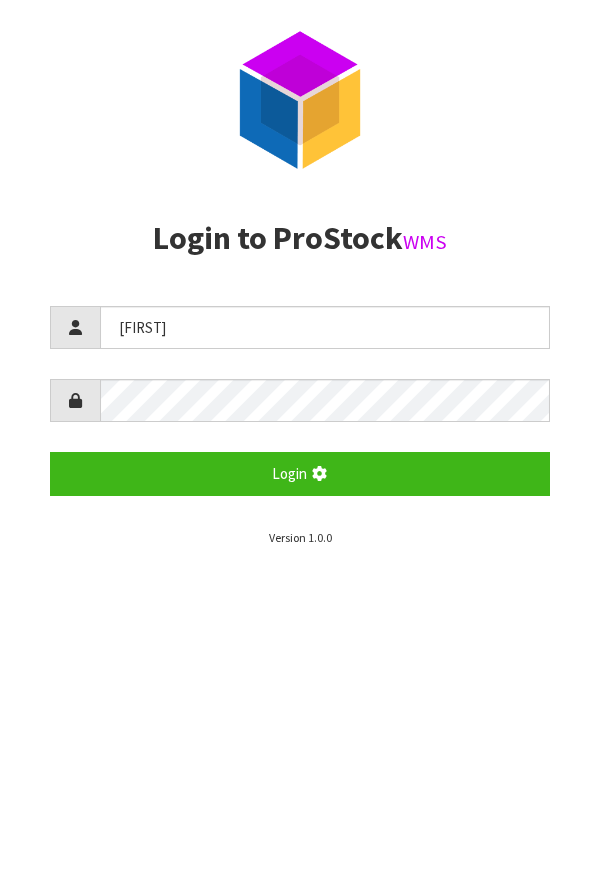 scroll, scrollTop: 0, scrollLeft: 0, axis: both 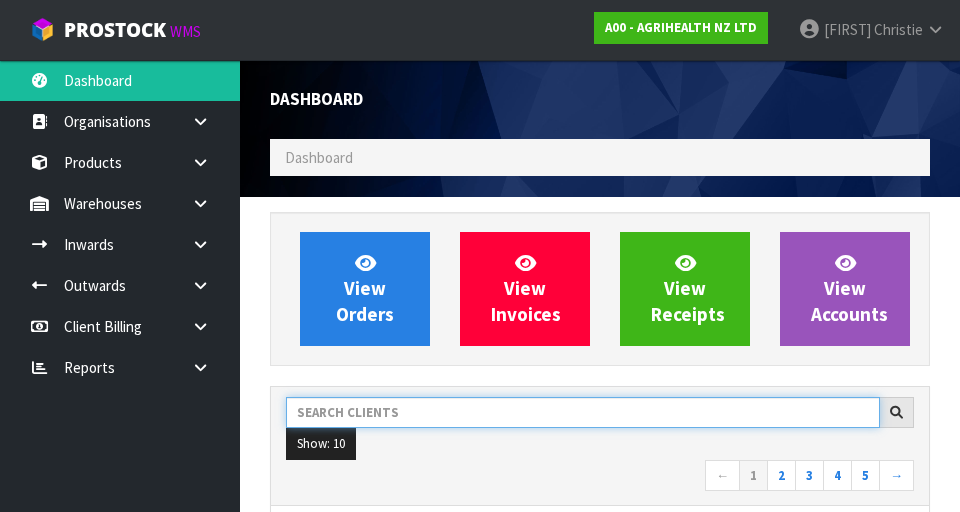 click at bounding box center (583, 412) 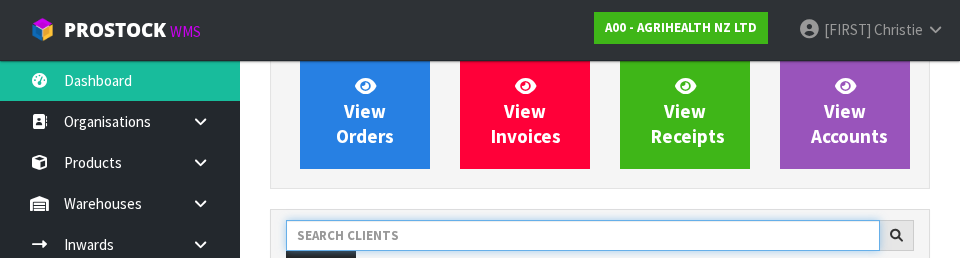 scroll, scrollTop: 274, scrollLeft: 0, axis: vertical 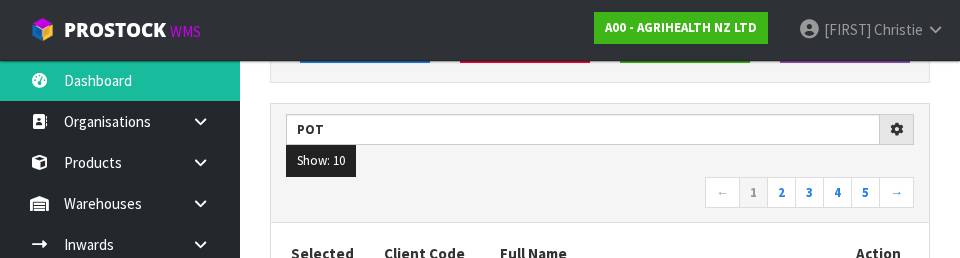 click on "←
1 2 3 4 5
→" at bounding box center (600, 194) 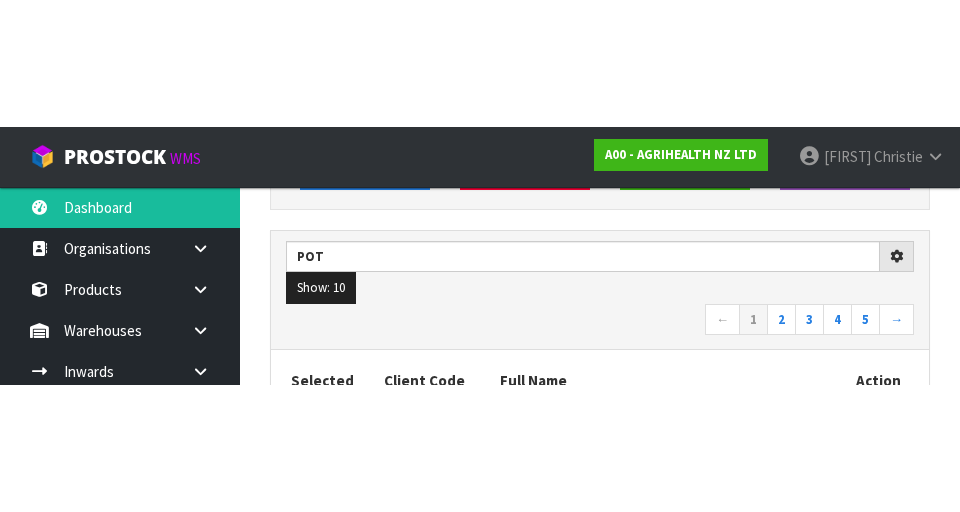 scroll, scrollTop: 283, scrollLeft: 0, axis: vertical 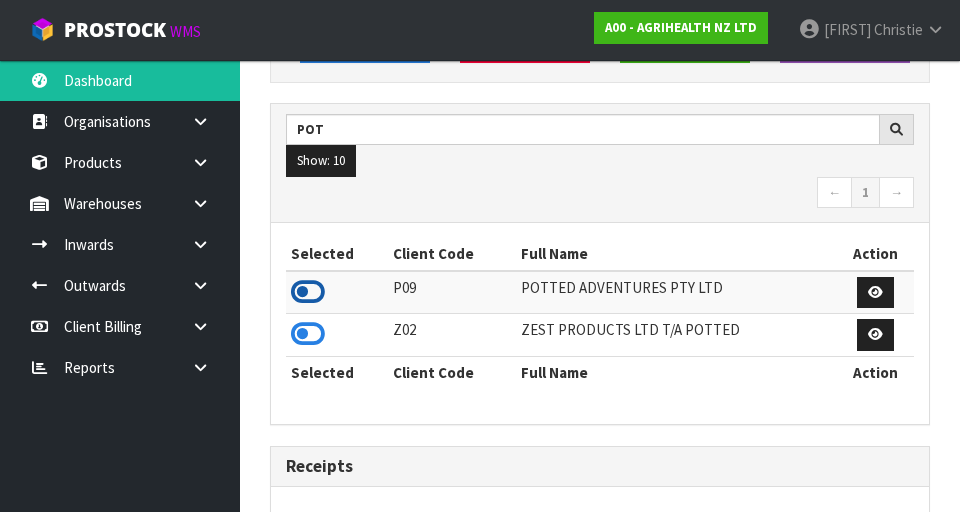 click at bounding box center [308, 292] 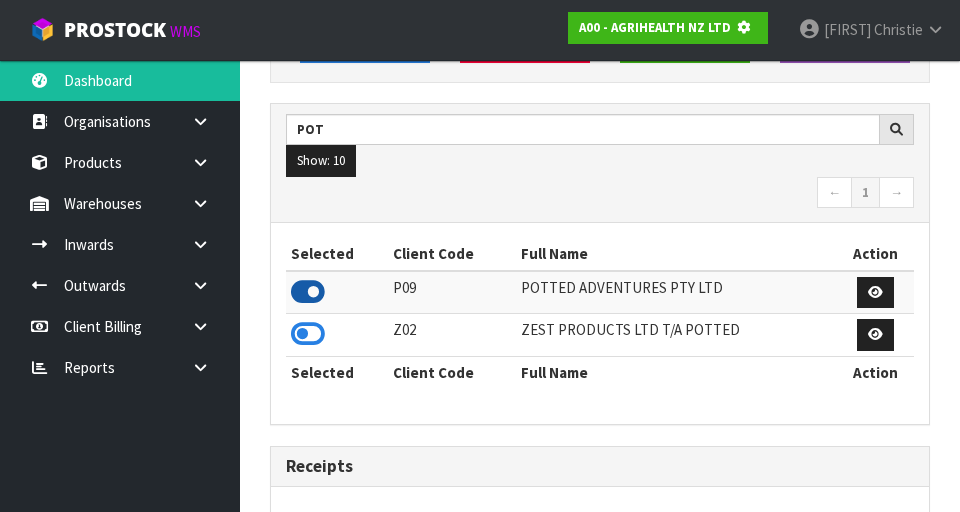 scroll, scrollTop: 1318, scrollLeft: 690, axis: both 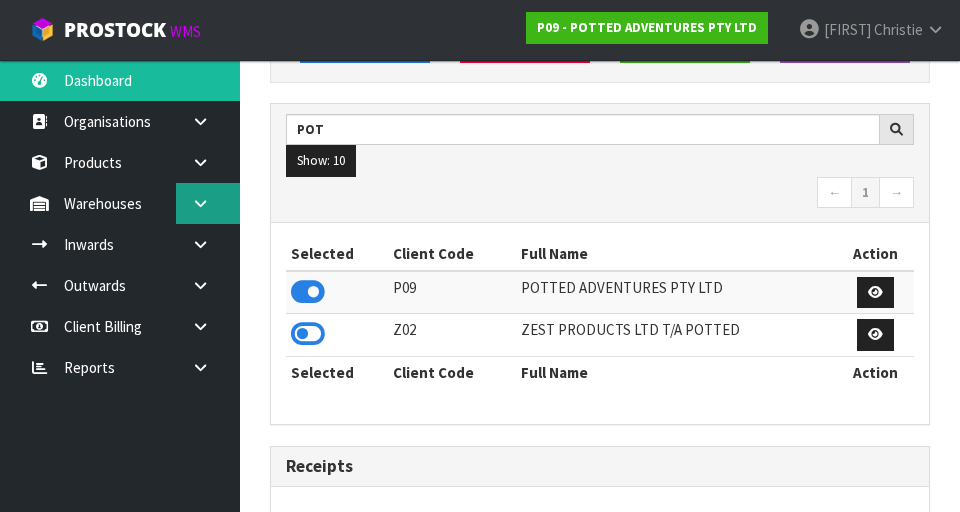 click at bounding box center (200, 203) 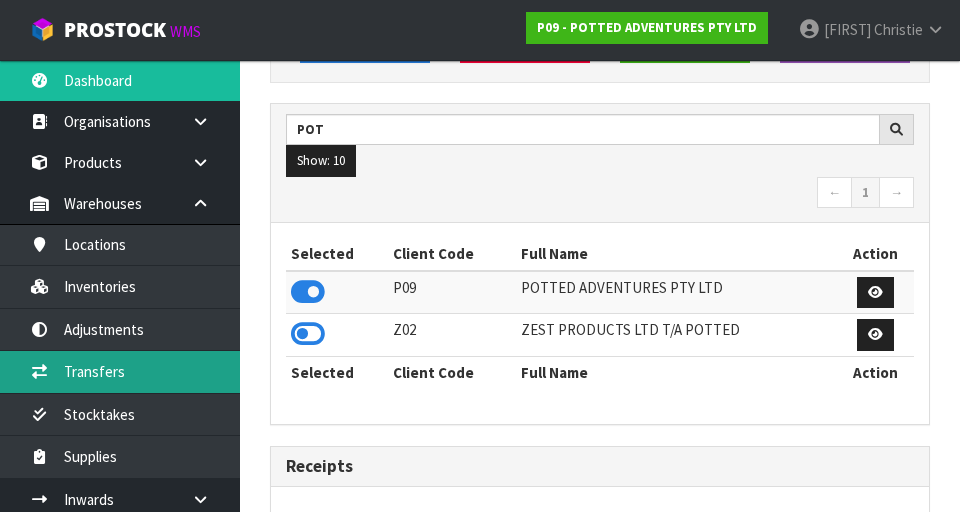 click on "Transfers" at bounding box center [120, 371] 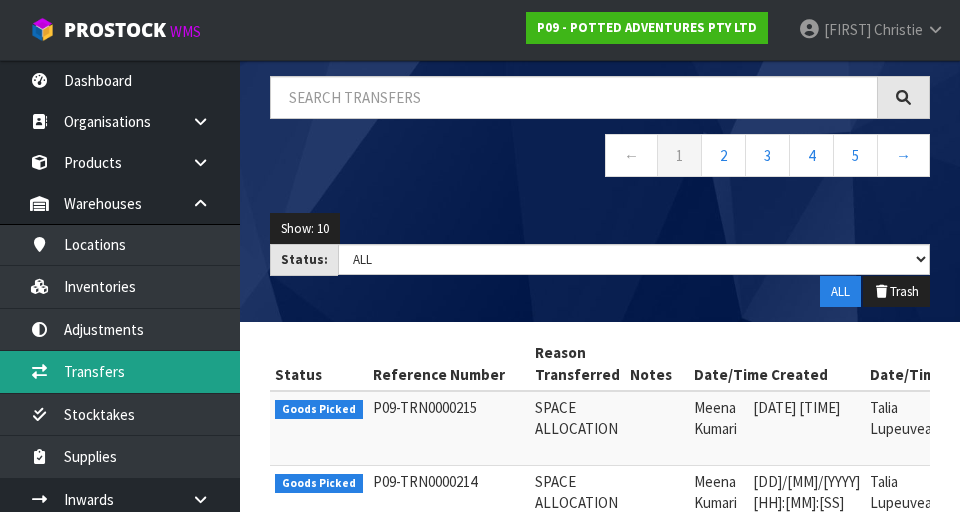 scroll, scrollTop: 139, scrollLeft: 0, axis: vertical 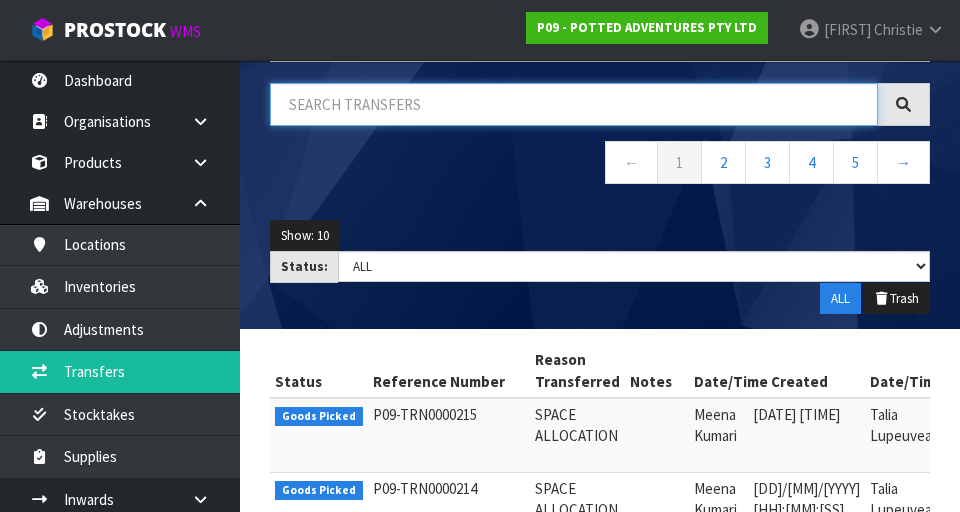 click at bounding box center [574, 104] 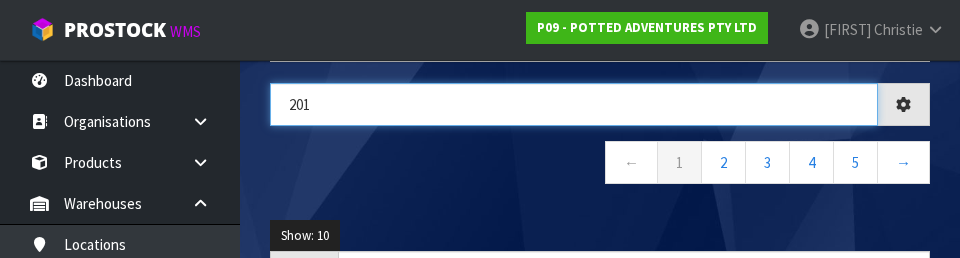 type on "201" 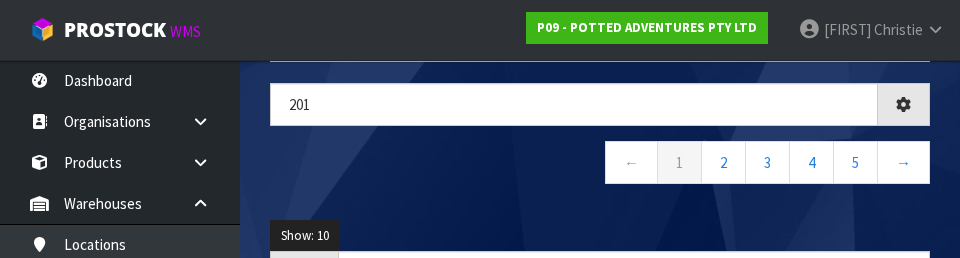 click on "←
1 2 3 4 5
→" at bounding box center (600, 165) 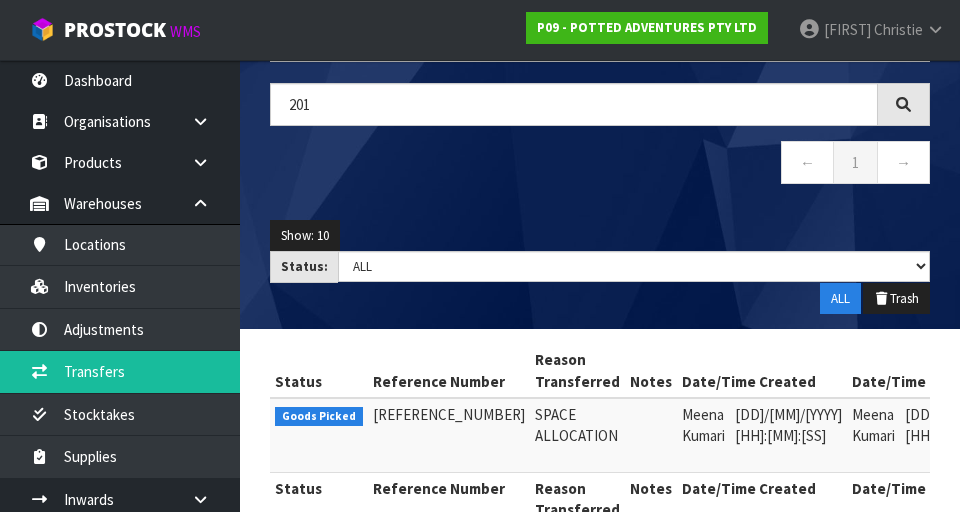 scroll, scrollTop: 189, scrollLeft: 0, axis: vertical 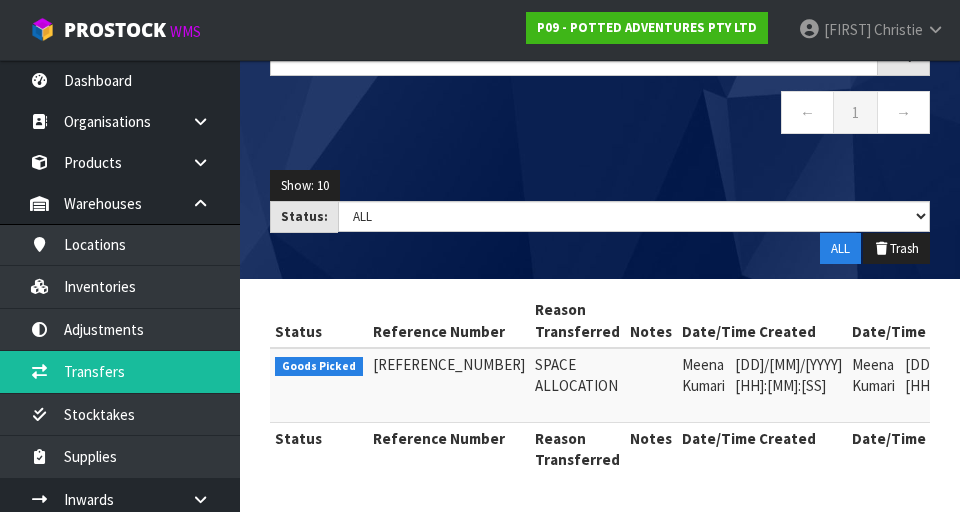 click at bounding box center (1044, 369) 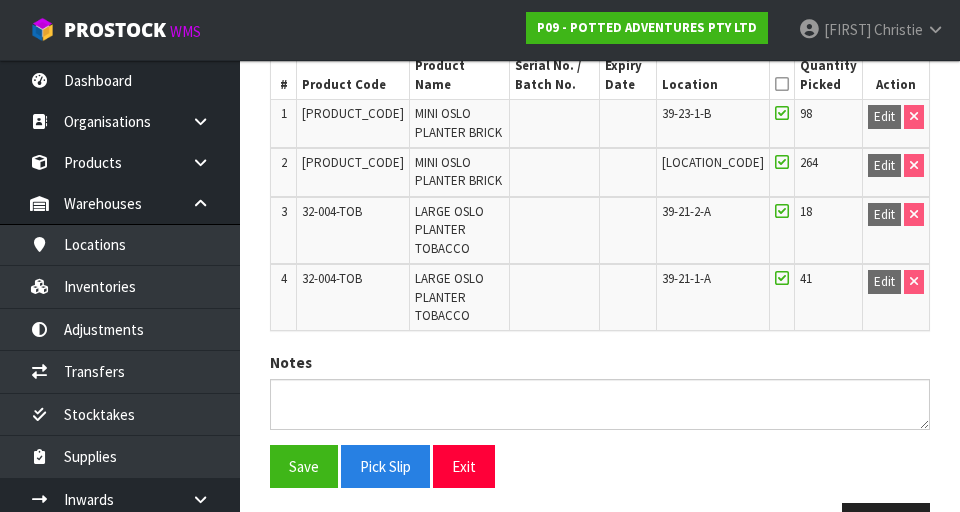 scroll, scrollTop: 569, scrollLeft: 0, axis: vertical 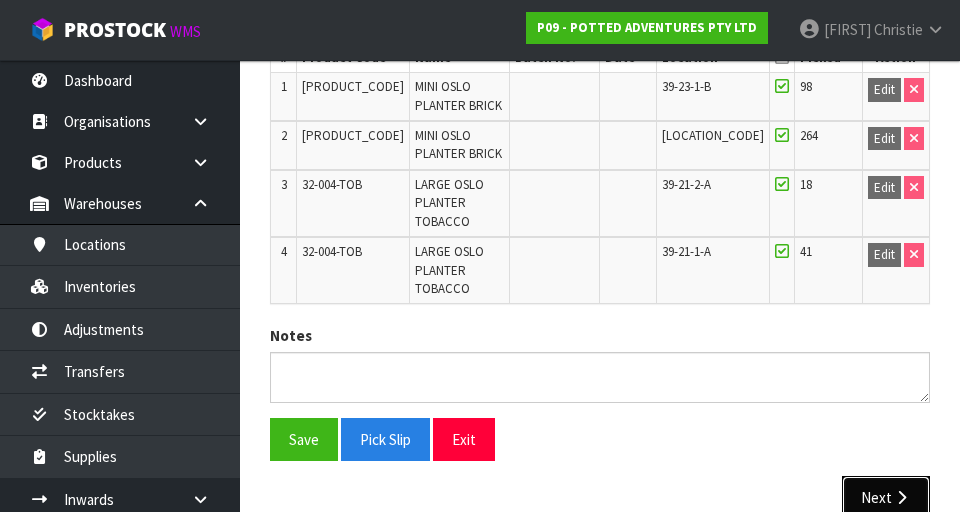 click on "Next" at bounding box center [886, 497] 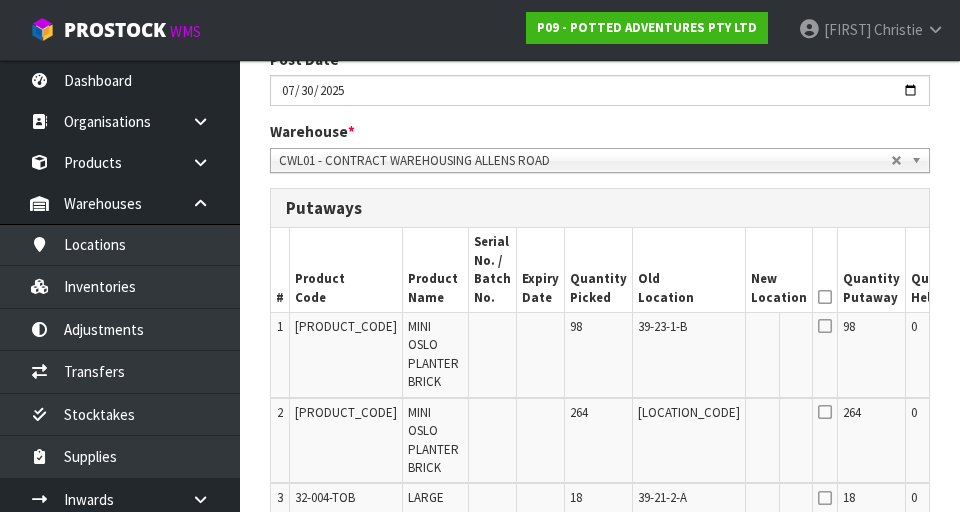 scroll, scrollTop: 369, scrollLeft: 0, axis: vertical 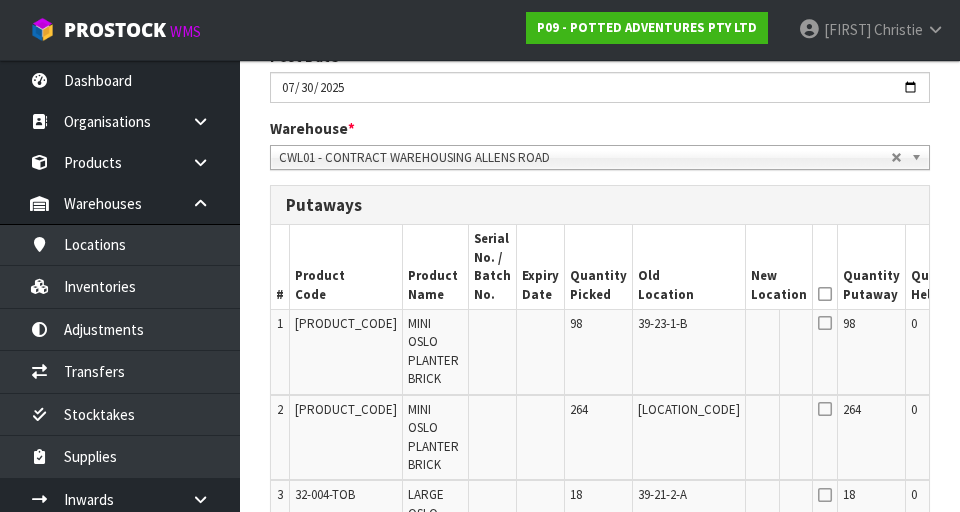 click on "Edit" at bounding box center (1051, 327) 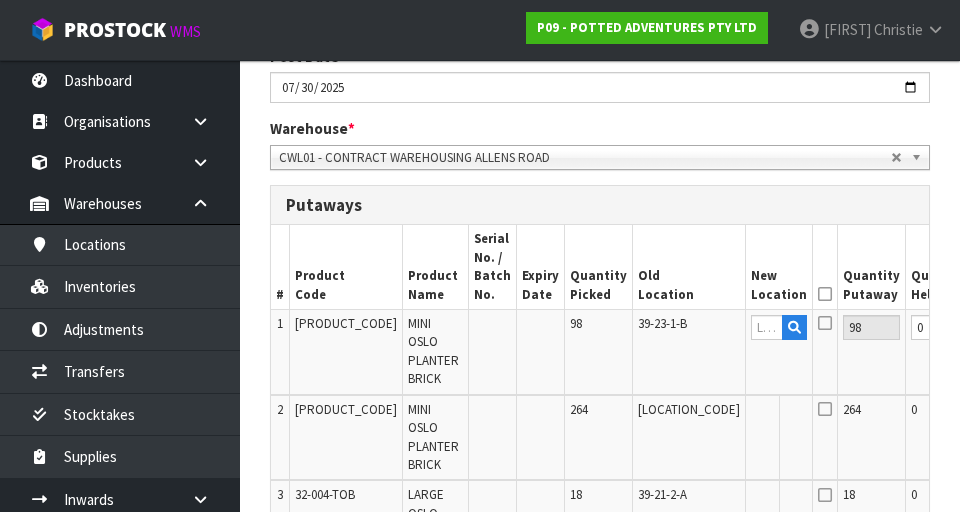 click on "Edit" at bounding box center (1051, 413) 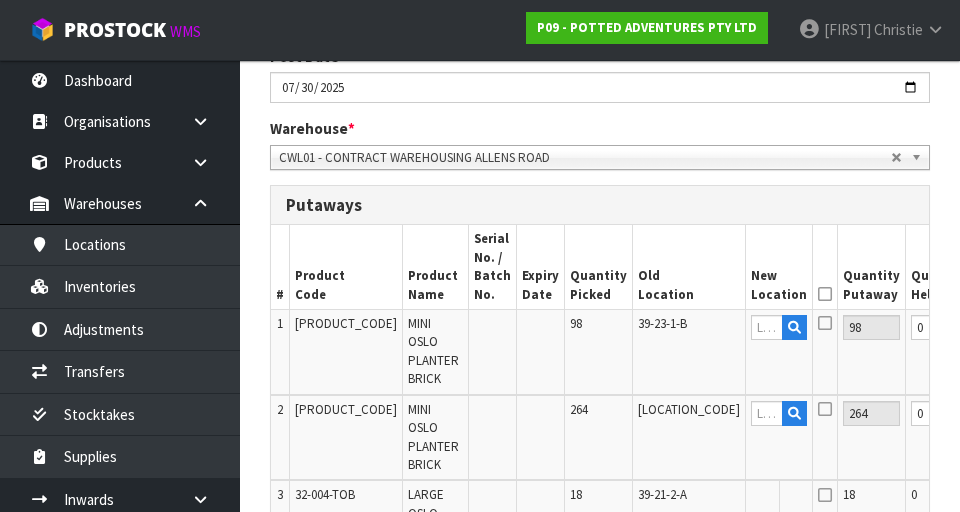 scroll, scrollTop: 0, scrollLeft: 5, axis: horizontal 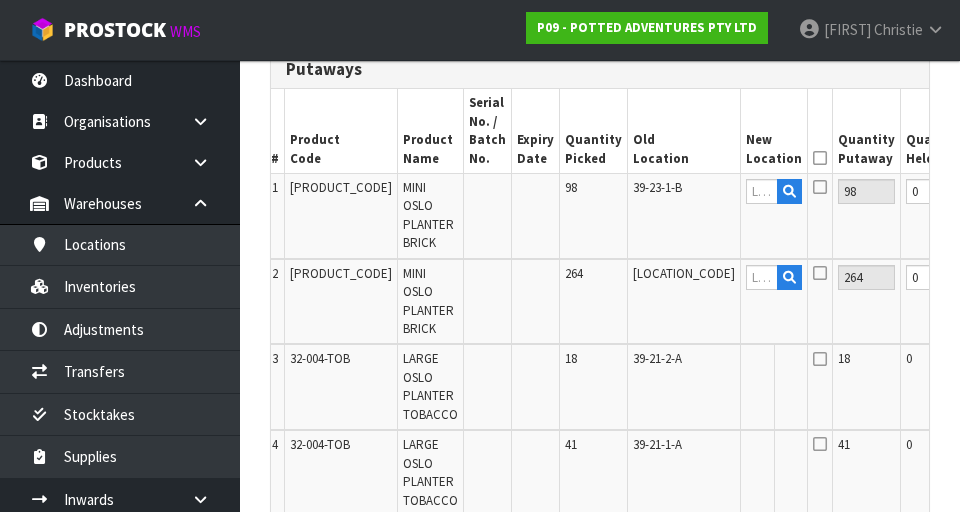 click on "Edit" at bounding box center [1046, 362] 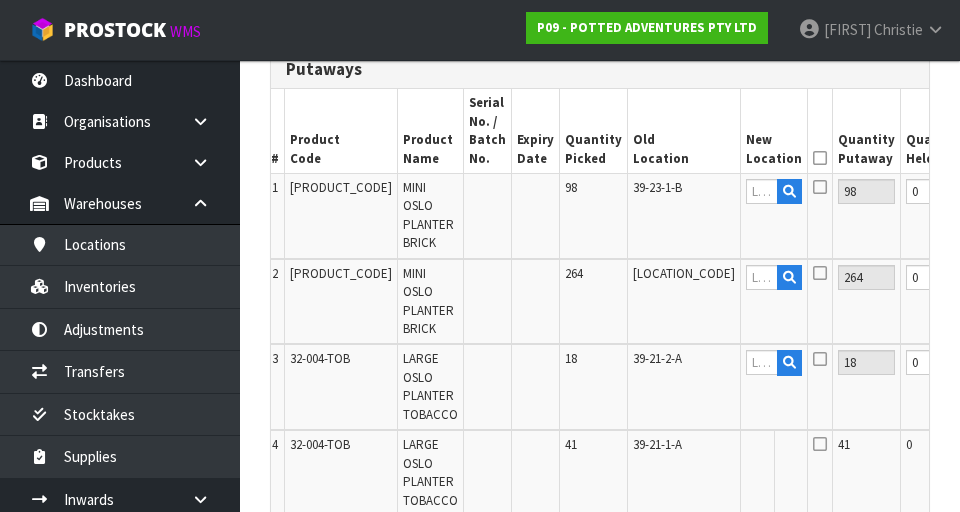 click on "Edit" at bounding box center (1046, 448) 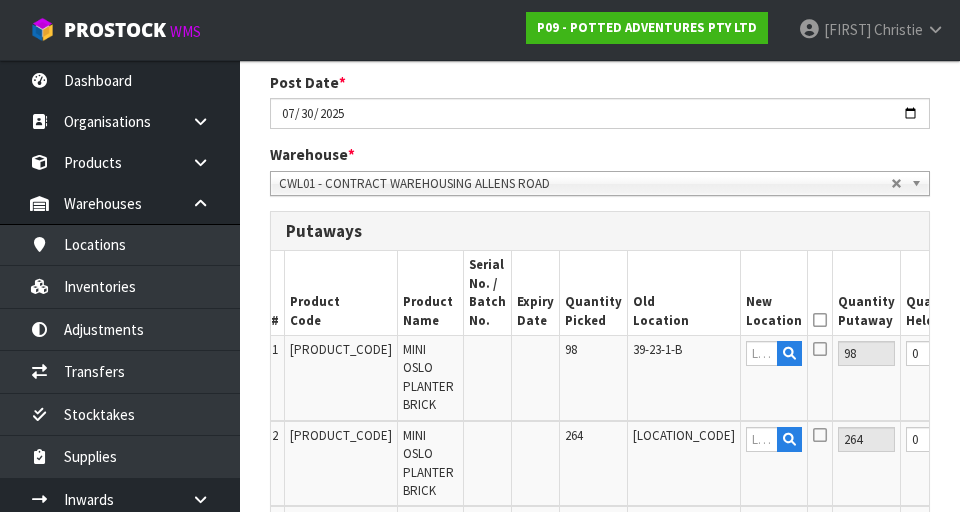 scroll, scrollTop: 457, scrollLeft: 0, axis: vertical 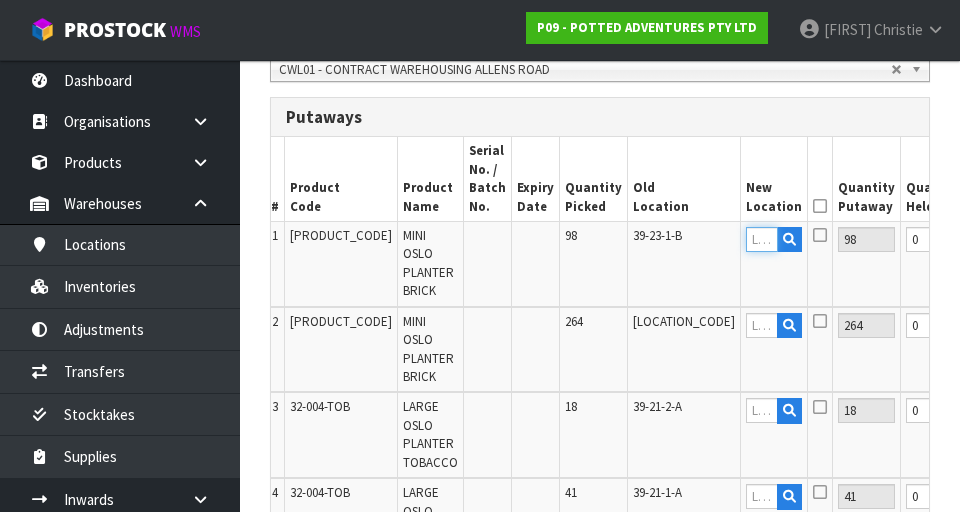 click at bounding box center [762, 239] 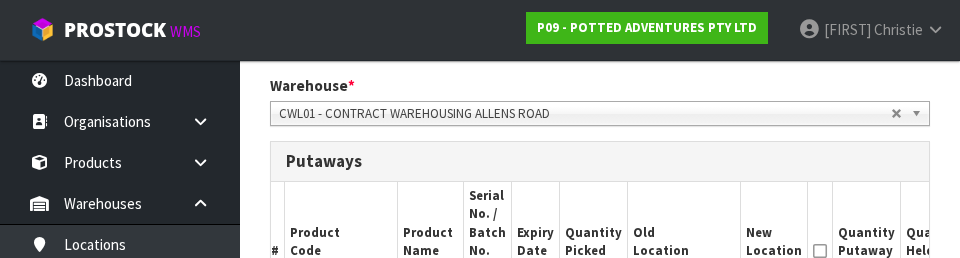 scroll, scrollTop: 350, scrollLeft: 0, axis: vertical 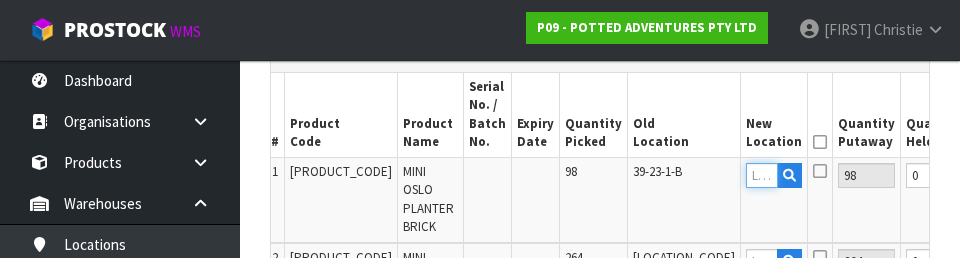 click at bounding box center (762, 175) 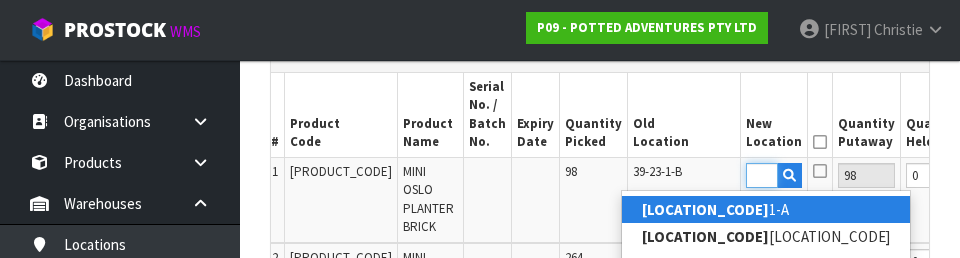 scroll, scrollTop: 0, scrollLeft: 27, axis: horizontal 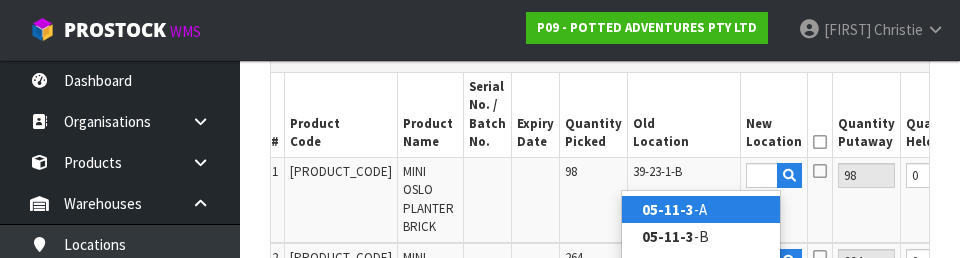 click on "05-11-3 -A" at bounding box center [701, 209] 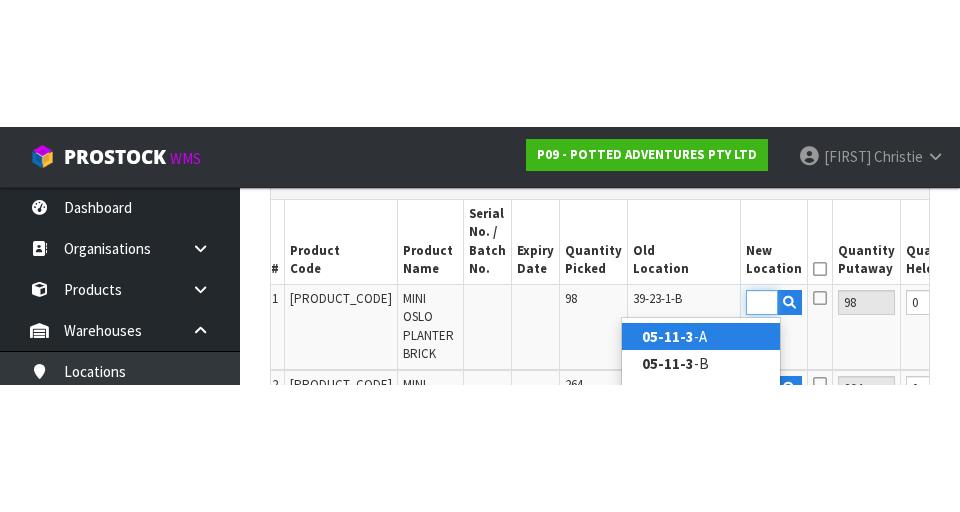 scroll, scrollTop: 521, scrollLeft: 0, axis: vertical 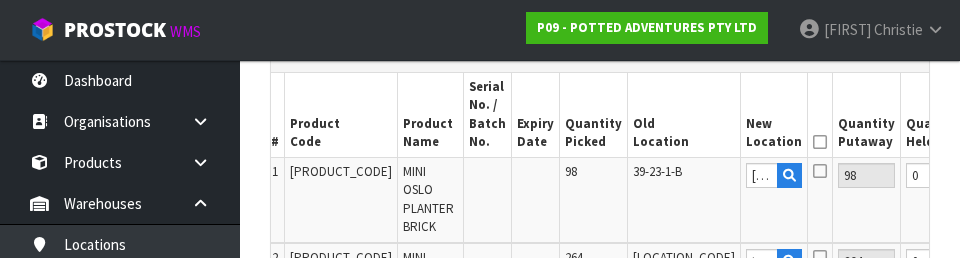 click at bounding box center [820, 171] 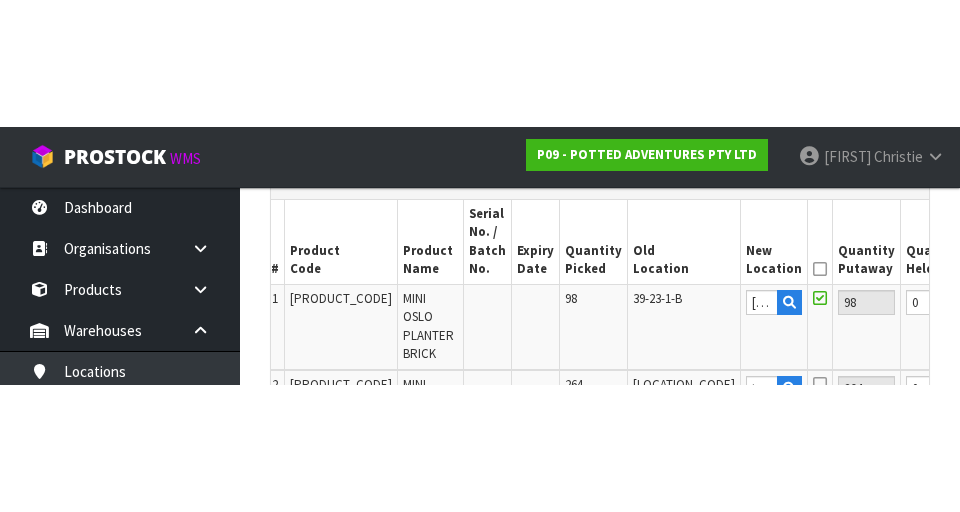 scroll, scrollTop: 521, scrollLeft: 0, axis: vertical 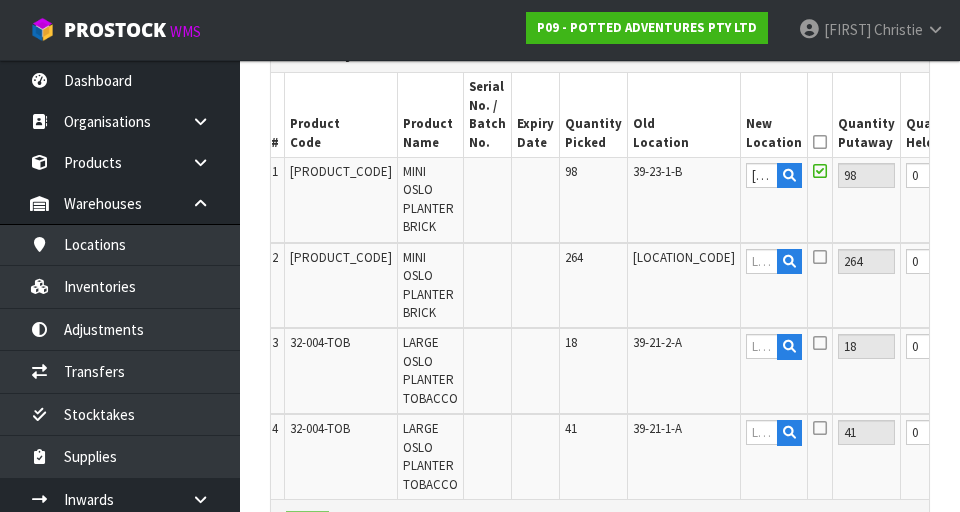 click on "OK" at bounding box center [1044, 175] 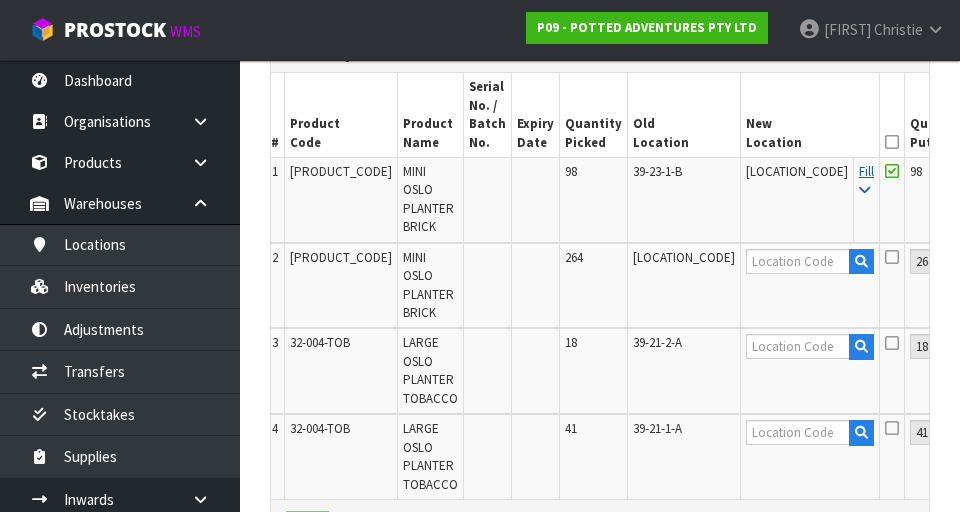 click on "Fill" at bounding box center [866, 180] 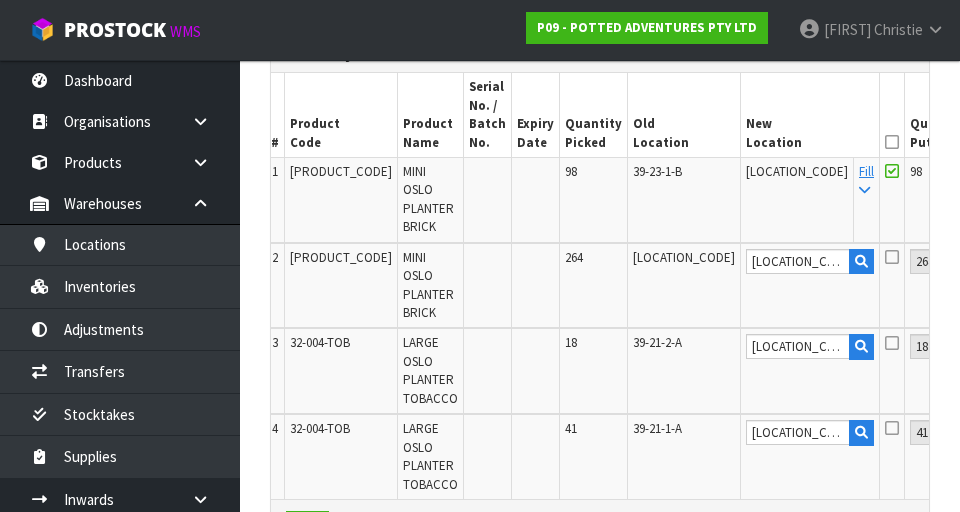 click at bounding box center (892, 142) 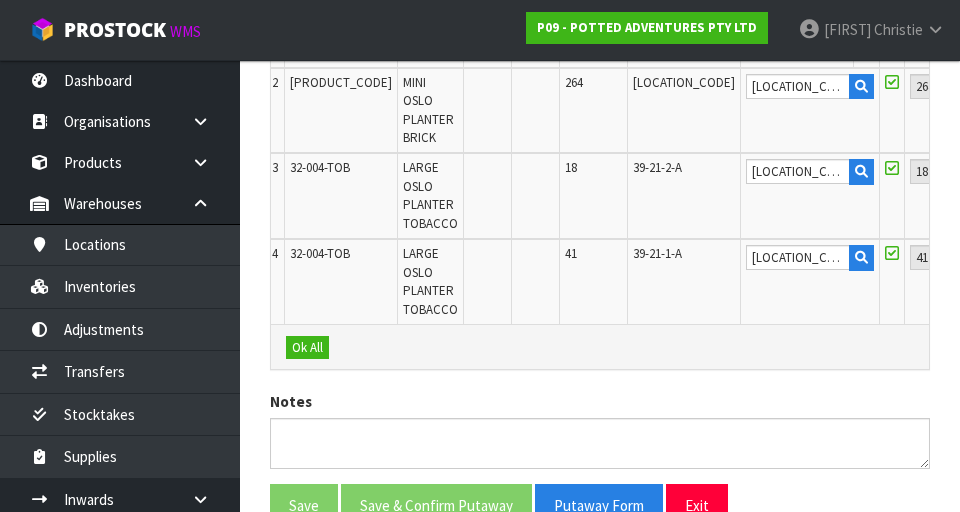 scroll, scrollTop: 698, scrollLeft: 0, axis: vertical 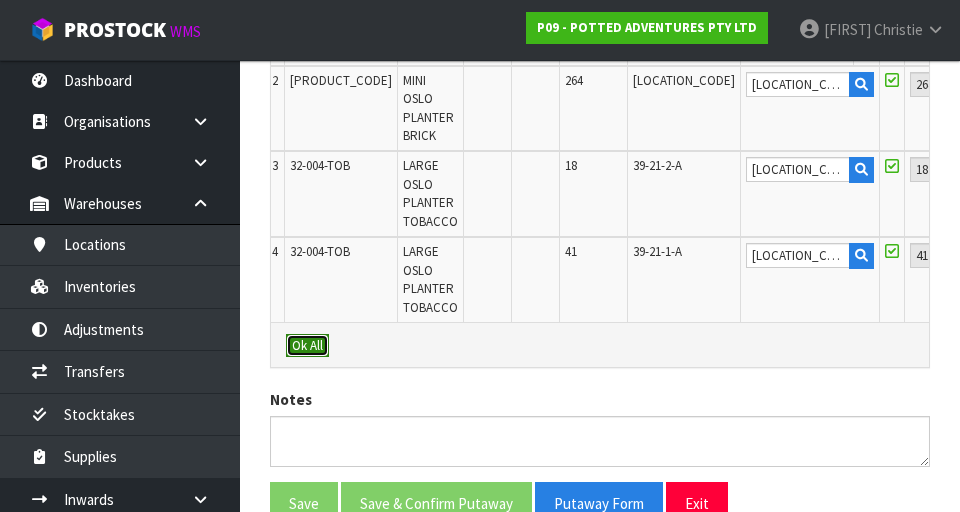 click on "Ok All" at bounding box center [307, 346] 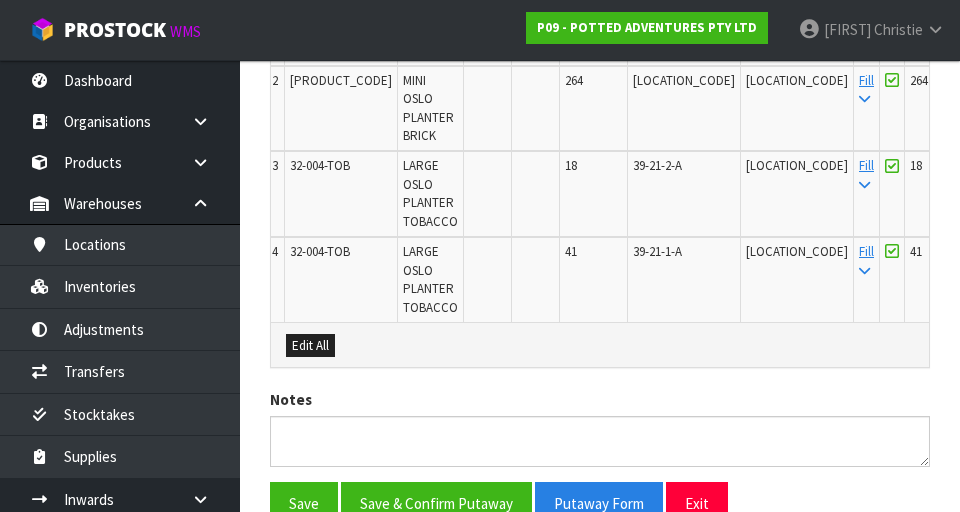 scroll, scrollTop: 798, scrollLeft: 0, axis: vertical 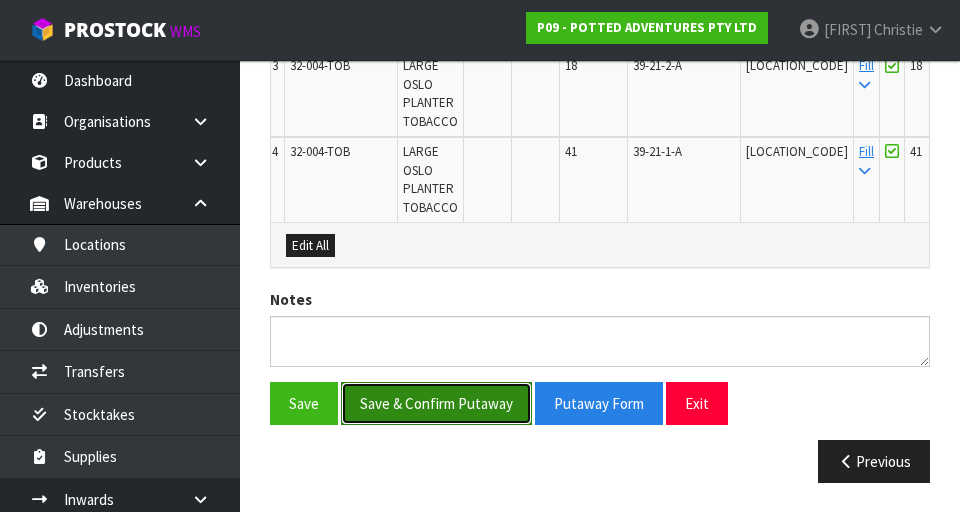 click on "Save & Confirm Putaway" at bounding box center [436, 403] 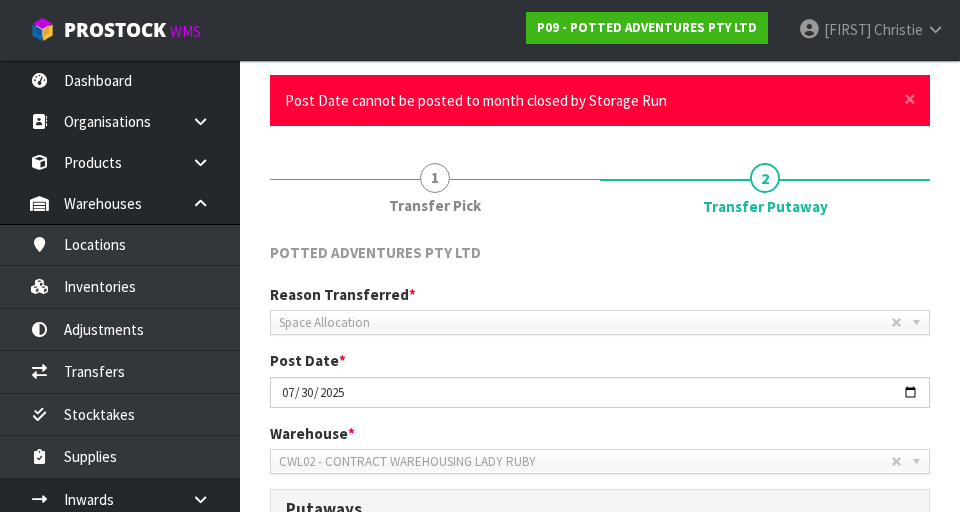 scroll, scrollTop: 136, scrollLeft: 0, axis: vertical 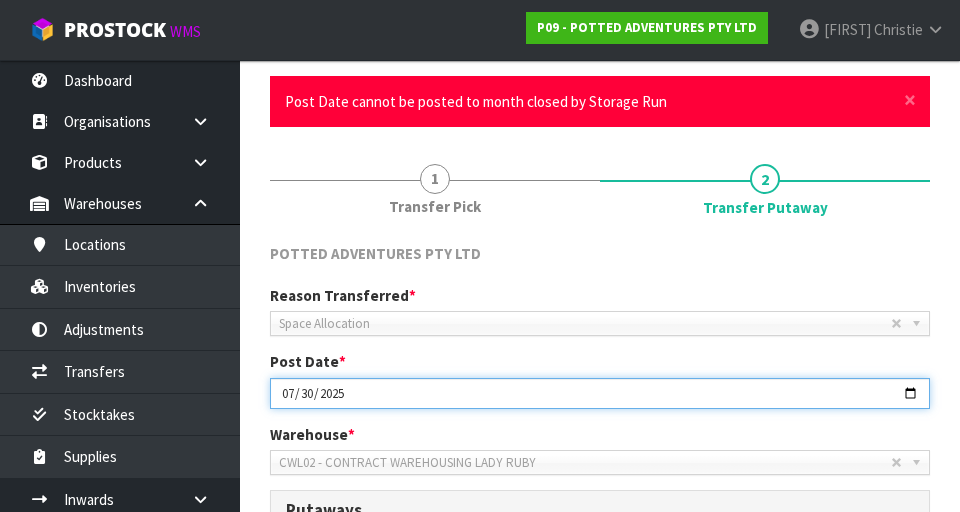 click on "2025-07-30" at bounding box center (600, 393) 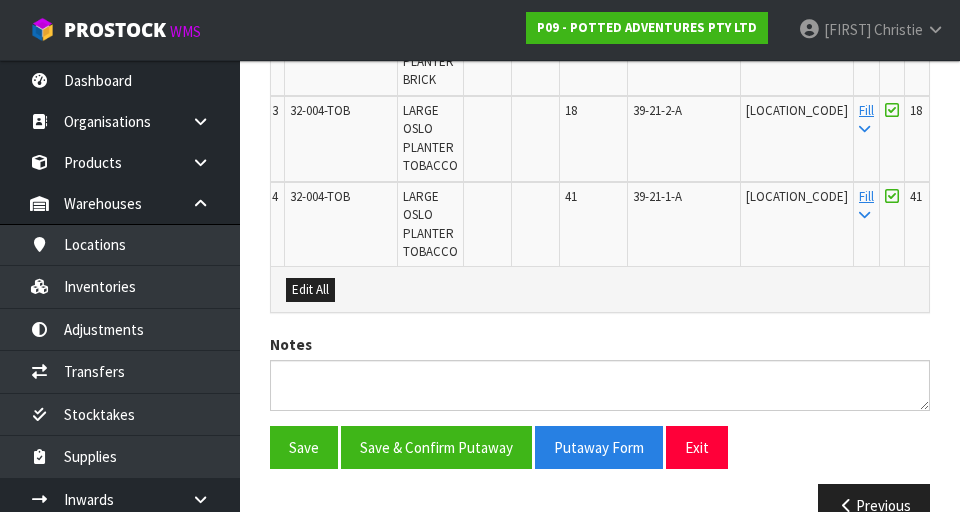 scroll, scrollTop: 871, scrollLeft: 0, axis: vertical 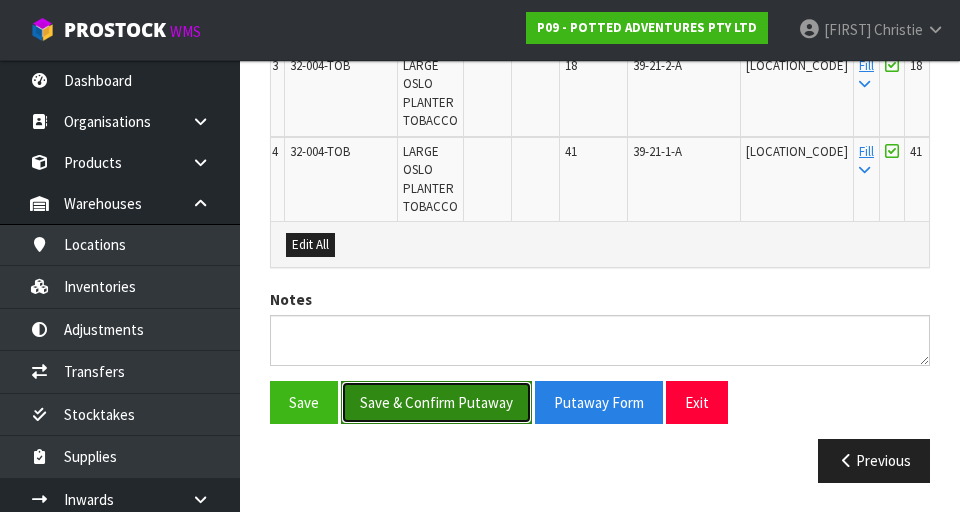 click on "Save & Confirm Putaway" at bounding box center [436, 402] 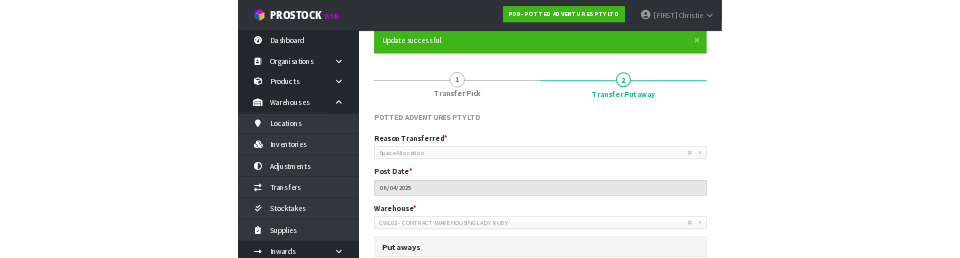 scroll, scrollTop: 0, scrollLeft: 0, axis: both 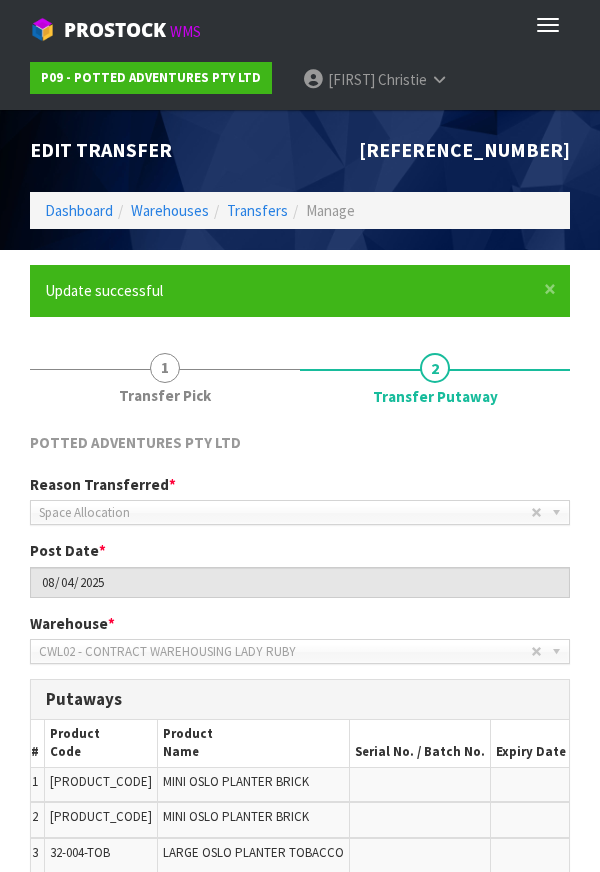 click on "×
Close
Update successful
1
Transfer Pick
2
Transfer Putaway
POTTED ADVENTURES PTY LTD
Reason Transferred  *
Space Allocation Damage Expired Stock Repair QA
Space Allocation
Post Date  *
[DATE]
Warehouse  *
01 - CONTRACT WAREHOUSING MAIN 02 - CONTRACT WAREHOUSING NO 2 [CITY] - CWL [CITY] [CITY] - SOLAR SHOP [CITY] CWL01 - CONTRACT WAREHOUSING ALLENS ROAD CWL02 - CONTRACT WAREHOUSING LADY RUBY CWL03 - CONTRACT WAREHOUSING NEILPARK
CWL02 - CONTRACT WAREHOUSING LADY RUBY
Putaways
#
Product
Code" at bounding box center (300, 702) 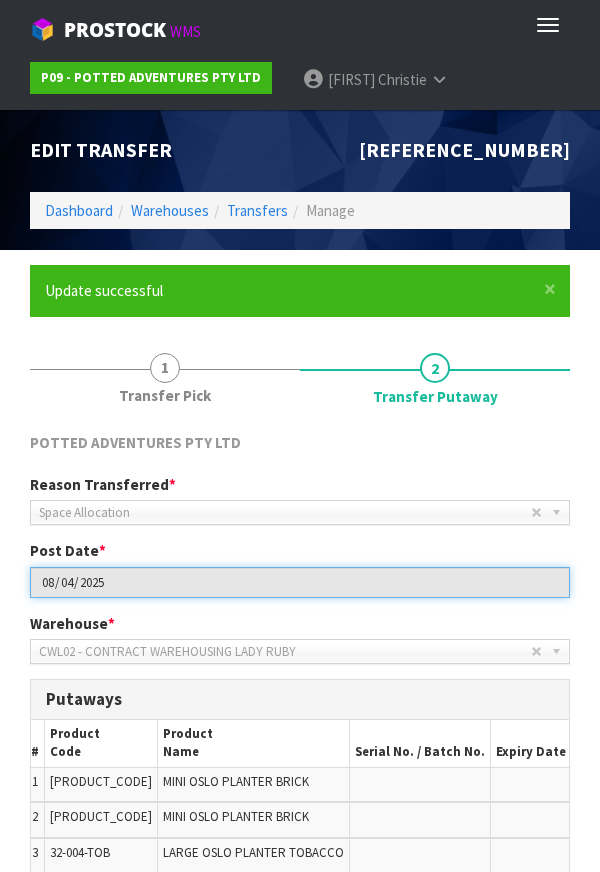 click on "2025-08-04" at bounding box center [300, 582] 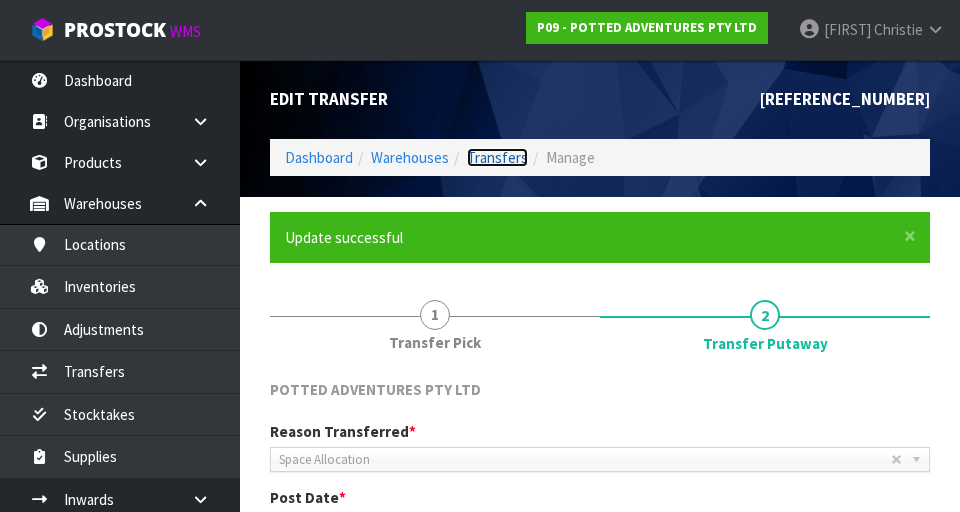click on "Transfers" at bounding box center [497, 157] 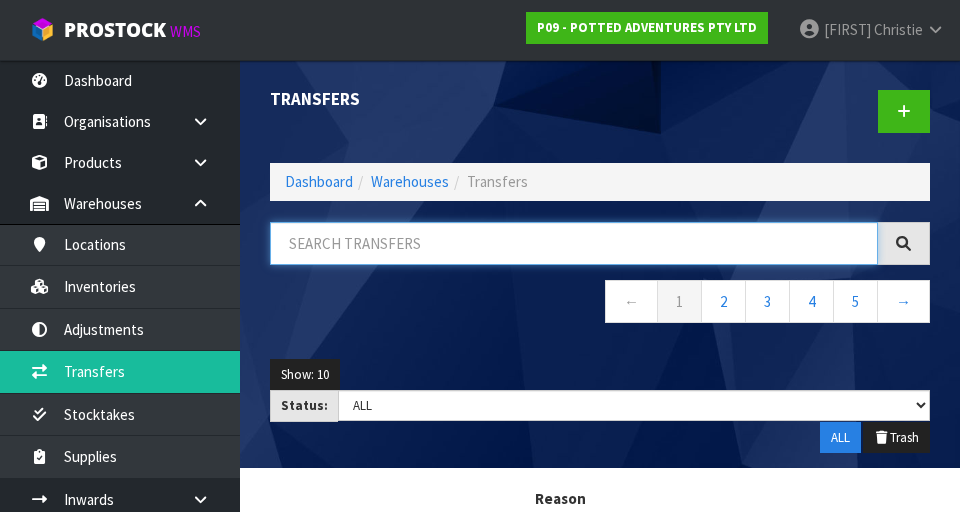 click at bounding box center (574, 243) 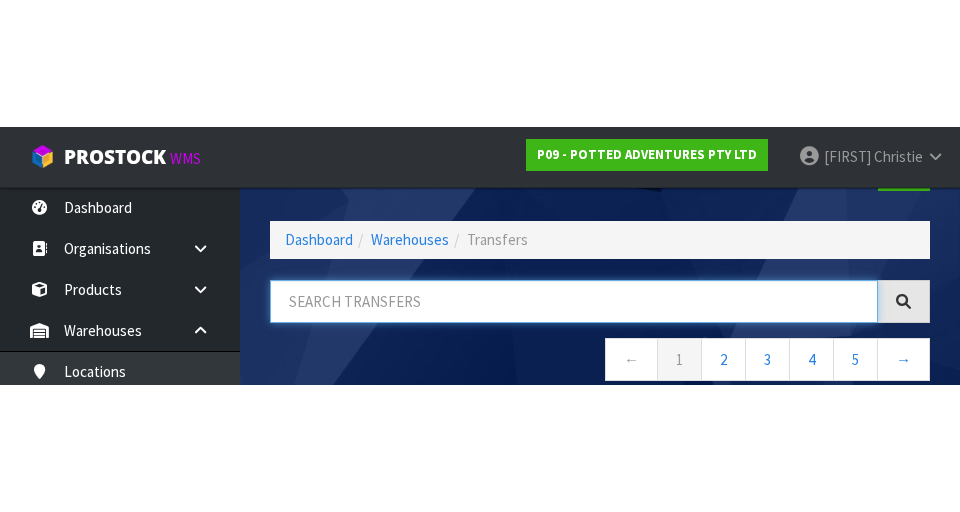 scroll, scrollTop: 114, scrollLeft: 0, axis: vertical 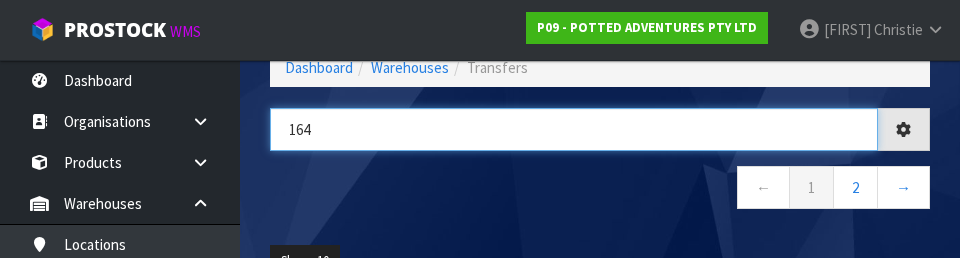 type on "164" 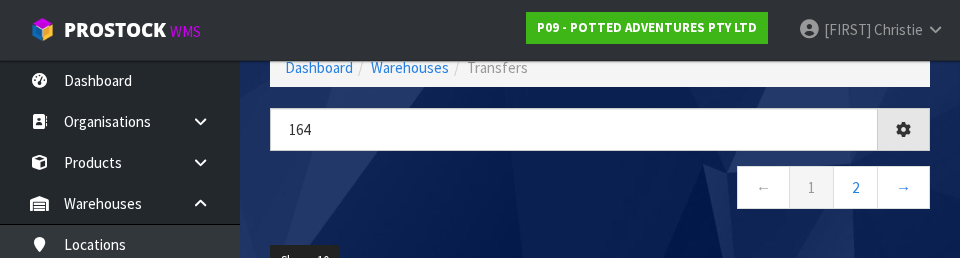 click on "←
1 2
→" at bounding box center [600, 190] 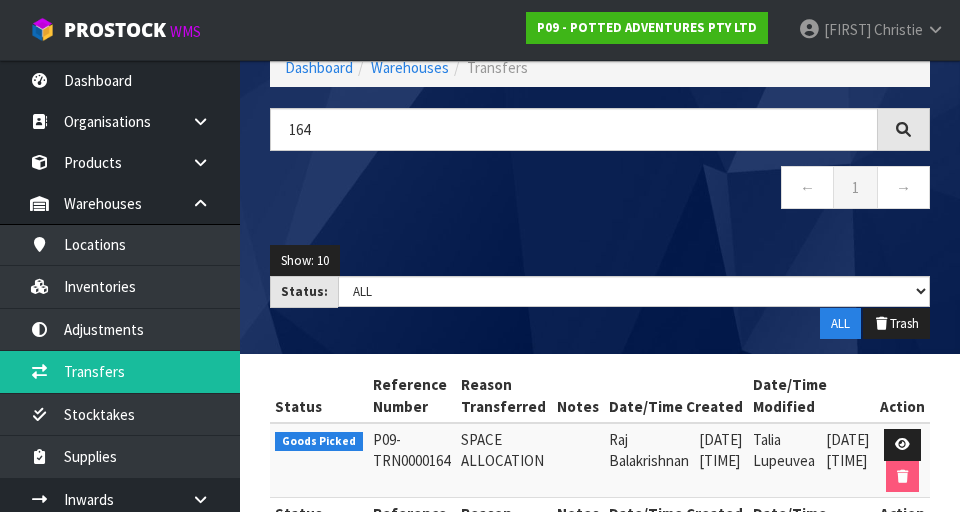 scroll, scrollTop: 189, scrollLeft: 0, axis: vertical 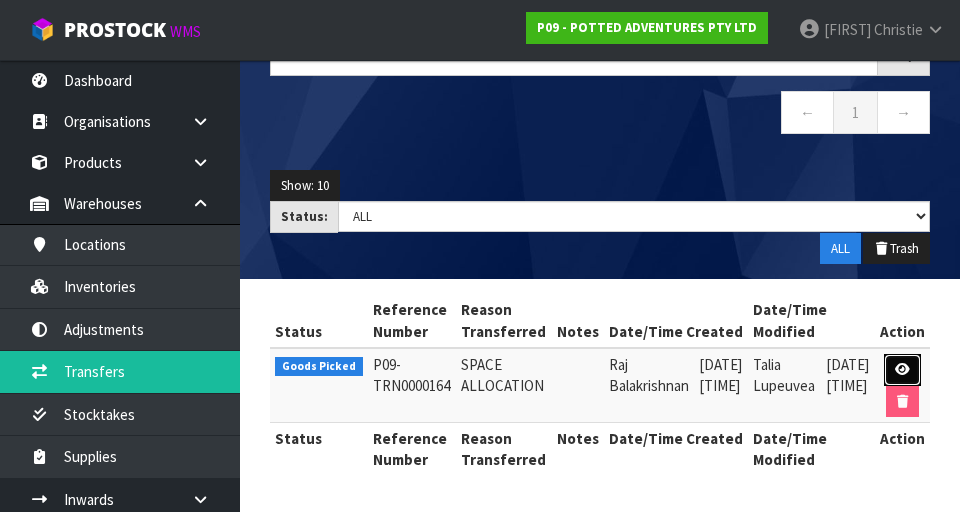 click at bounding box center (902, 369) 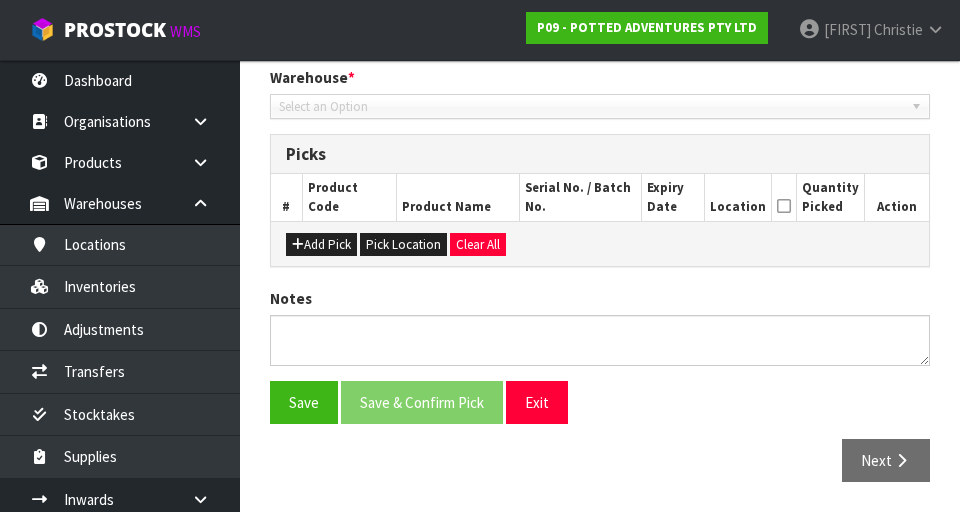type on "2025-07-29" 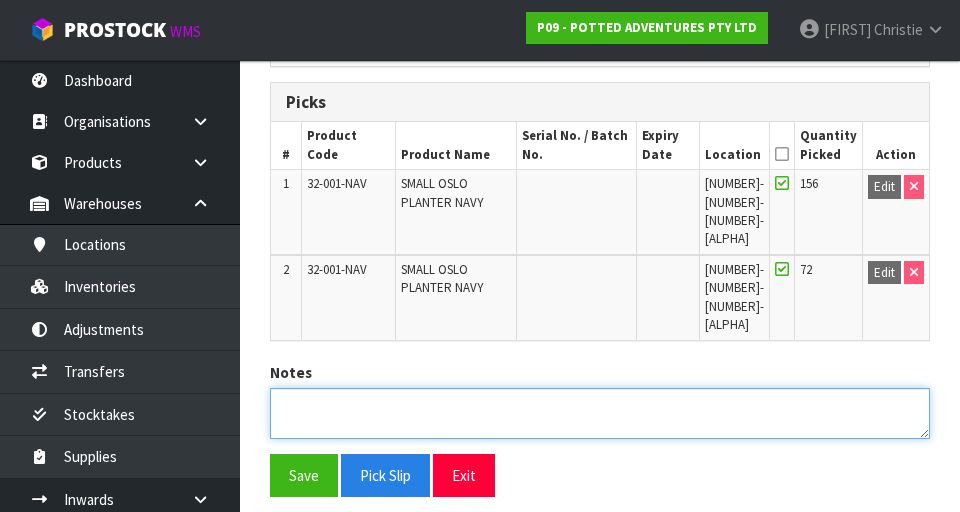 click at bounding box center (600, 413) 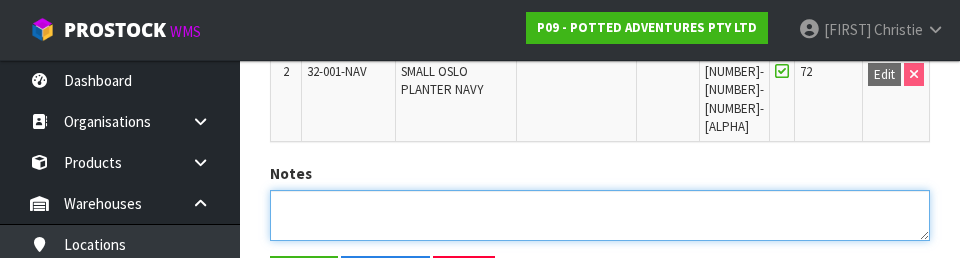 scroll, scrollTop: 673, scrollLeft: 0, axis: vertical 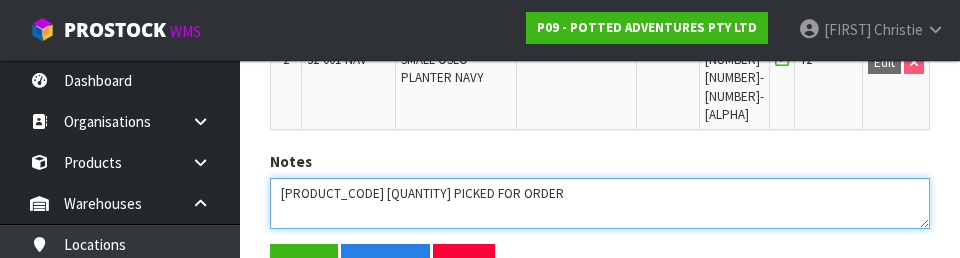 type on "[PRODUCT_CODE] [QUANTITY] PICKED FOR ORDER" 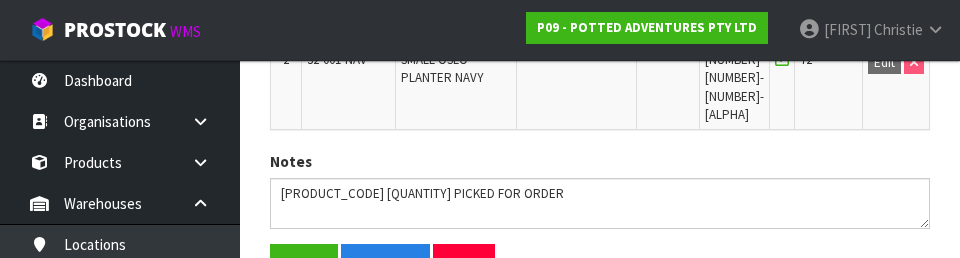 click on "Save
Pick Slip
Exit" at bounding box center [600, 265] 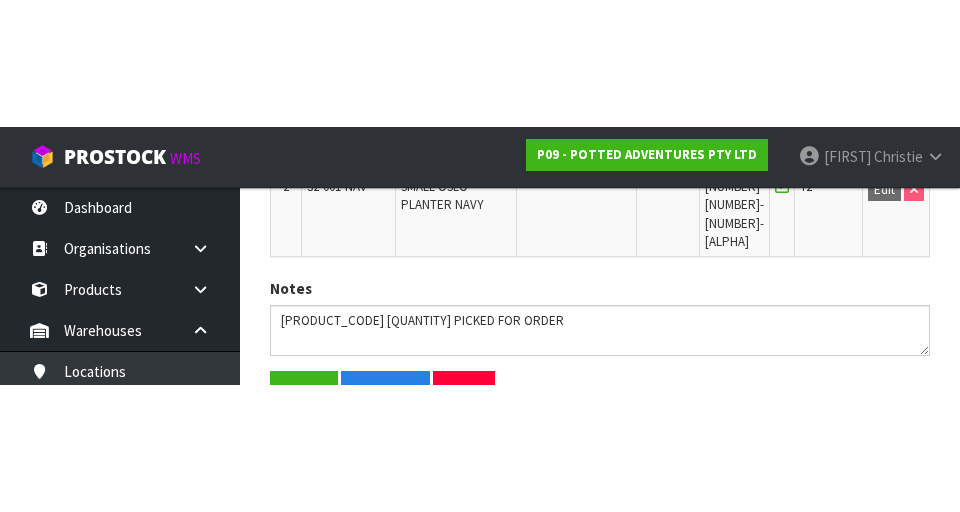 scroll, scrollTop: 472, scrollLeft: 0, axis: vertical 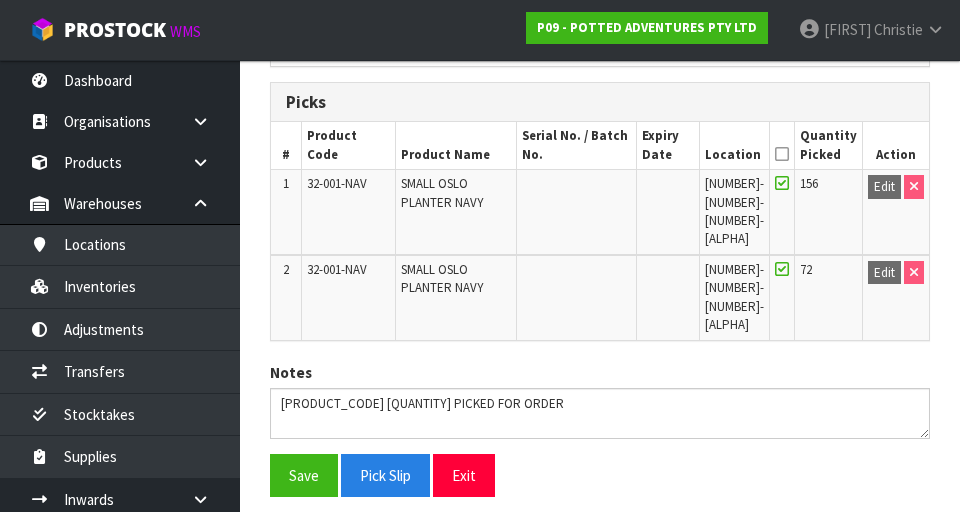 click on "Next" at bounding box center (886, 533) 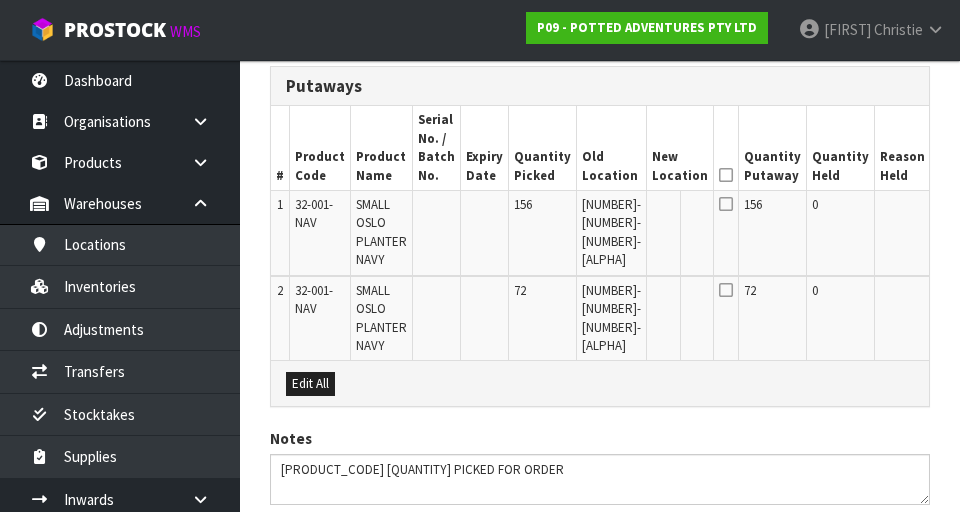 scroll, scrollTop: 487, scrollLeft: 0, axis: vertical 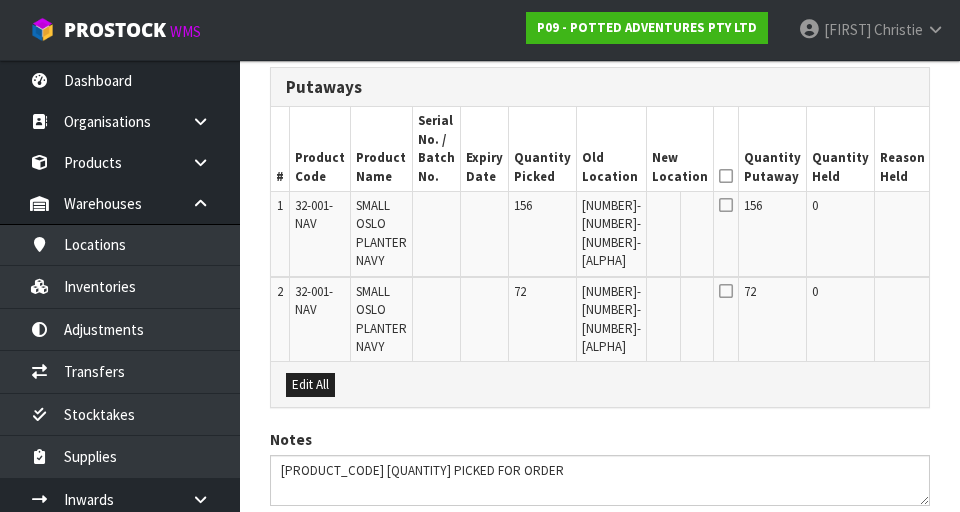 click on "Edit" at bounding box center (952, 209) 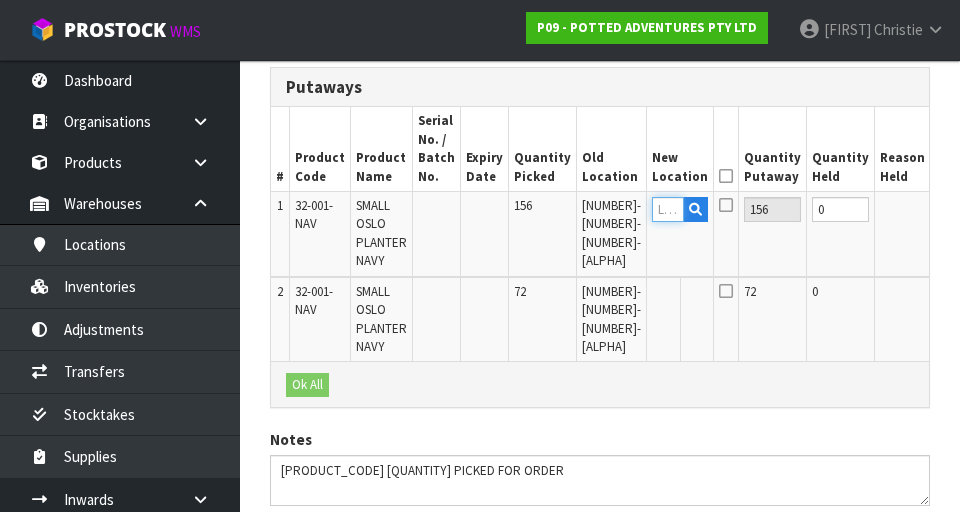 click at bounding box center (668, 209) 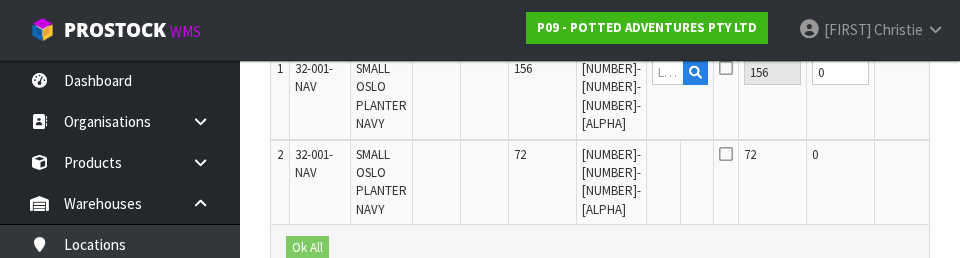 click on "Edit" at bounding box center (952, 158) 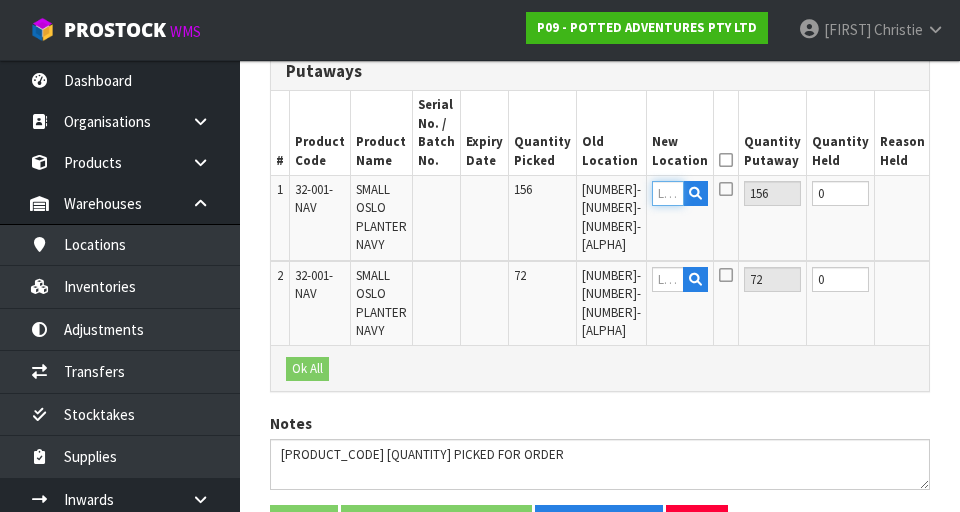 click at bounding box center [668, 193] 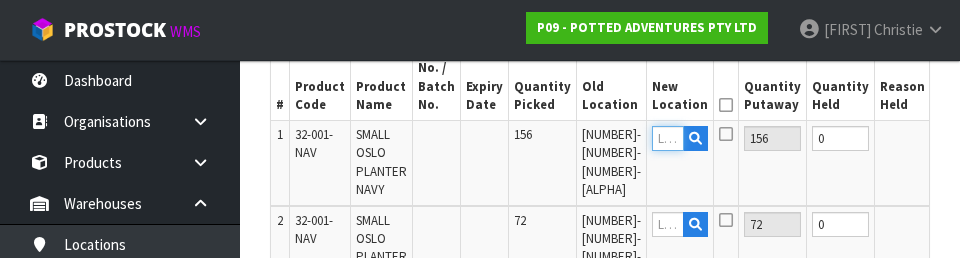 scroll, scrollTop: 550, scrollLeft: 0, axis: vertical 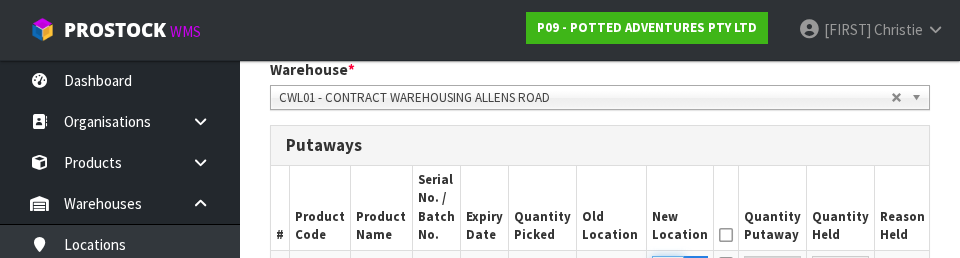 type on "[LOCATION_CODE]" 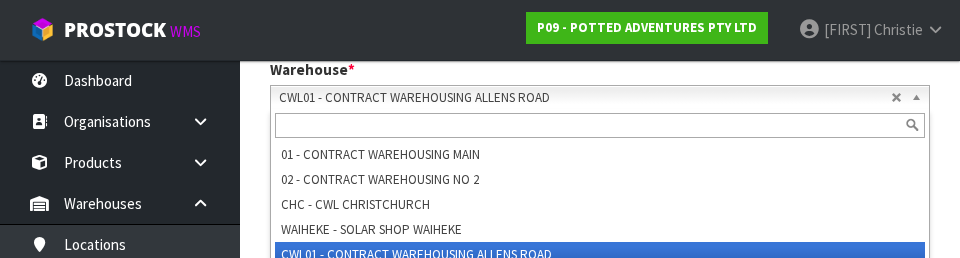 scroll, scrollTop: 0, scrollLeft: 0, axis: both 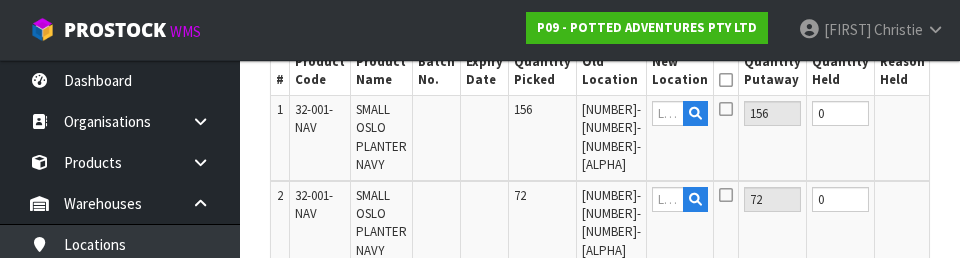 click at bounding box center [726, 195] 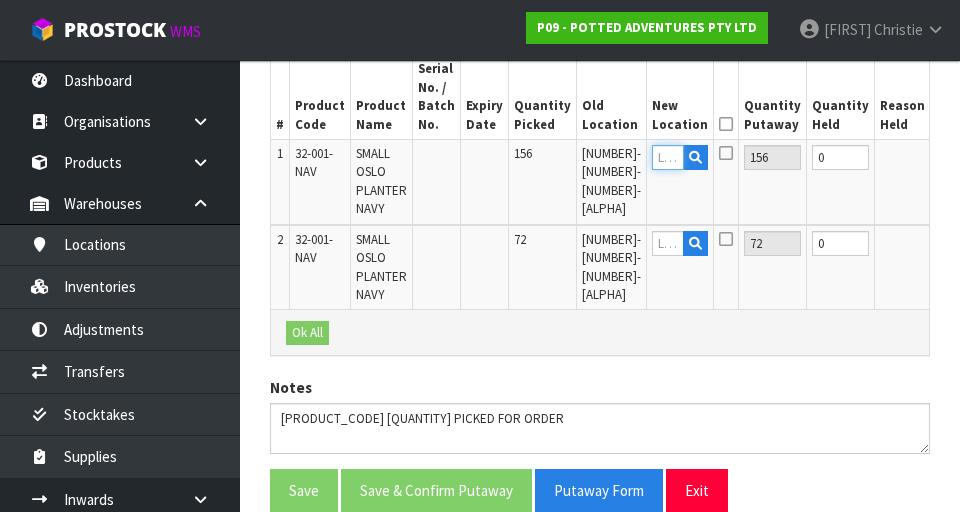 click at bounding box center [668, 157] 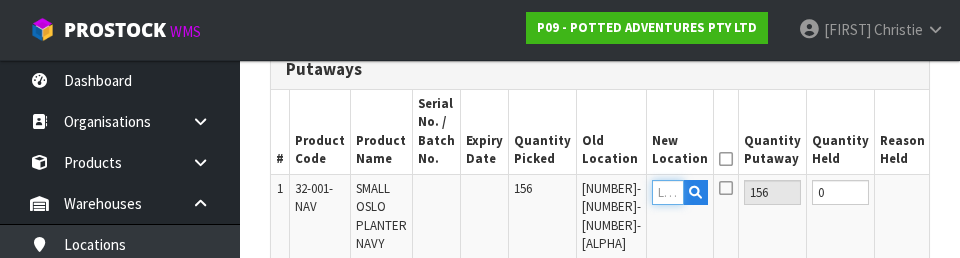 scroll, scrollTop: 501, scrollLeft: 0, axis: vertical 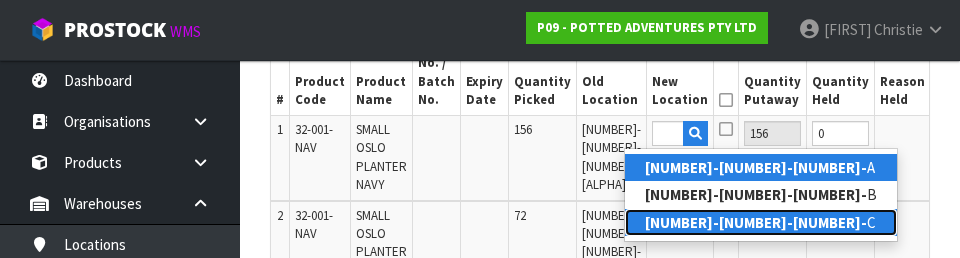 click on "[NUMBER]-[NUMBER]-[NUMBER]-" at bounding box center (756, 222) 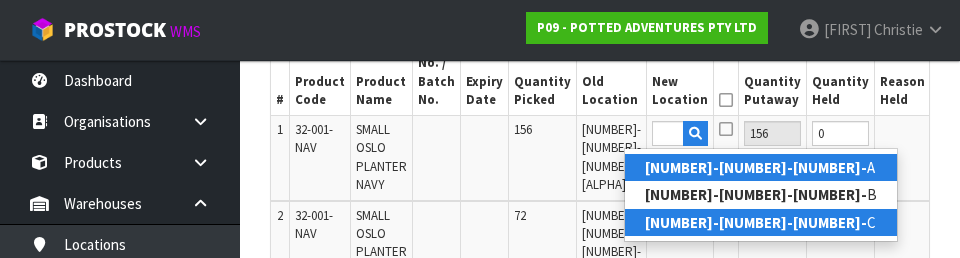 type on "[LOCATION_CODE]" 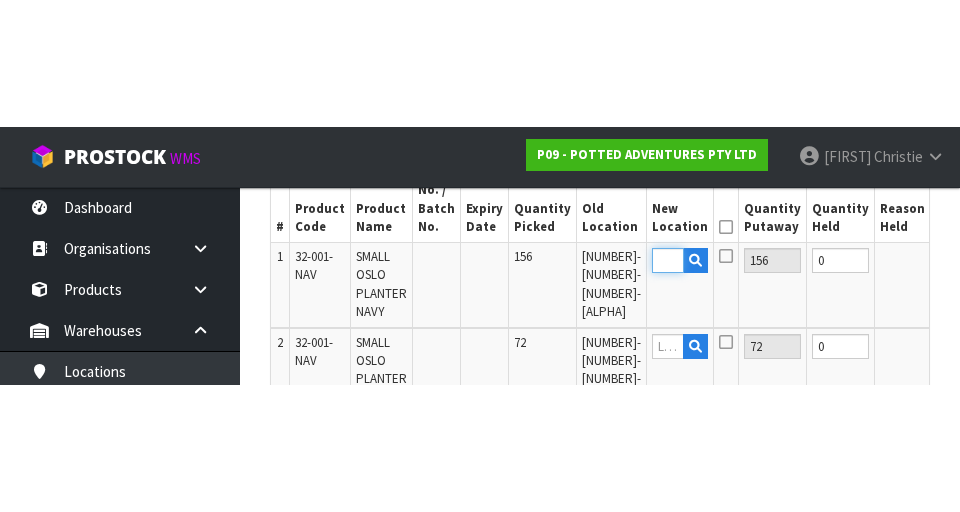 scroll, scrollTop: 563, scrollLeft: 0, axis: vertical 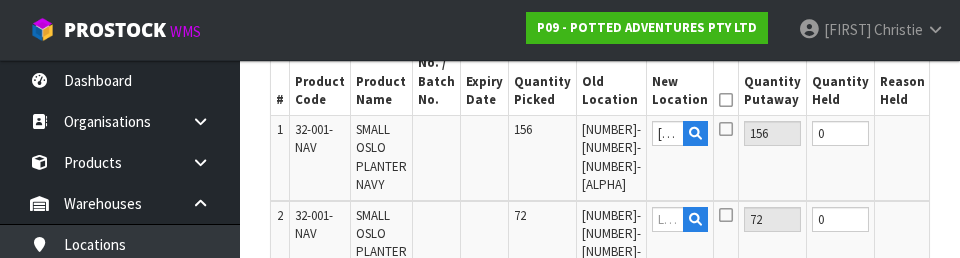 click at bounding box center (726, 129) 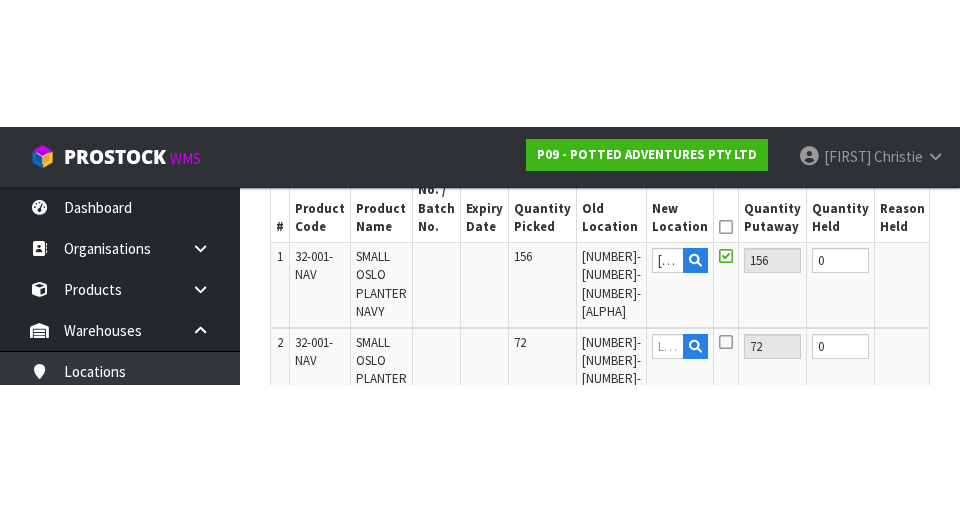 scroll, scrollTop: 563, scrollLeft: 0, axis: vertical 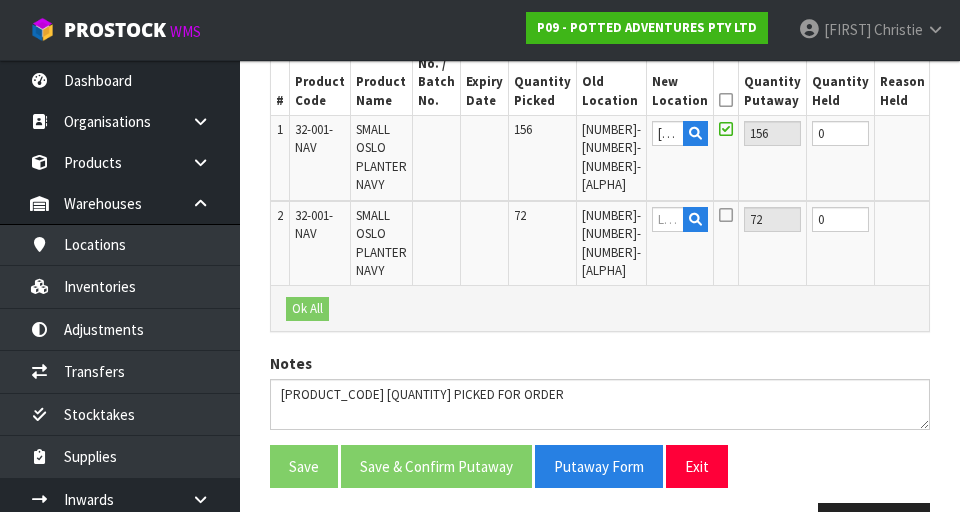 click on "OK" at bounding box center (950, 133) 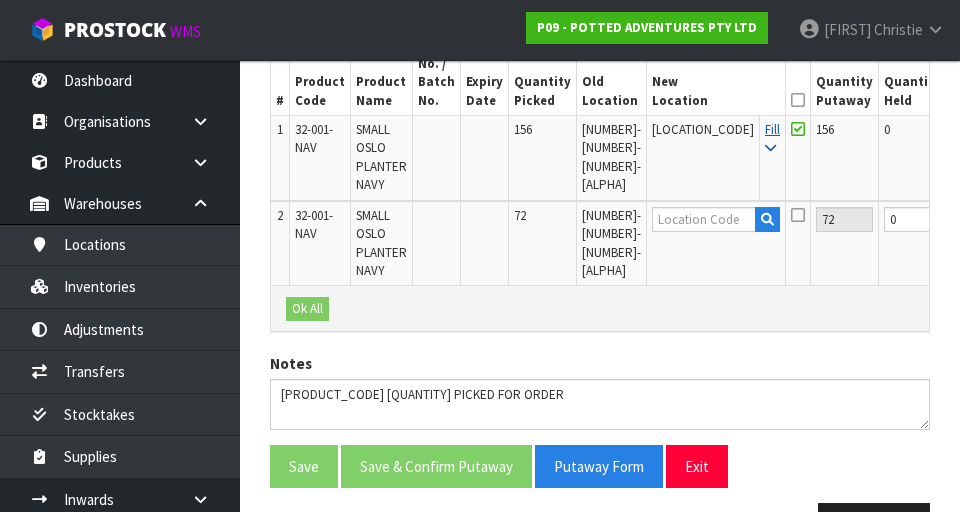 click on "Fill" at bounding box center [772, 138] 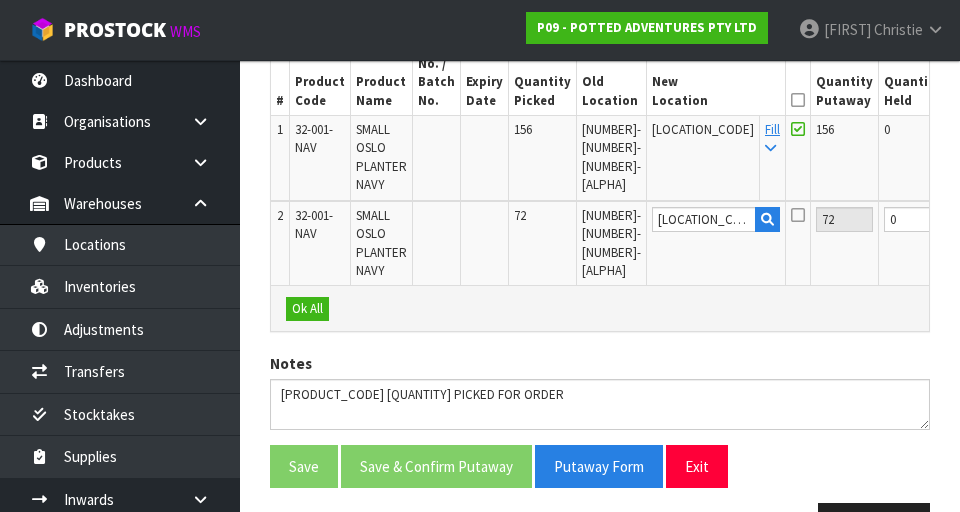 click at bounding box center [798, 100] 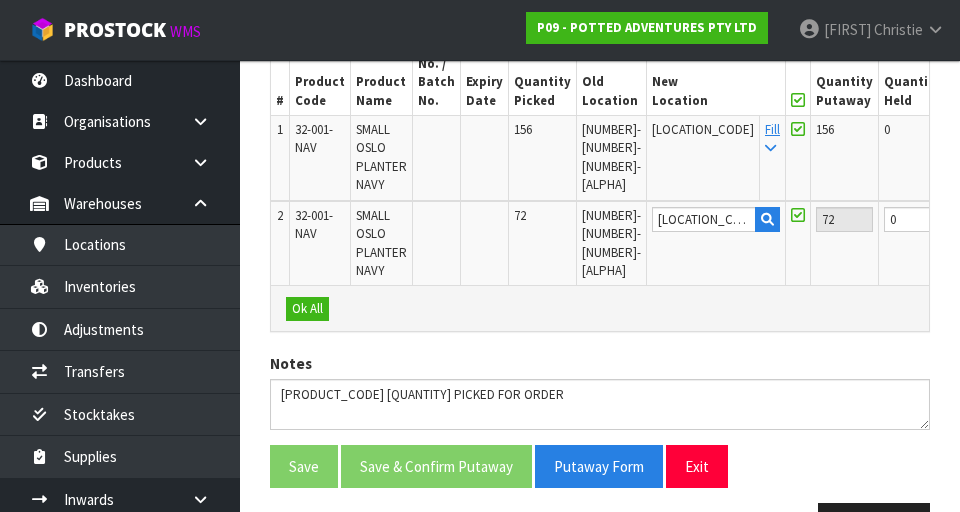 click on "OK" at bounding box center [1025, 219] 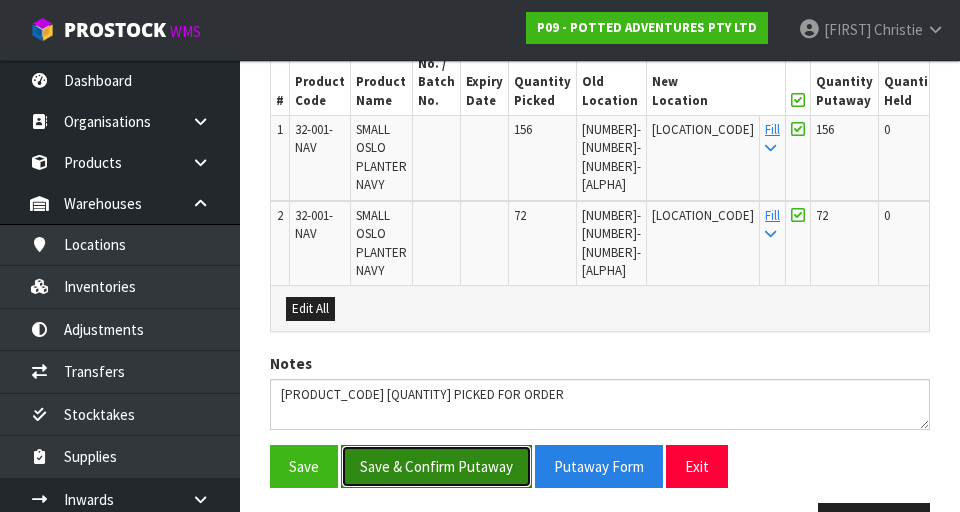 click on "Save & Confirm Putaway" at bounding box center [436, 466] 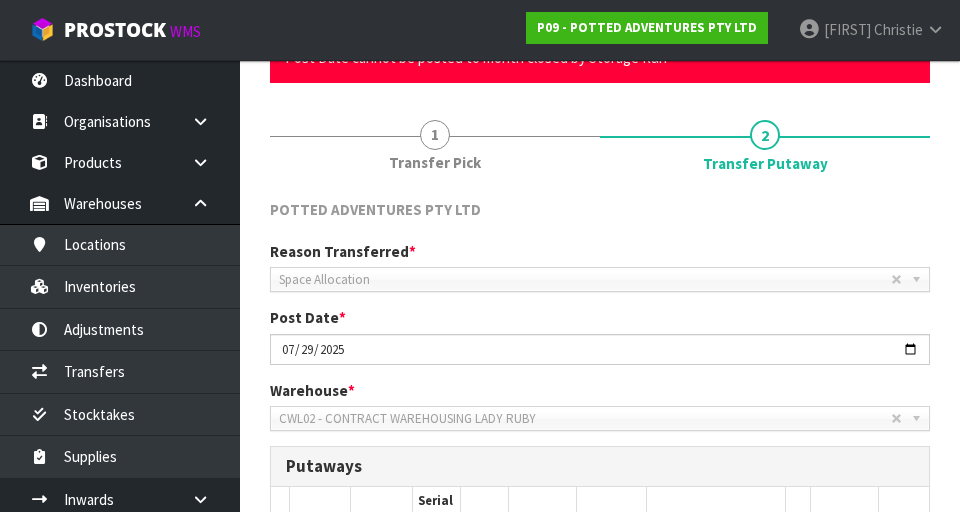 scroll, scrollTop: 179, scrollLeft: 0, axis: vertical 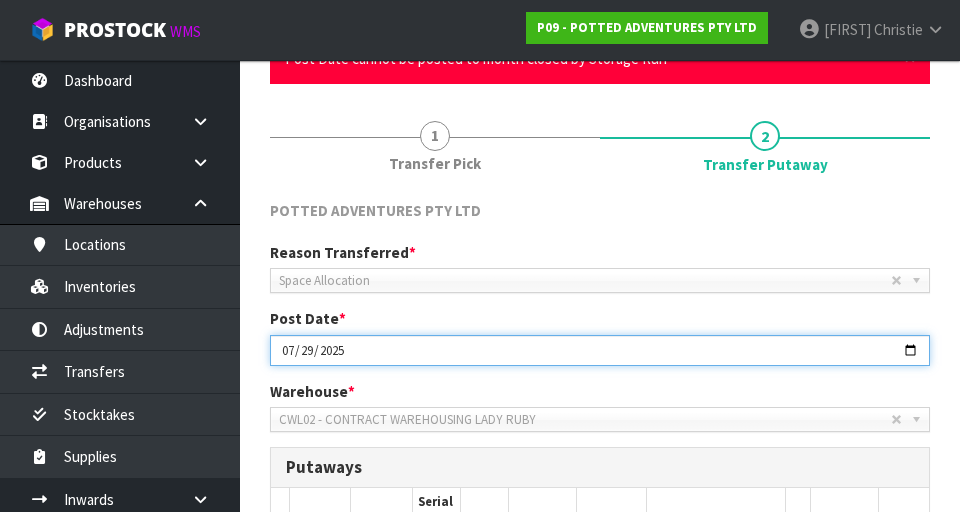 click on "2025-07-29" at bounding box center [600, 350] 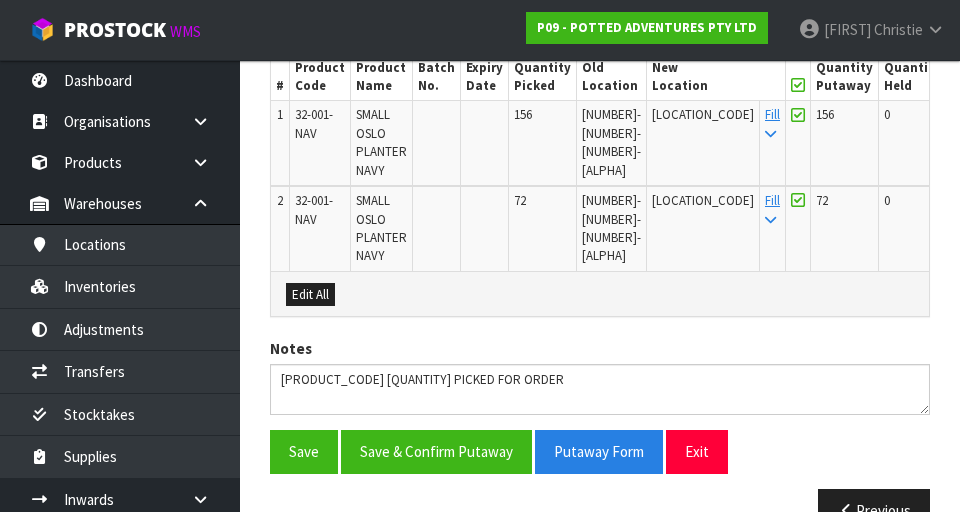 scroll, scrollTop: 699, scrollLeft: 0, axis: vertical 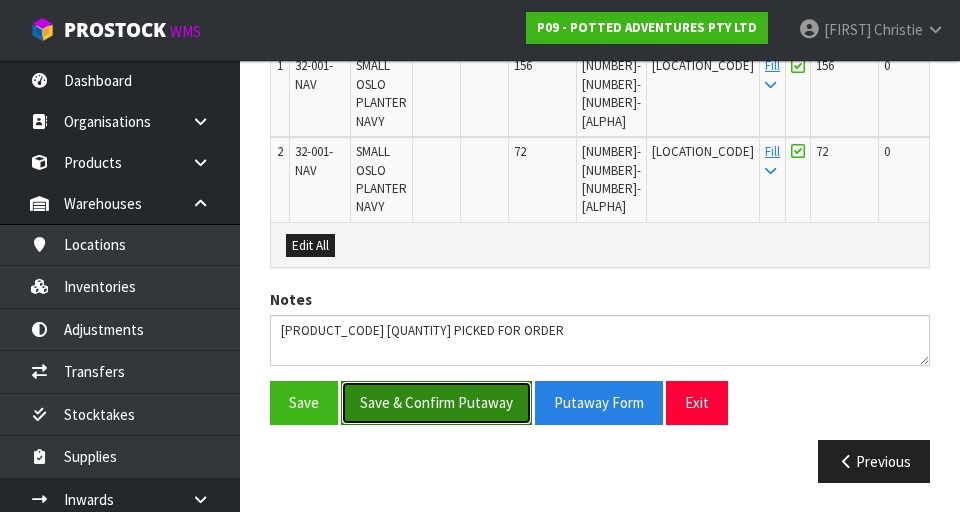 click on "Save & Confirm Putaway" at bounding box center [436, 402] 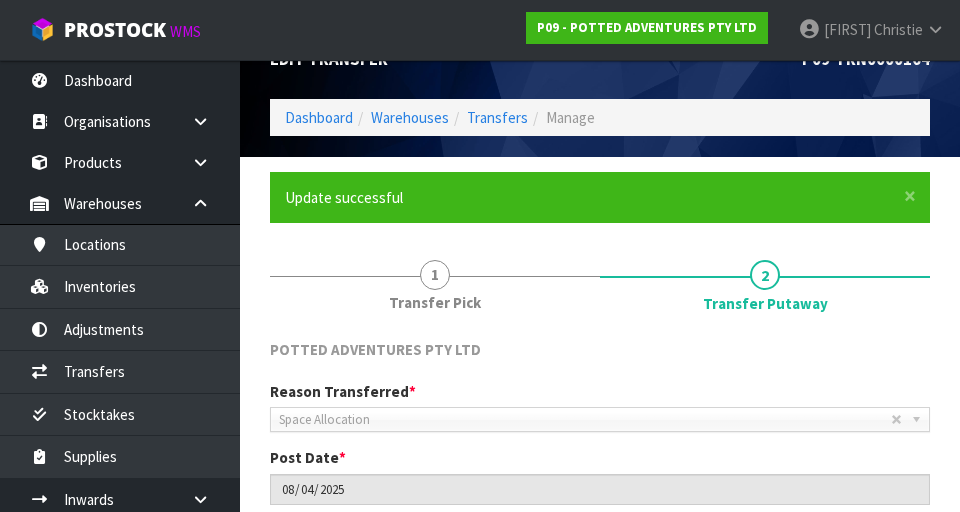 scroll, scrollTop: 41, scrollLeft: 0, axis: vertical 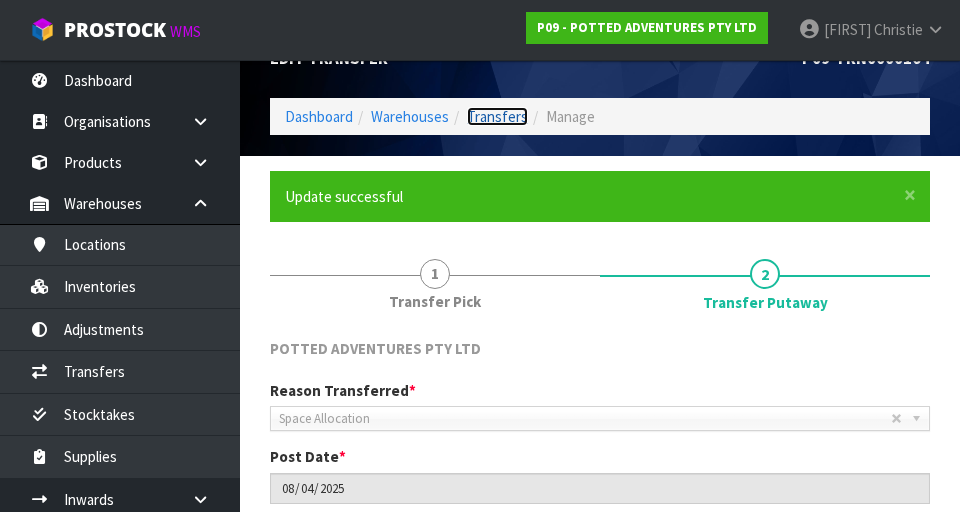 click on "Transfers" at bounding box center [497, 116] 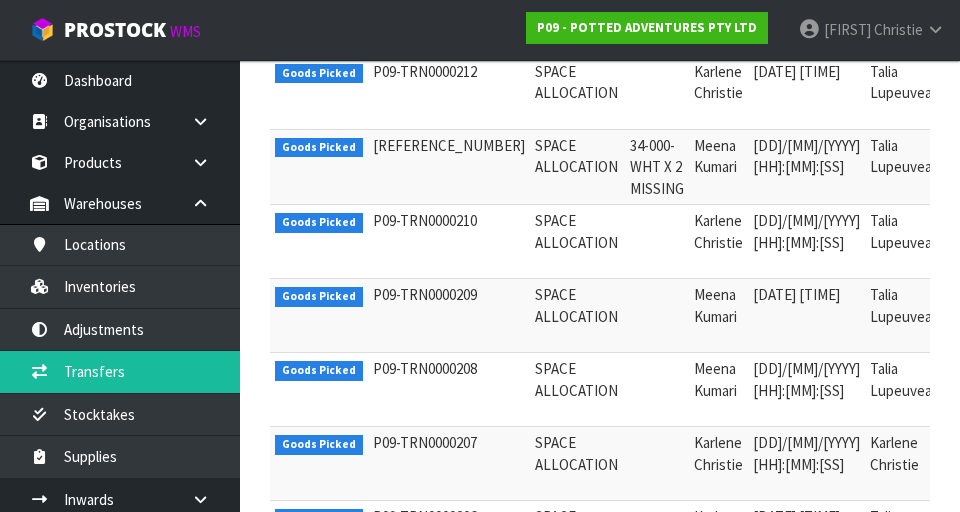scroll, scrollTop: 0, scrollLeft: 0, axis: both 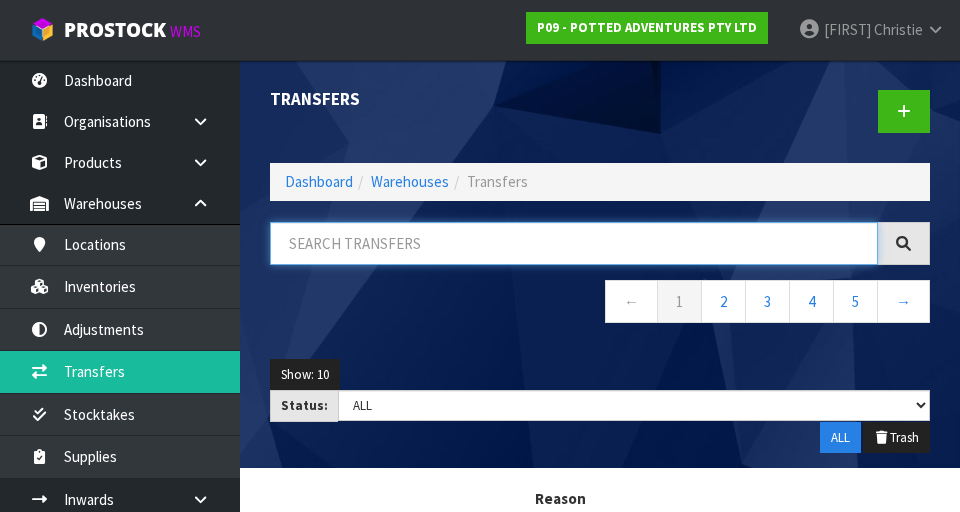 click at bounding box center (574, 243) 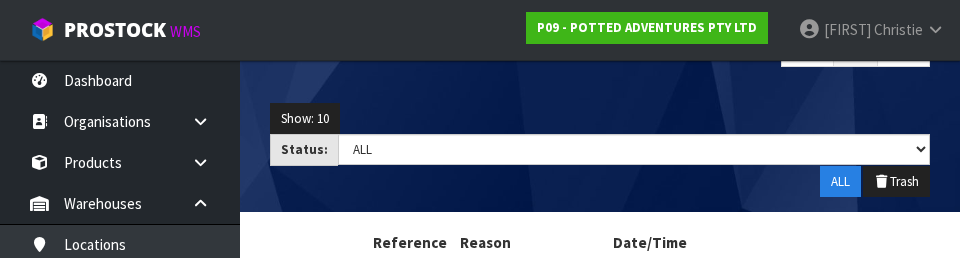 scroll, scrollTop: 277, scrollLeft: 0, axis: vertical 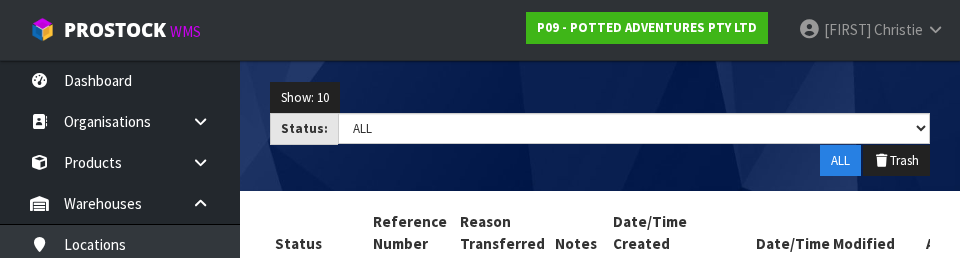 type on "165" 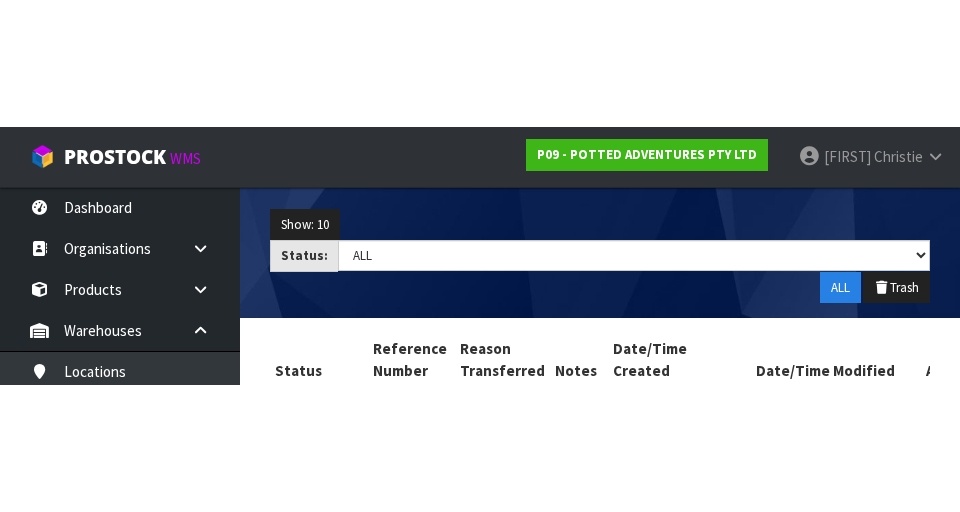 scroll, scrollTop: 190, scrollLeft: 0, axis: vertical 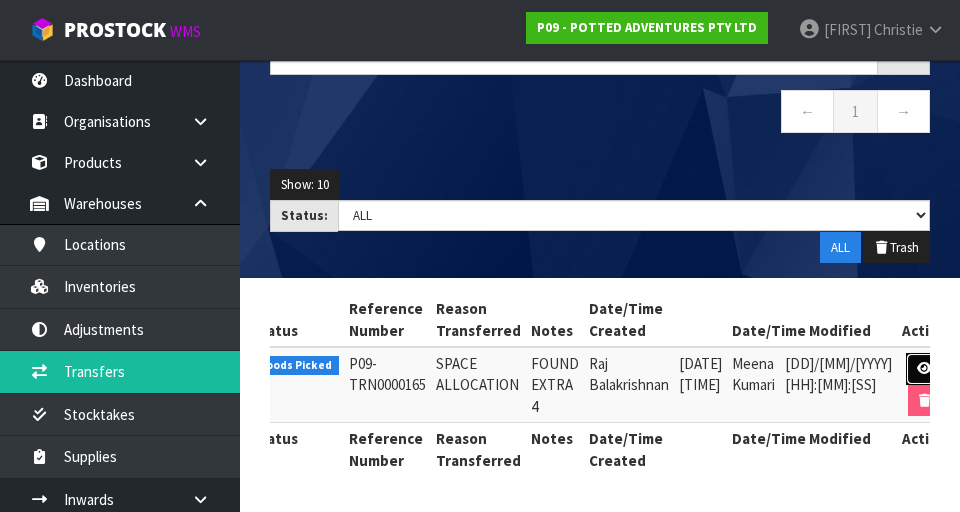 click at bounding box center [924, 368] 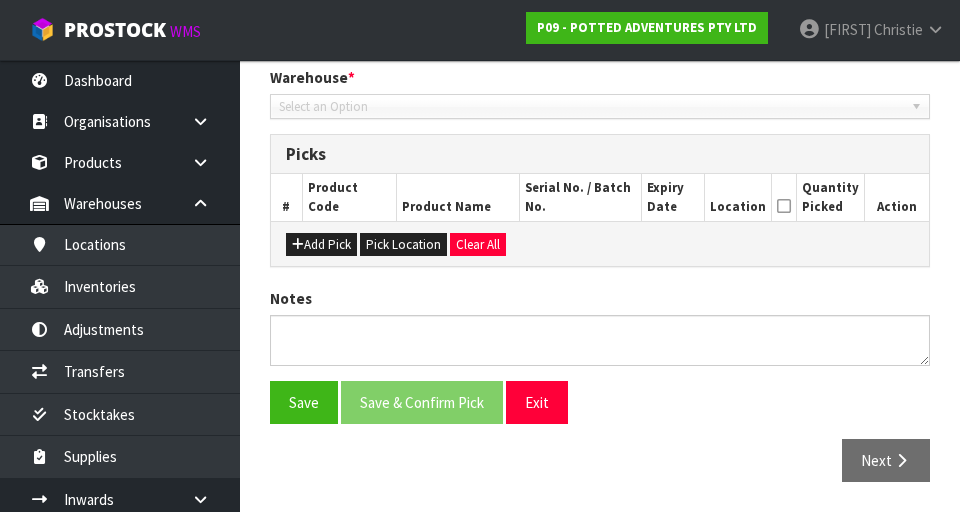 type on "2025-07-29" 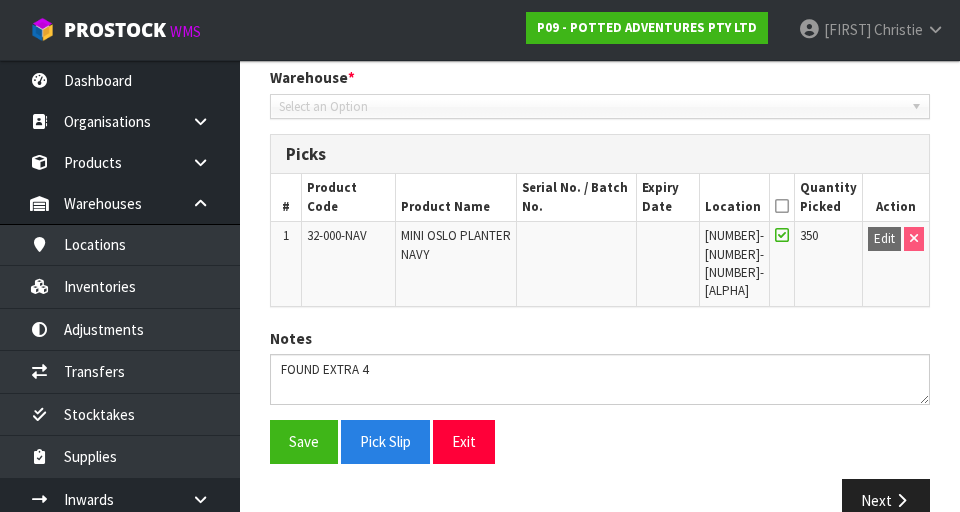 scroll, scrollTop: 423, scrollLeft: 0, axis: vertical 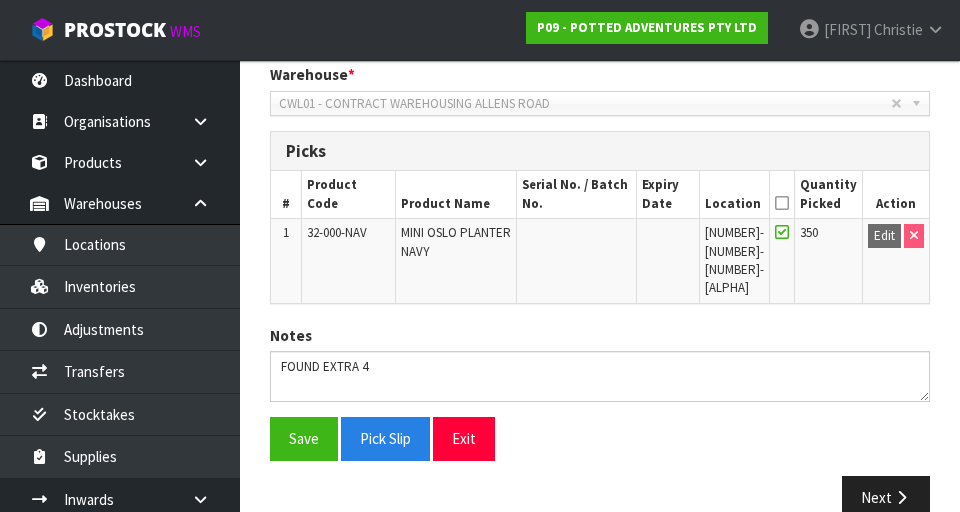 click at bounding box center [782, 203] 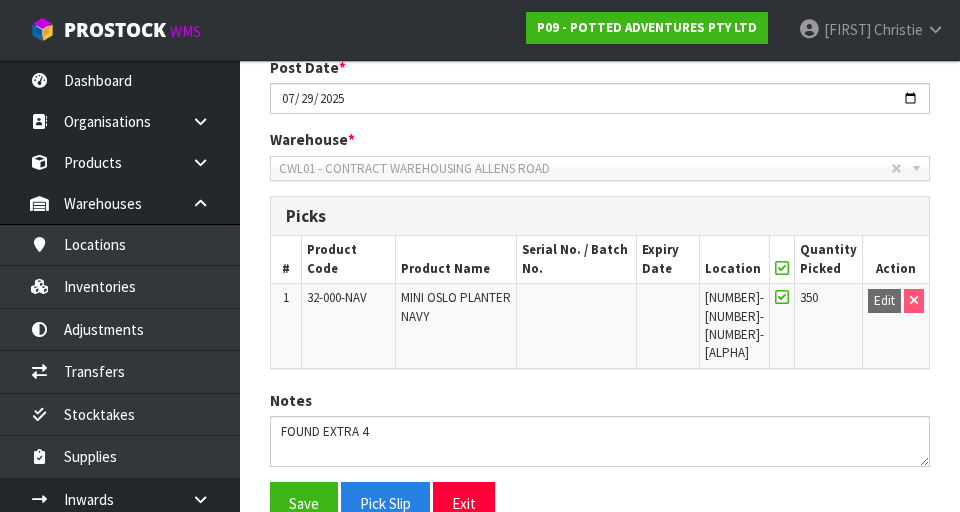 scroll, scrollTop: 356, scrollLeft: 0, axis: vertical 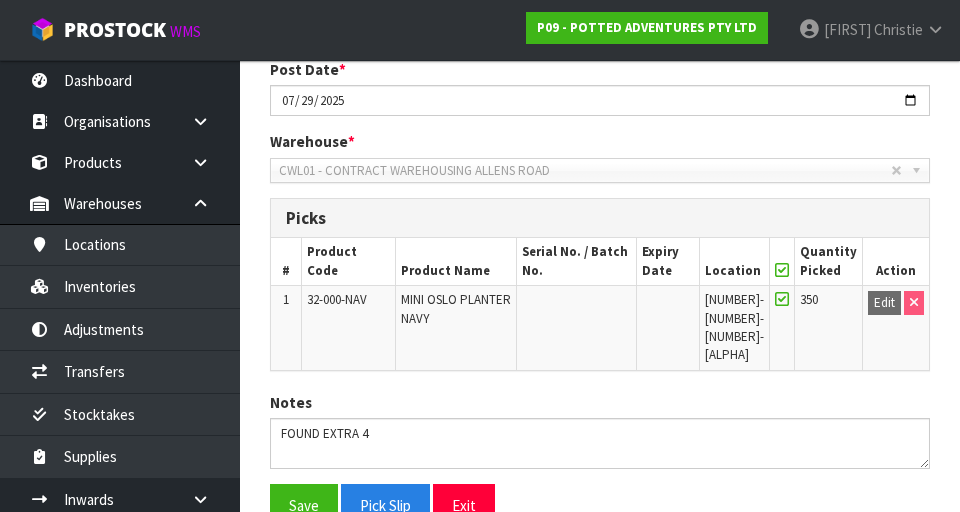 click at bounding box center (920, 170) 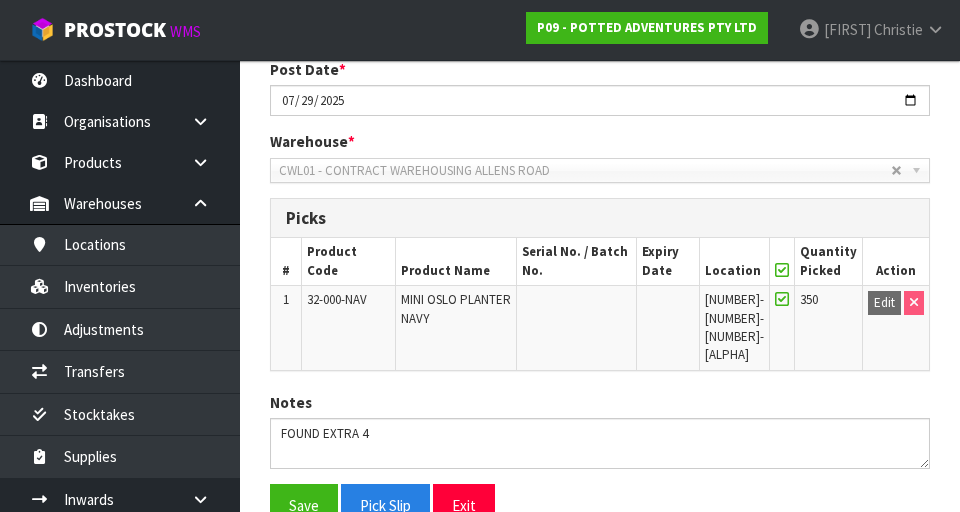 click at bounding box center [897, 171] 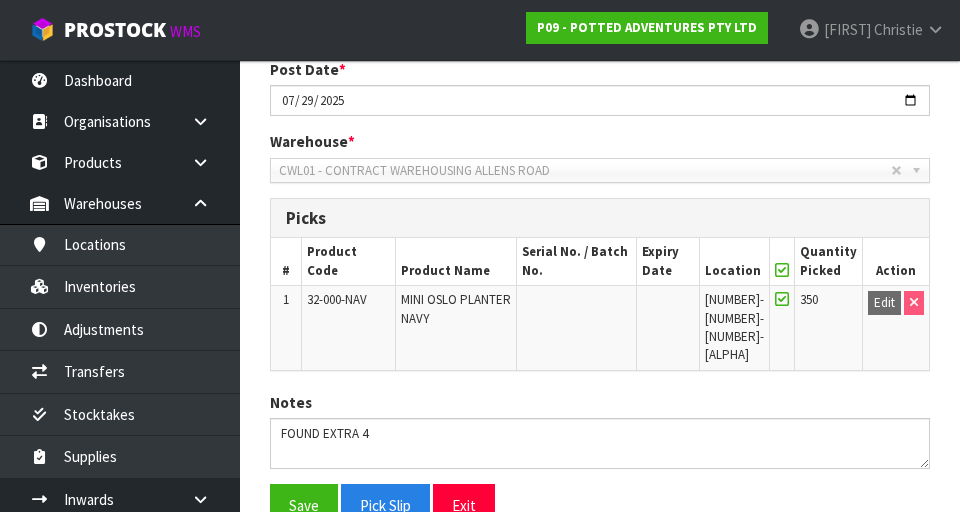 click at bounding box center [920, 170] 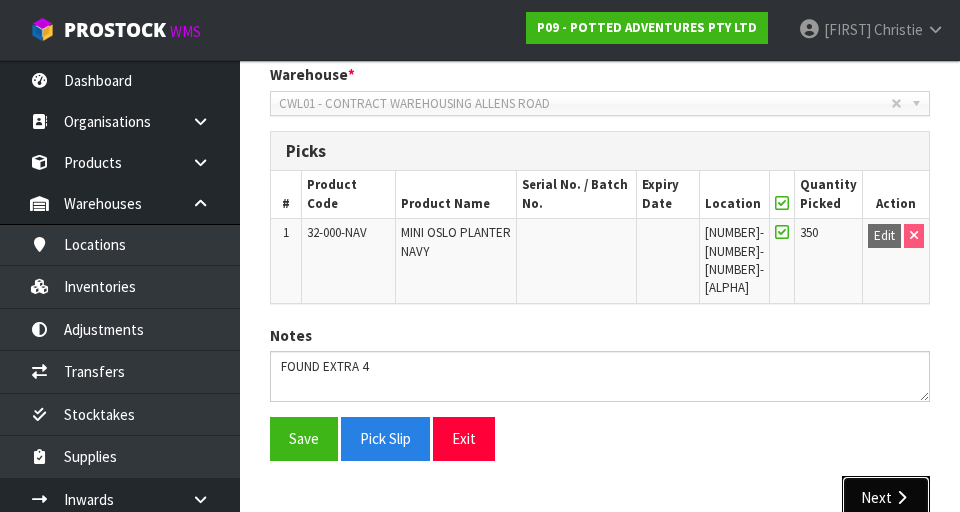 click at bounding box center [901, 497] 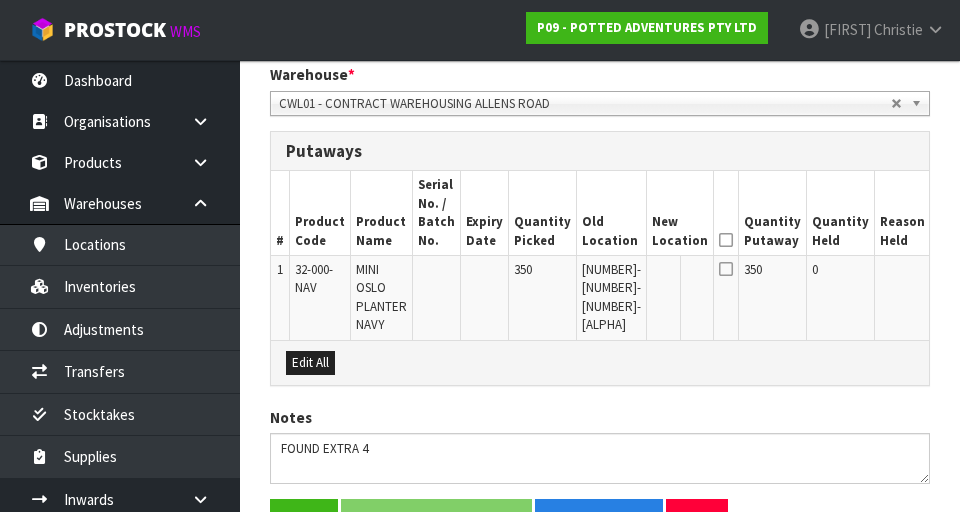scroll, scrollTop: 0, scrollLeft: 0, axis: both 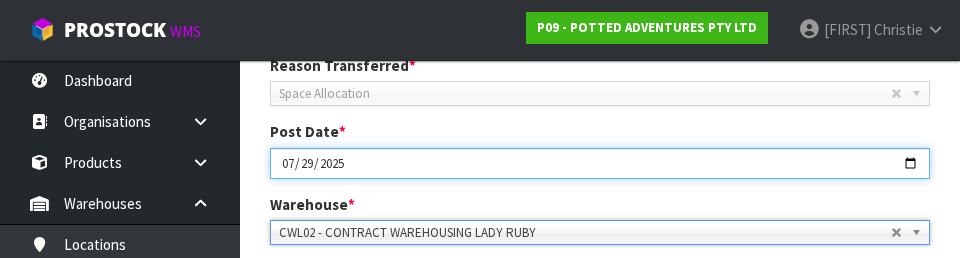 click on "2025-07-29" at bounding box center [600, 163] 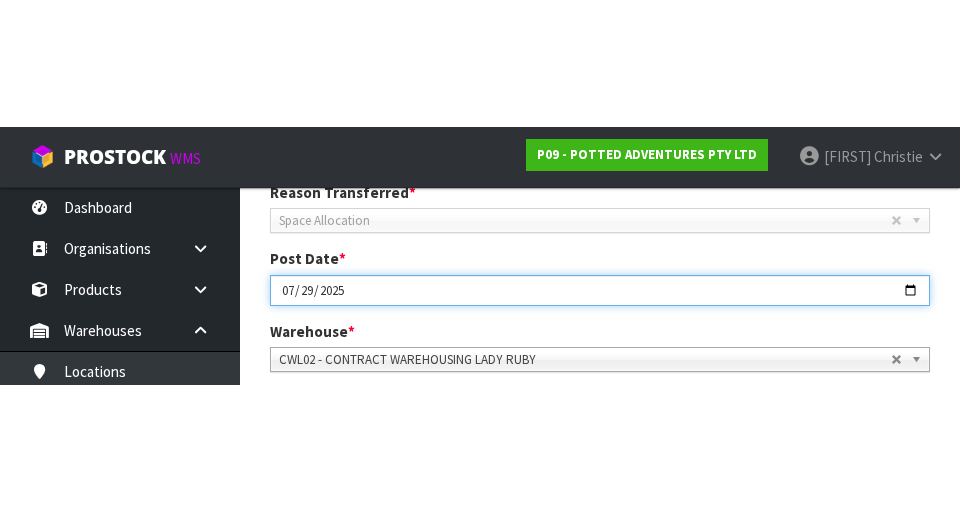 scroll, scrollTop: 294, scrollLeft: 0, axis: vertical 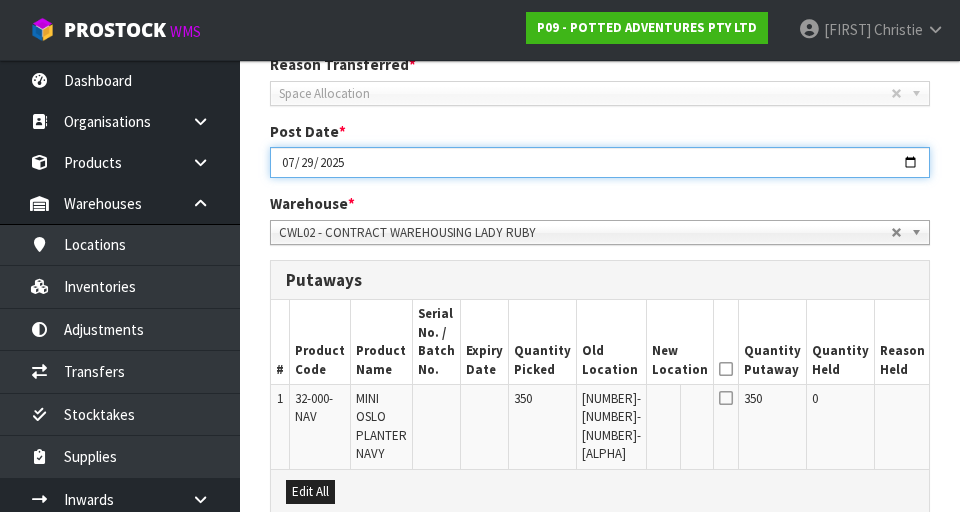 type on "2025-08-04" 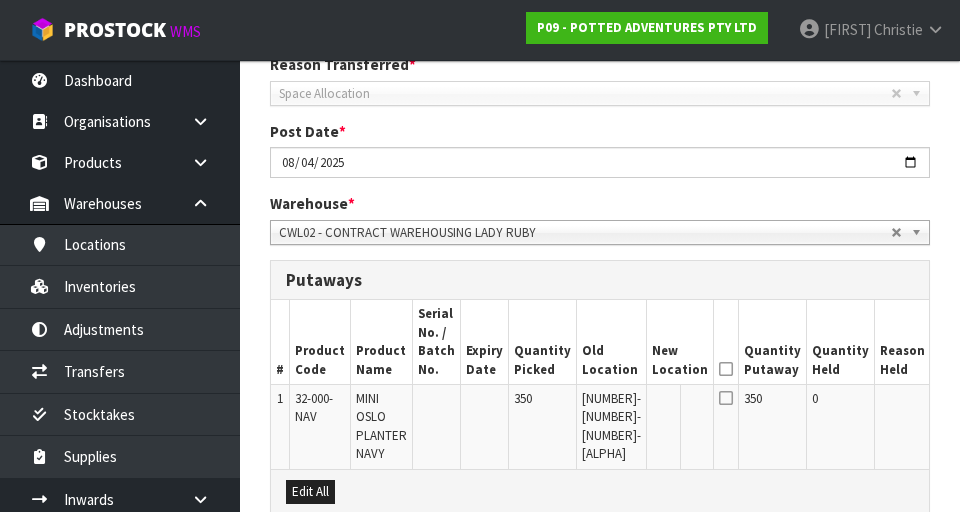 click on "Edit" at bounding box center [952, 402] 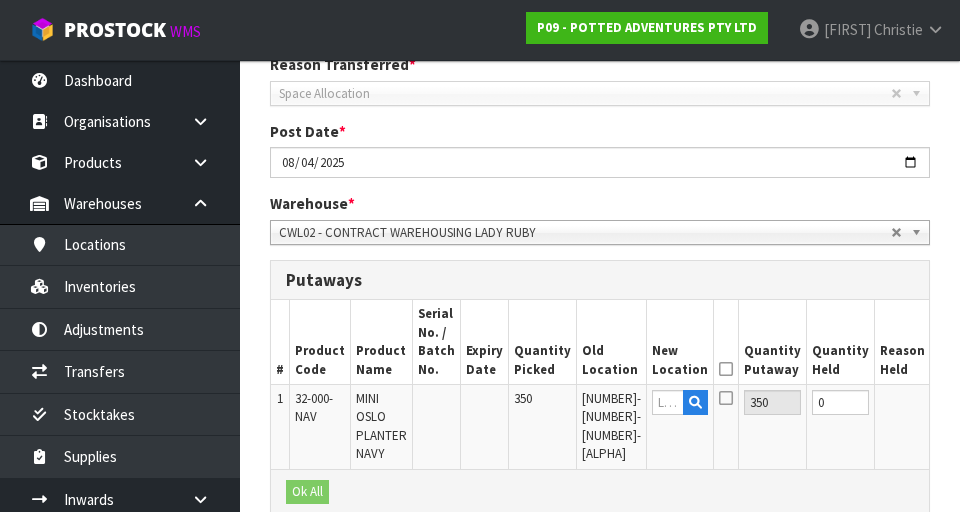 scroll, scrollTop: 0, scrollLeft: 0, axis: both 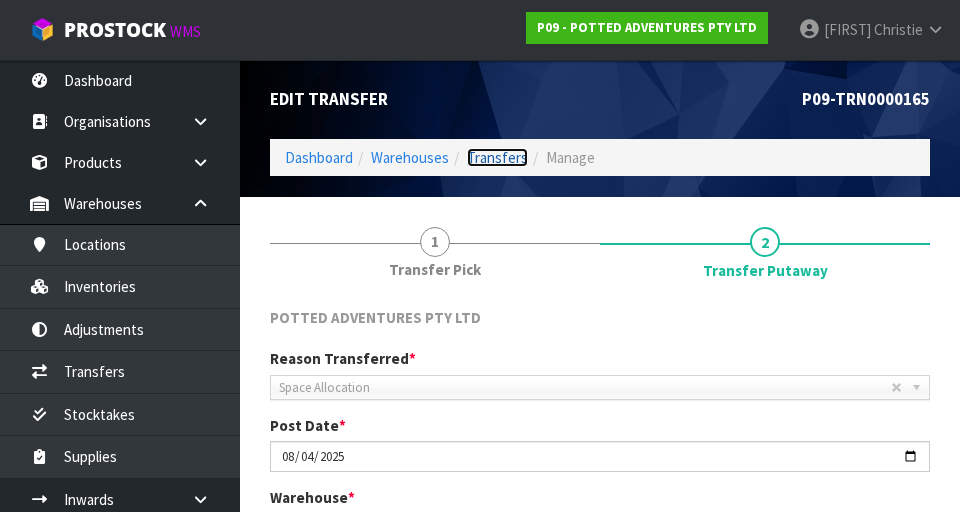 click on "Transfers" at bounding box center [497, 157] 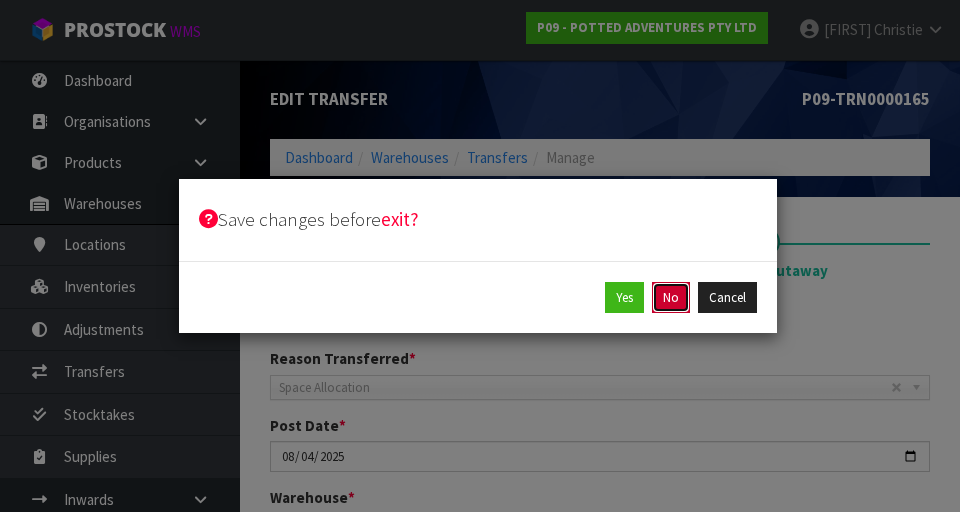click on "No" at bounding box center (671, 298) 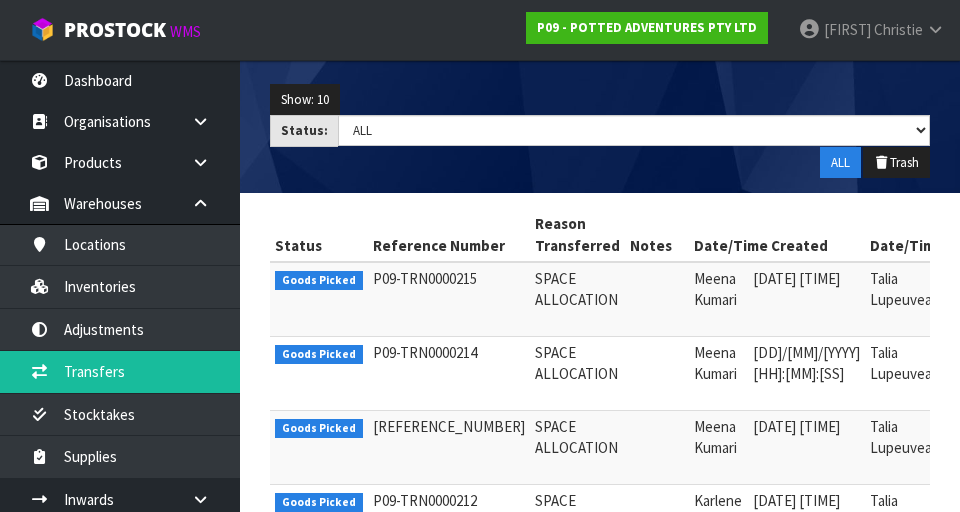 scroll, scrollTop: 274, scrollLeft: 0, axis: vertical 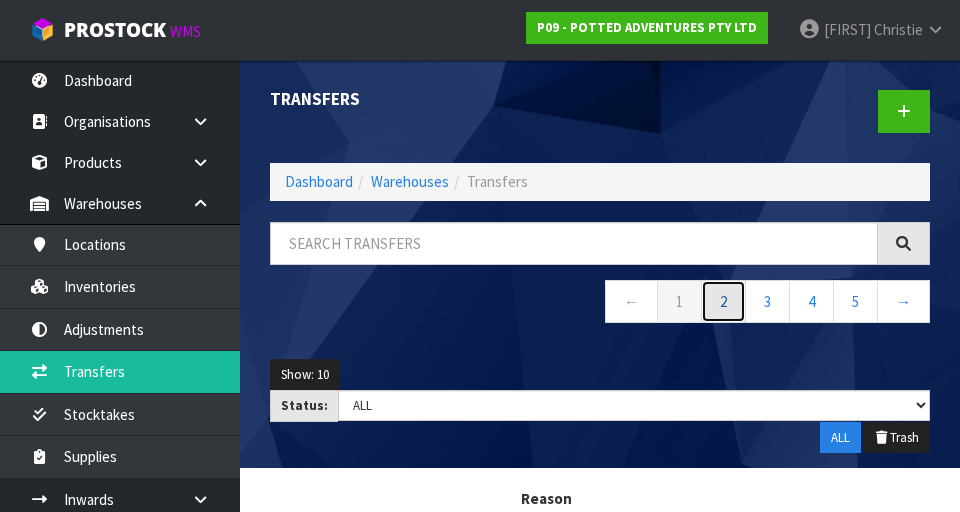 click on "2" at bounding box center [723, 301] 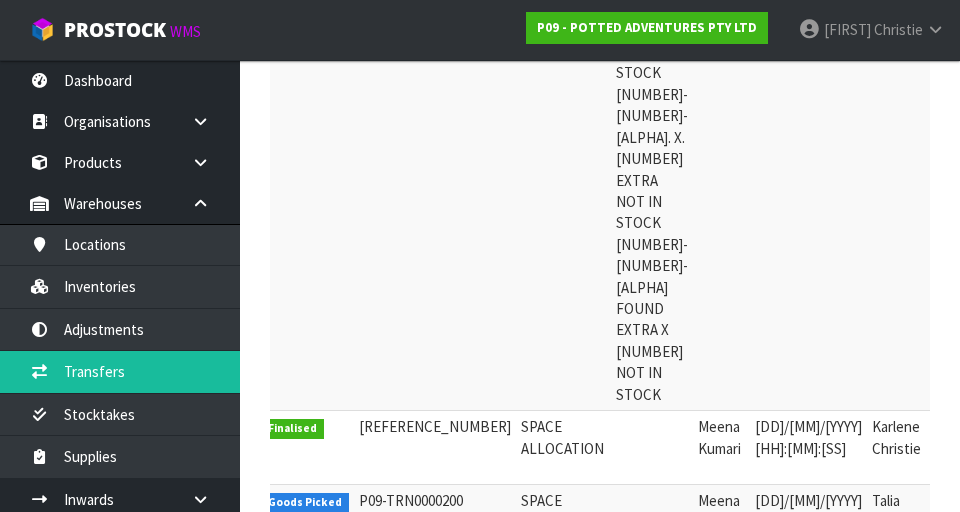 scroll, scrollTop: 0, scrollLeft: 0, axis: both 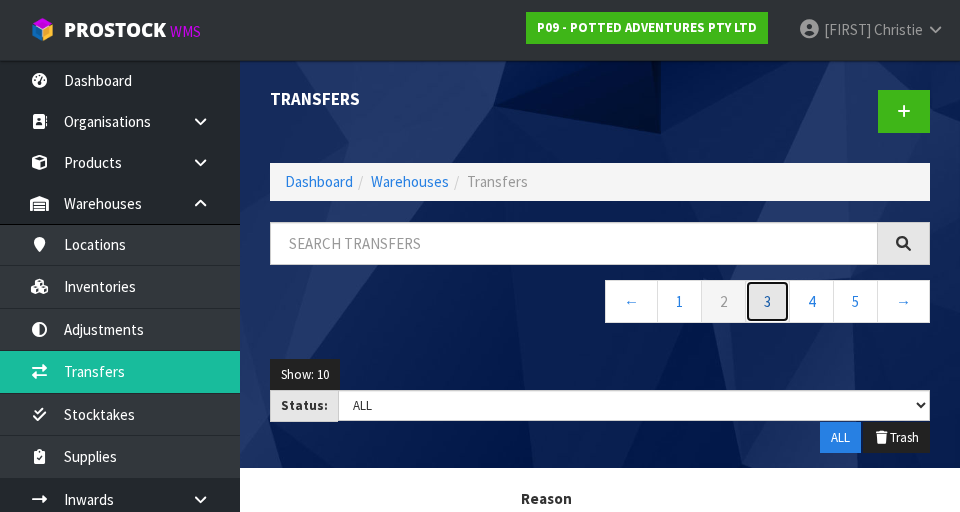click on "3" at bounding box center (767, 301) 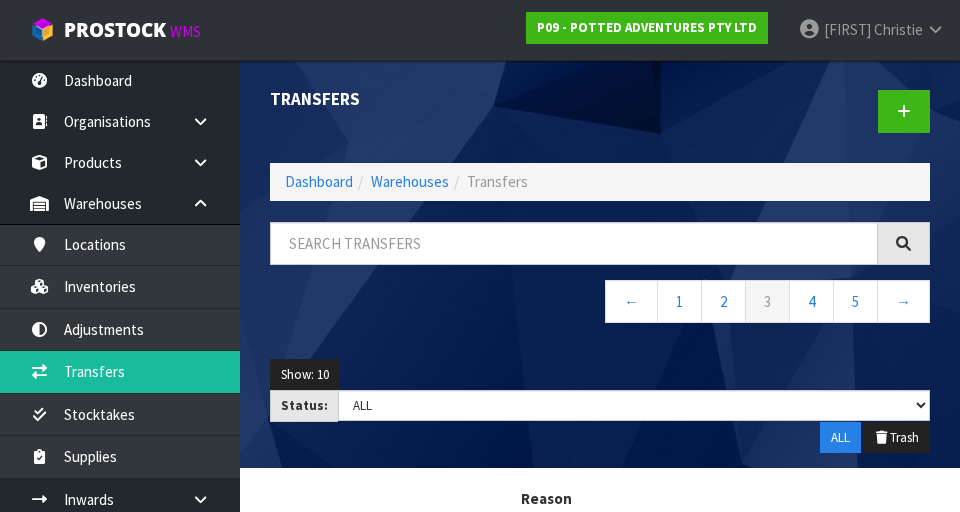 scroll, scrollTop: 0, scrollLeft: 11, axis: horizontal 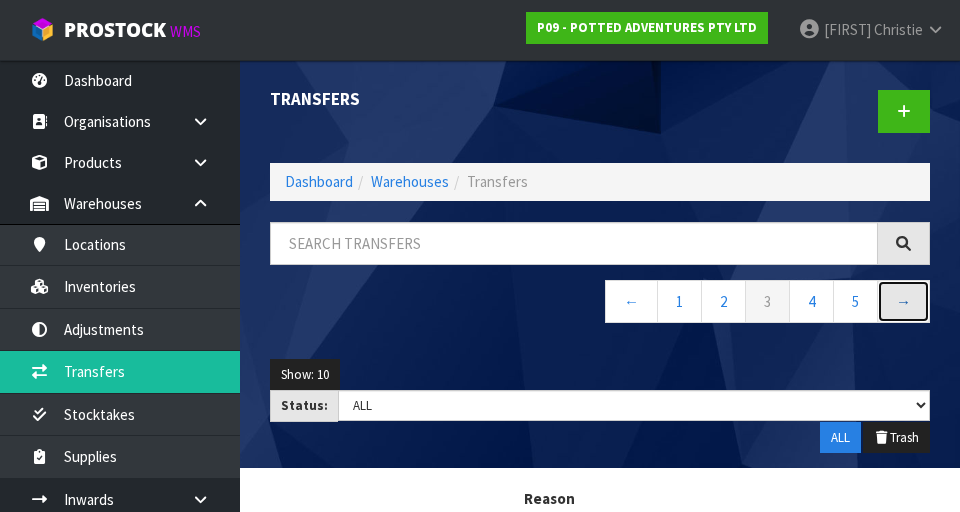 click on "→" at bounding box center (903, 301) 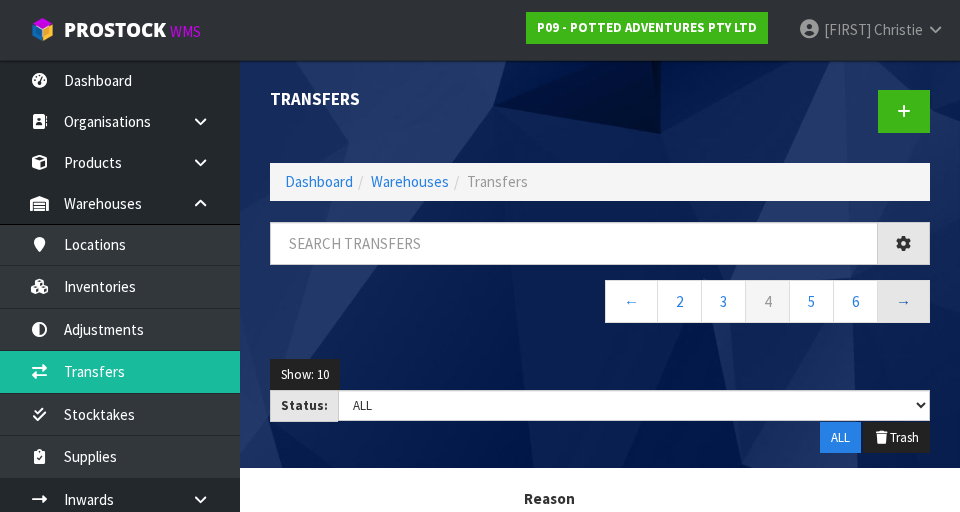scroll, scrollTop: 0, scrollLeft: 0, axis: both 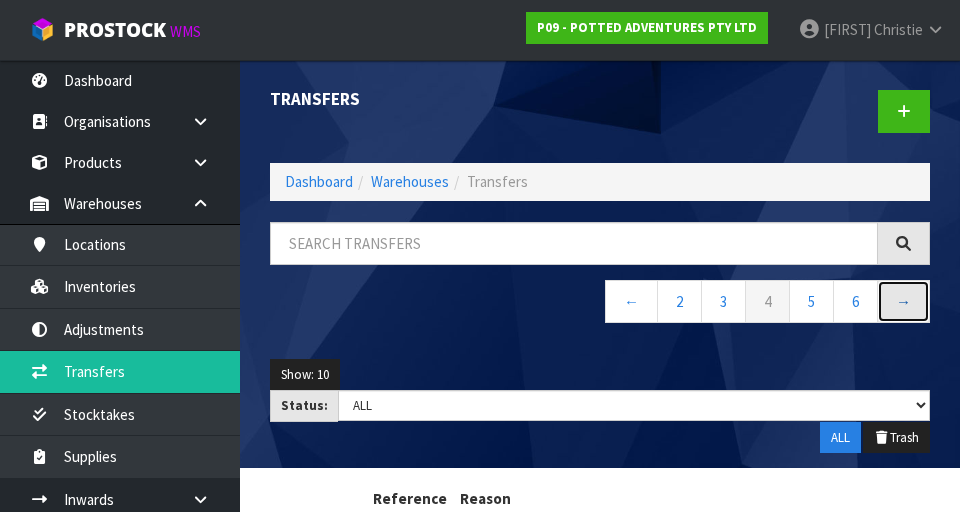 click on "→" at bounding box center [903, 301] 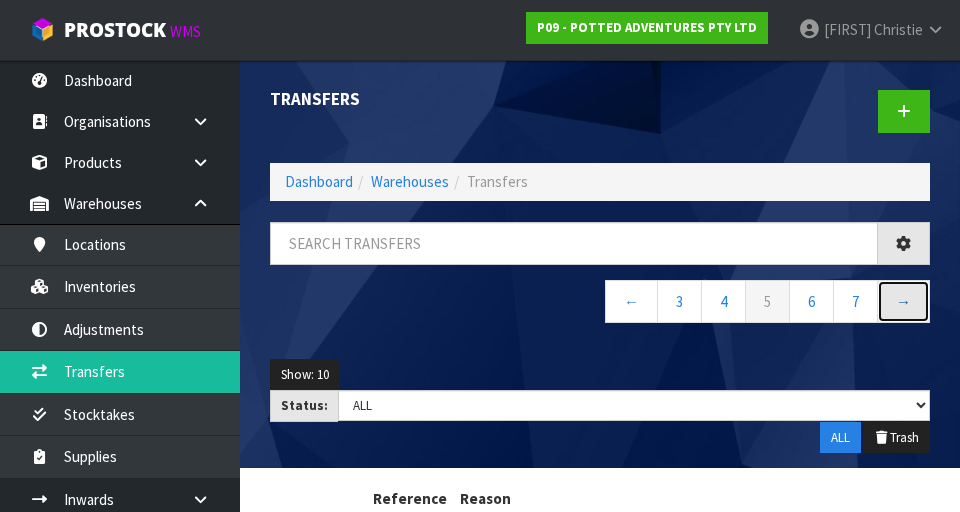 click on "→" at bounding box center [903, 301] 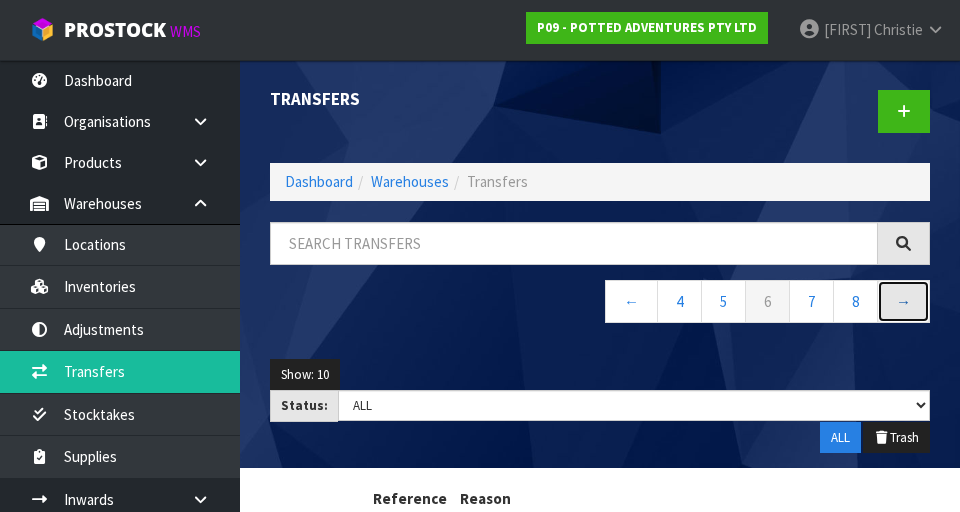 click on "→" at bounding box center (903, 301) 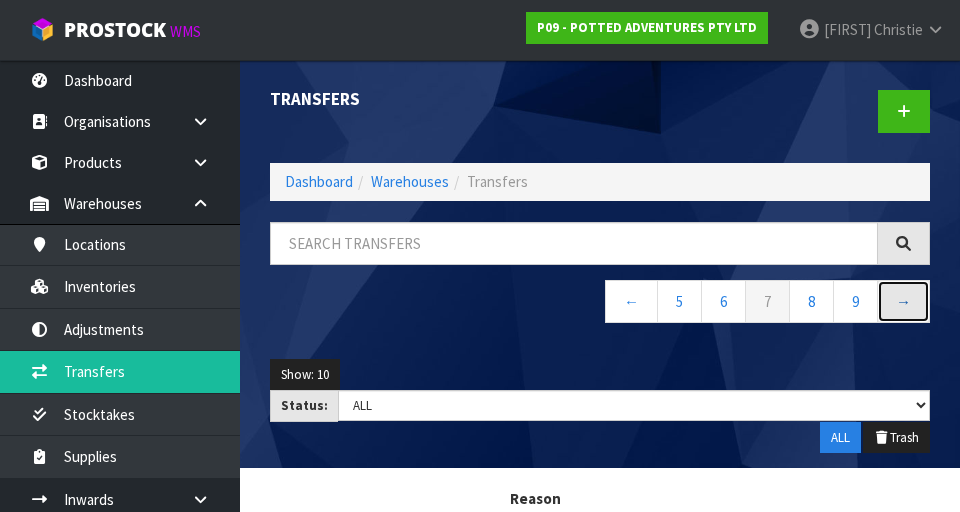 click on "→" at bounding box center [903, 301] 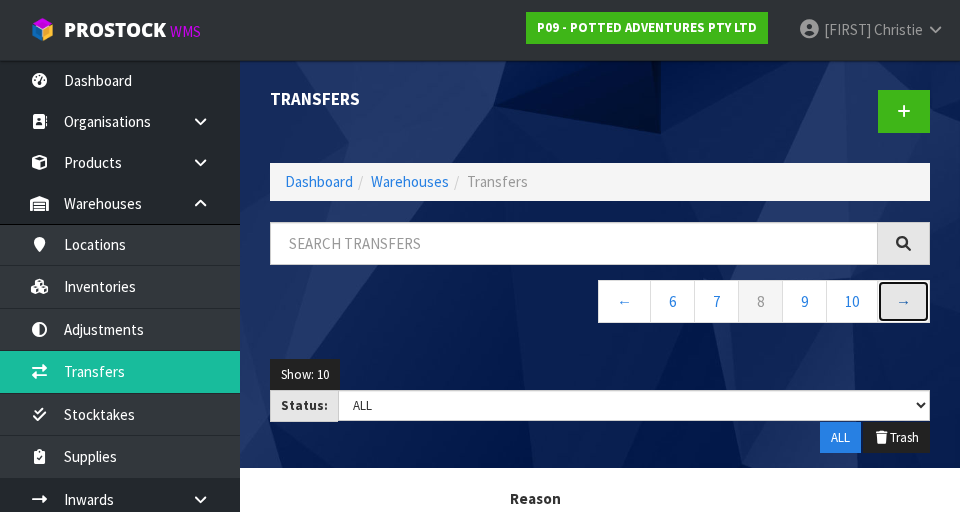 click on "→" at bounding box center [903, 301] 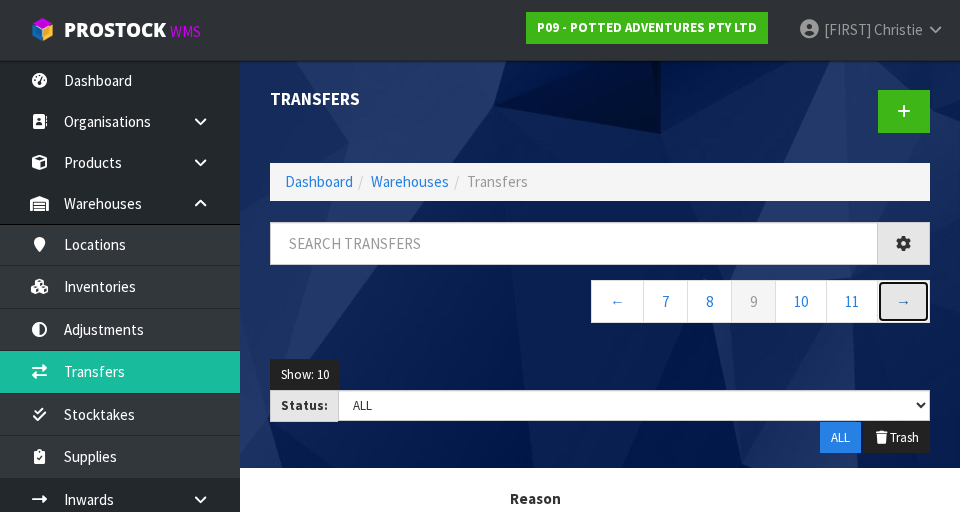 click on "→" at bounding box center [903, 301] 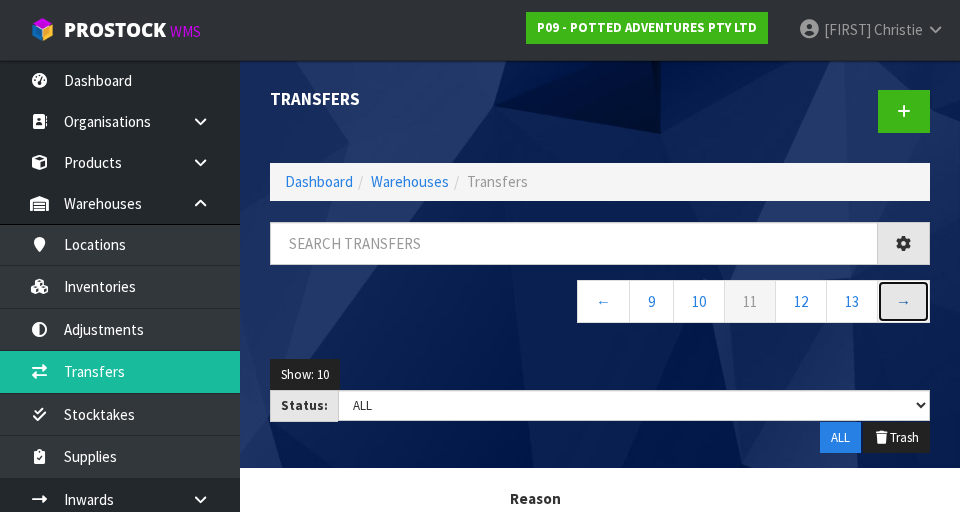 click on "→" at bounding box center [903, 301] 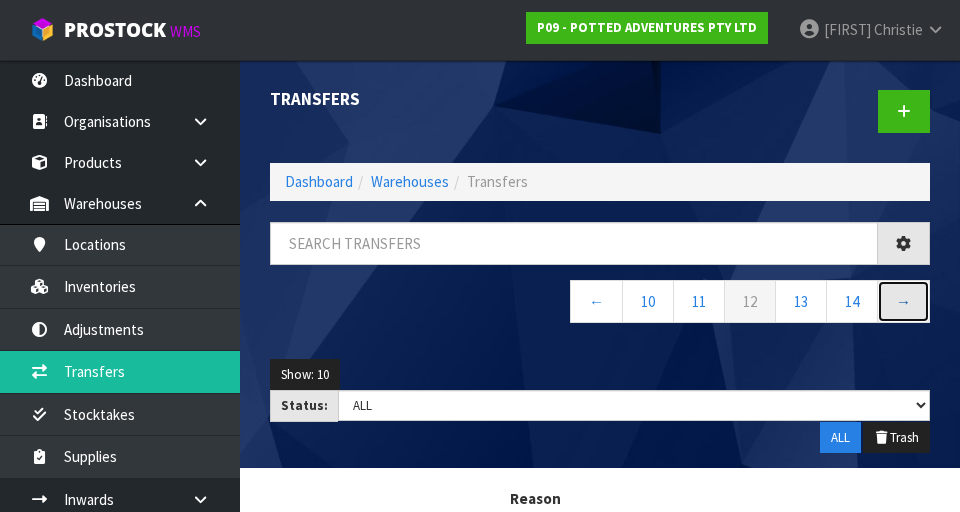 click on "→" at bounding box center (903, 301) 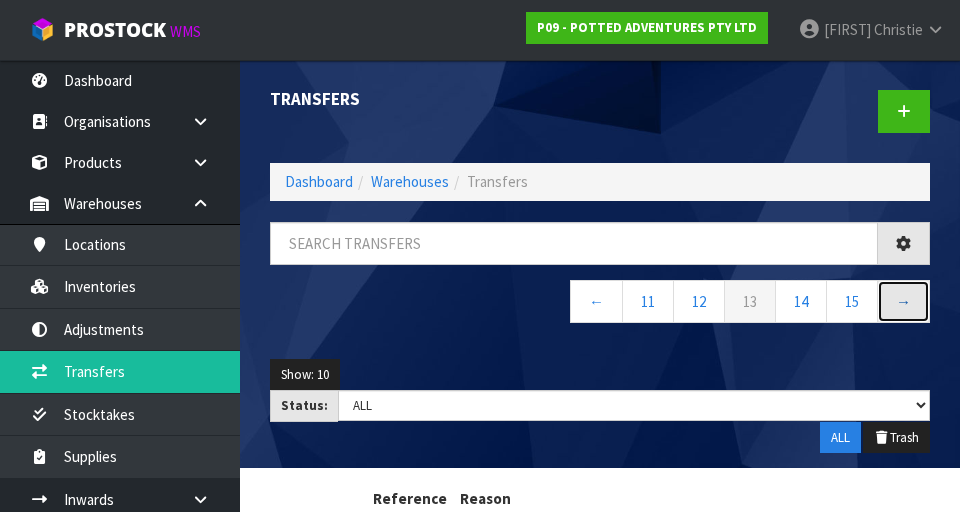 click on "→" at bounding box center (903, 301) 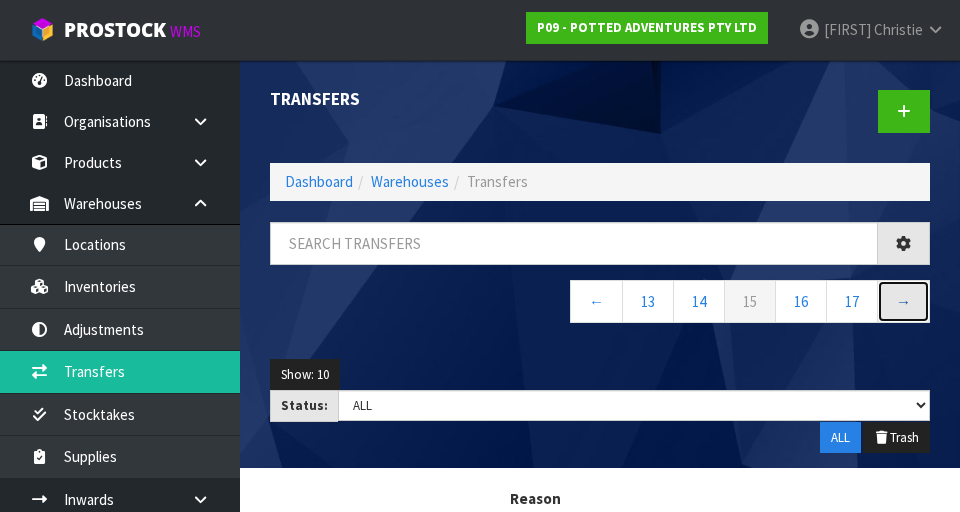 click on "→" at bounding box center [903, 301] 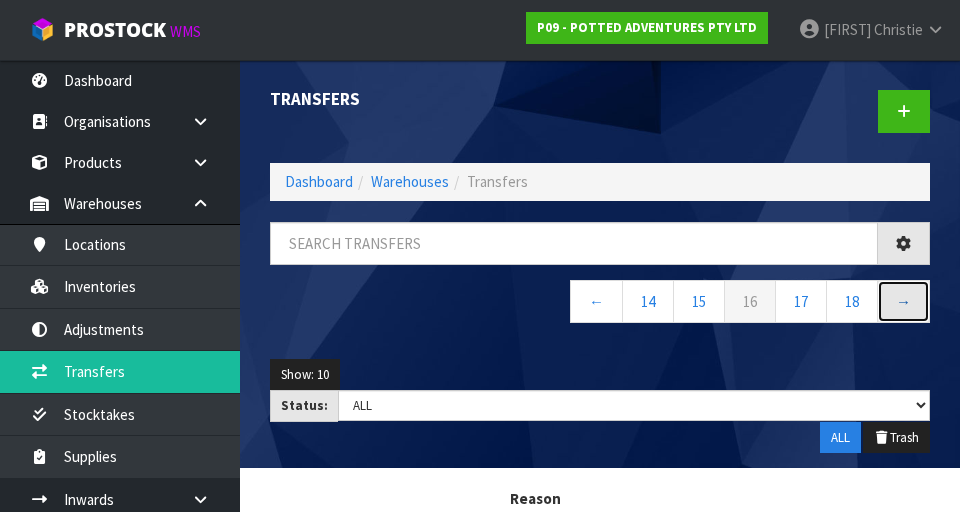 click on "→" at bounding box center [903, 301] 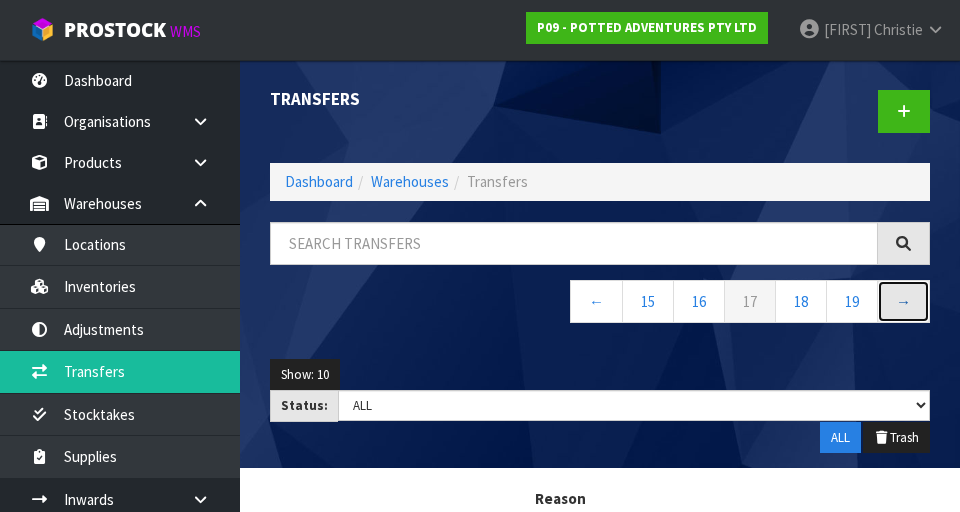 click on "→" at bounding box center [903, 301] 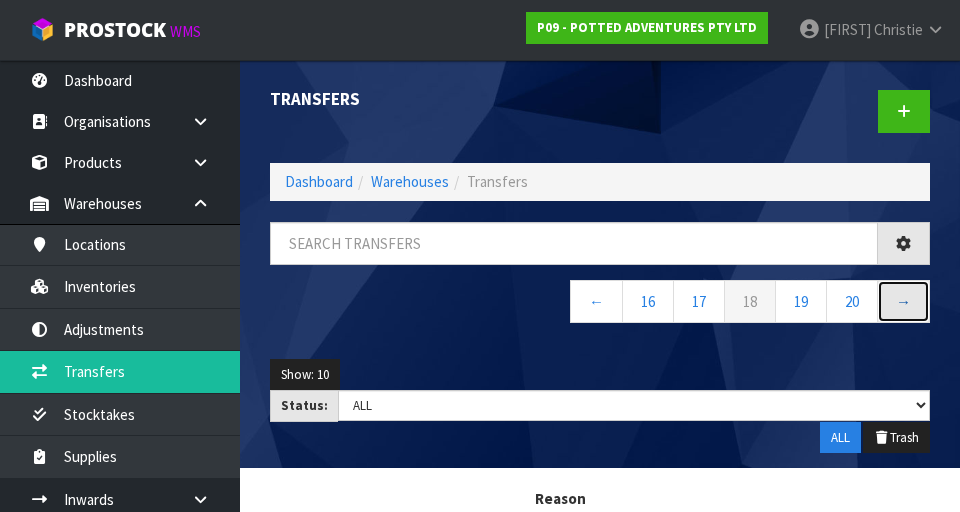 click on "→" at bounding box center (903, 301) 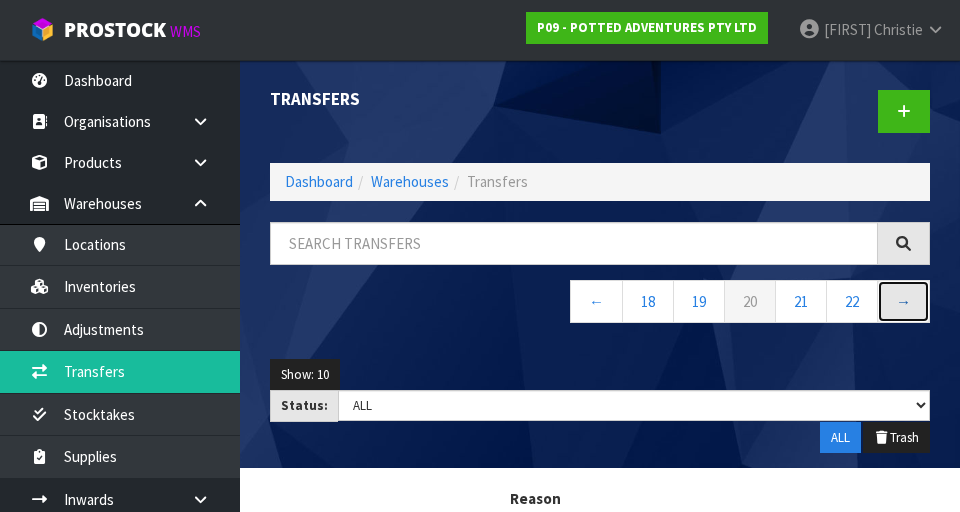 click on "→" at bounding box center [903, 301] 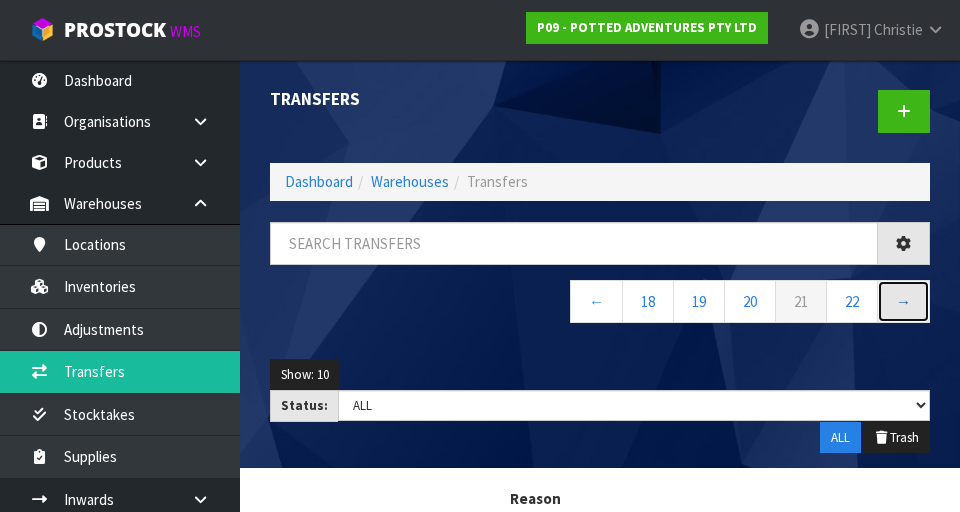 click on "→" at bounding box center [903, 301] 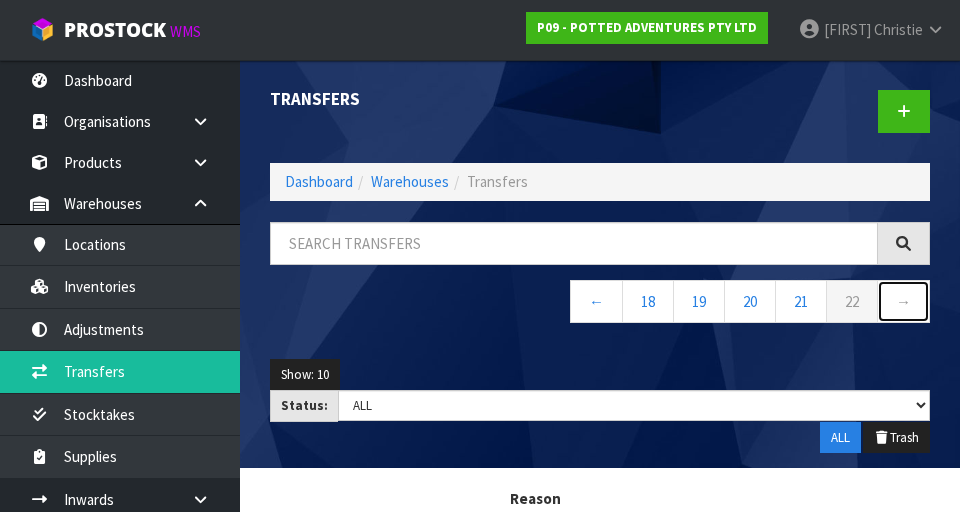 click on "→" at bounding box center (903, 301) 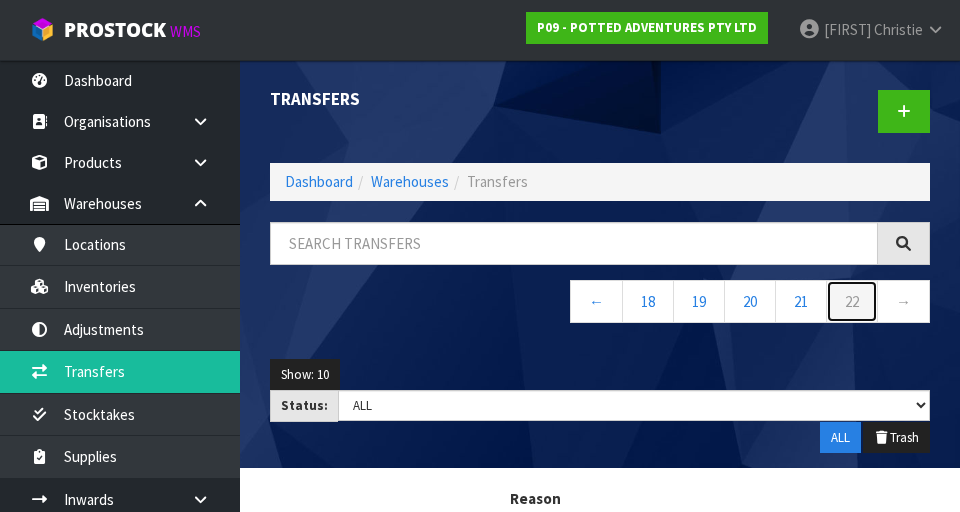 click on "22" at bounding box center [852, 301] 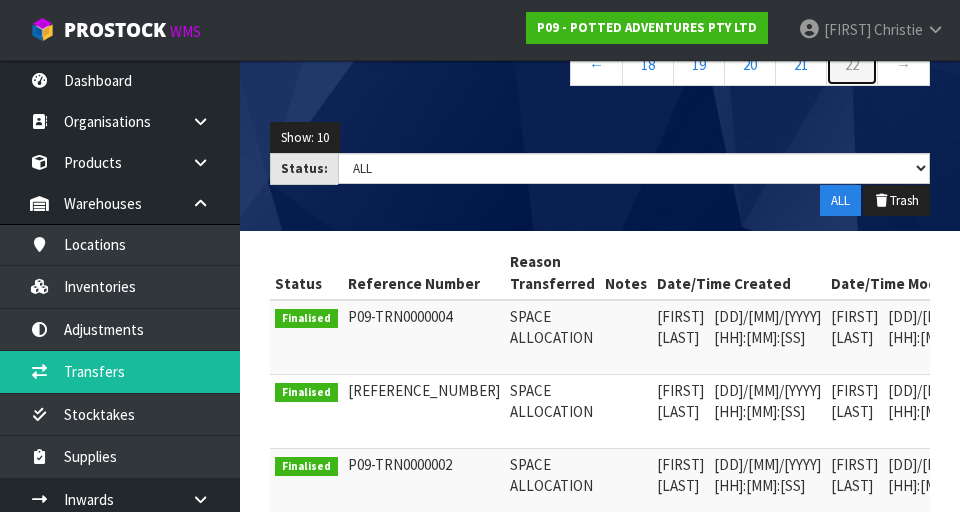 scroll, scrollTop: 235, scrollLeft: 0, axis: vertical 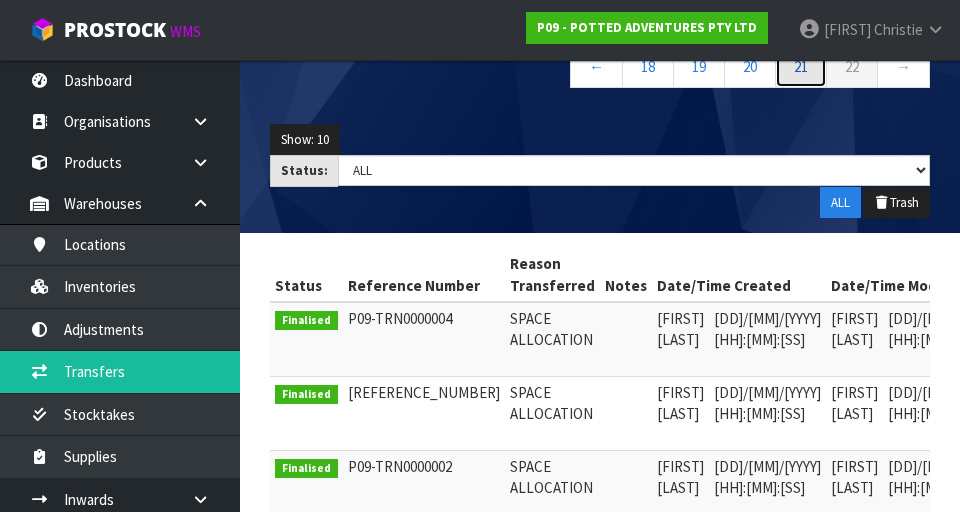 click on "21" at bounding box center [801, 66] 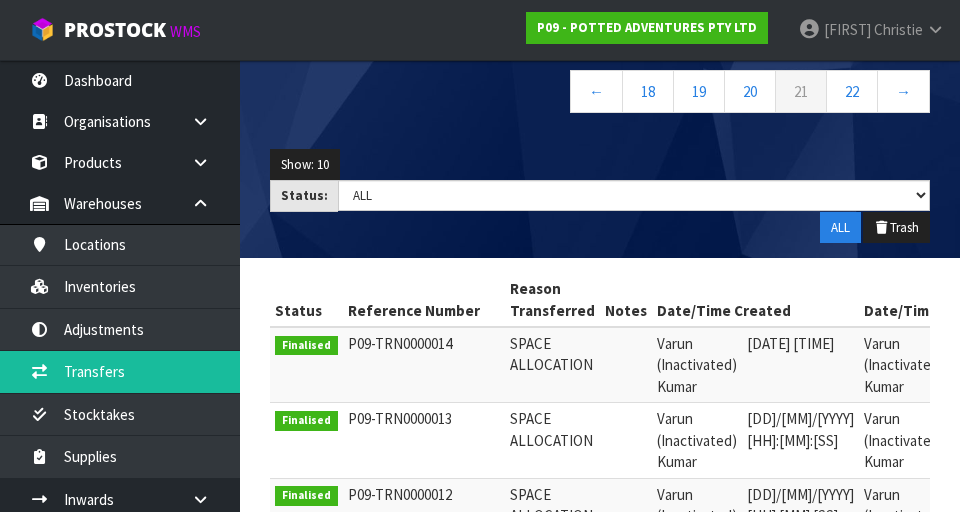 scroll, scrollTop: 209, scrollLeft: 0, axis: vertical 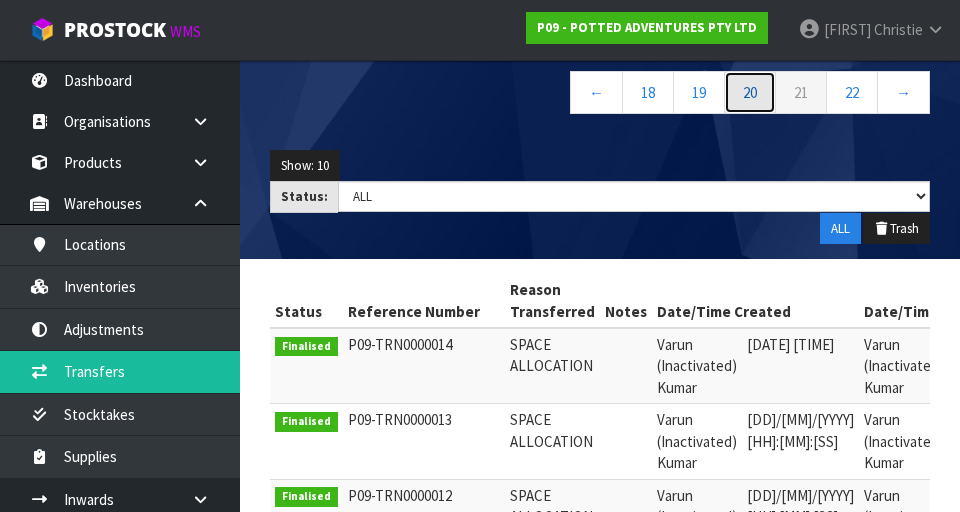 click on "20" at bounding box center [750, 92] 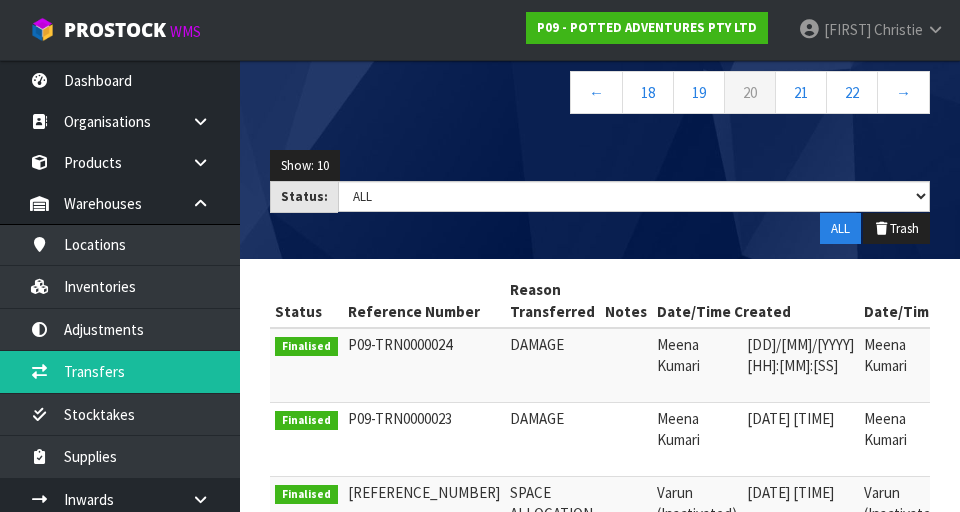 scroll, scrollTop: 0, scrollLeft: 25, axis: horizontal 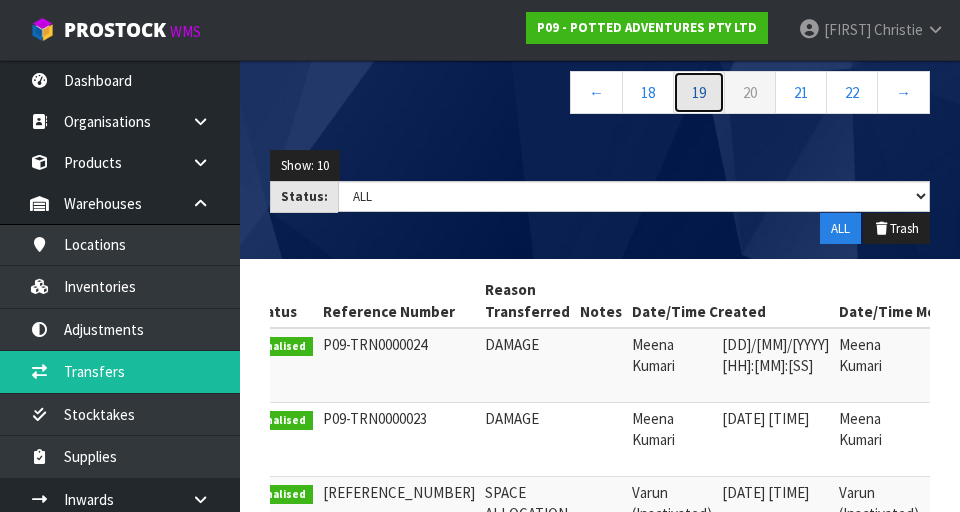 click on "19" at bounding box center (699, 92) 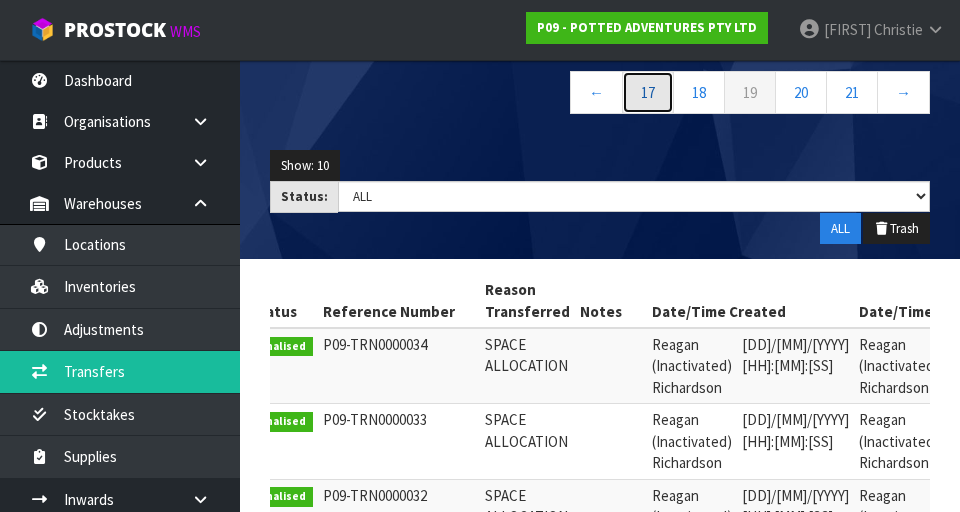 click on "17" at bounding box center (648, 92) 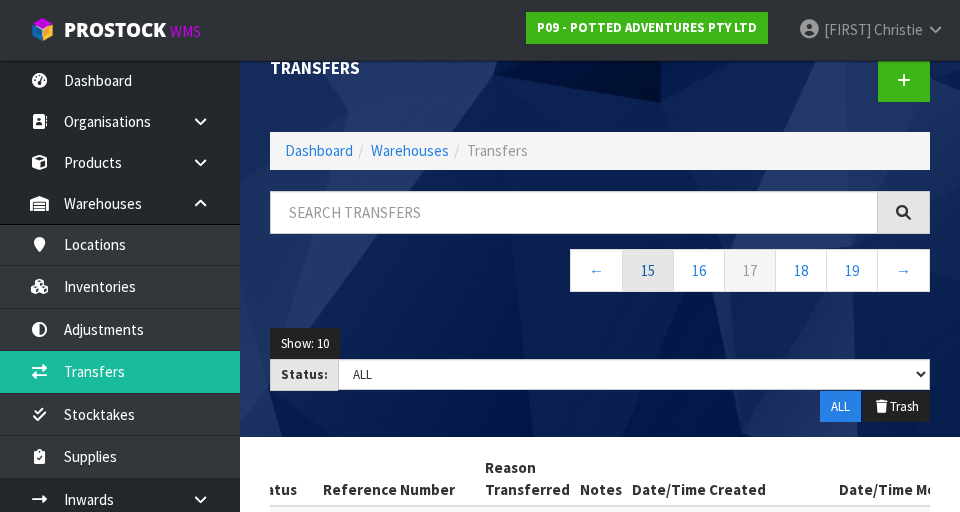 scroll, scrollTop: 25, scrollLeft: 0, axis: vertical 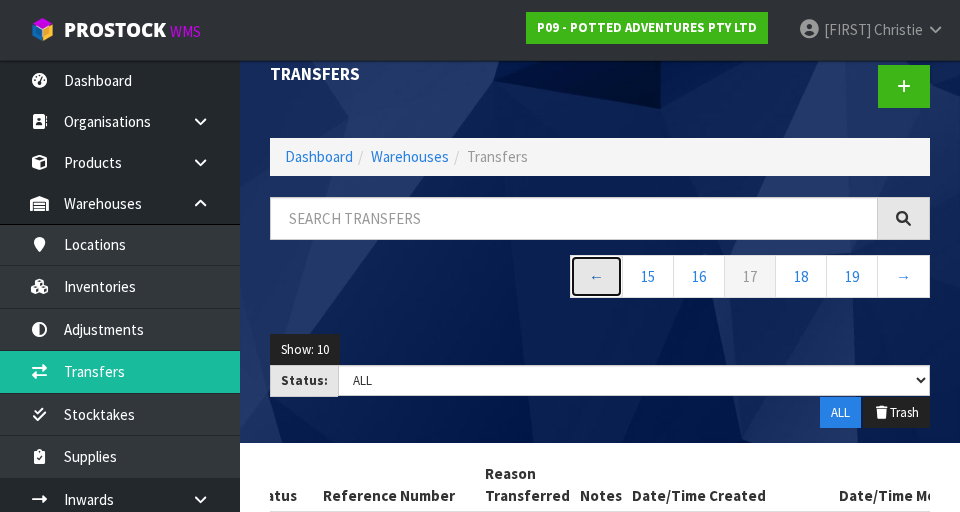 click on "←" at bounding box center [596, 276] 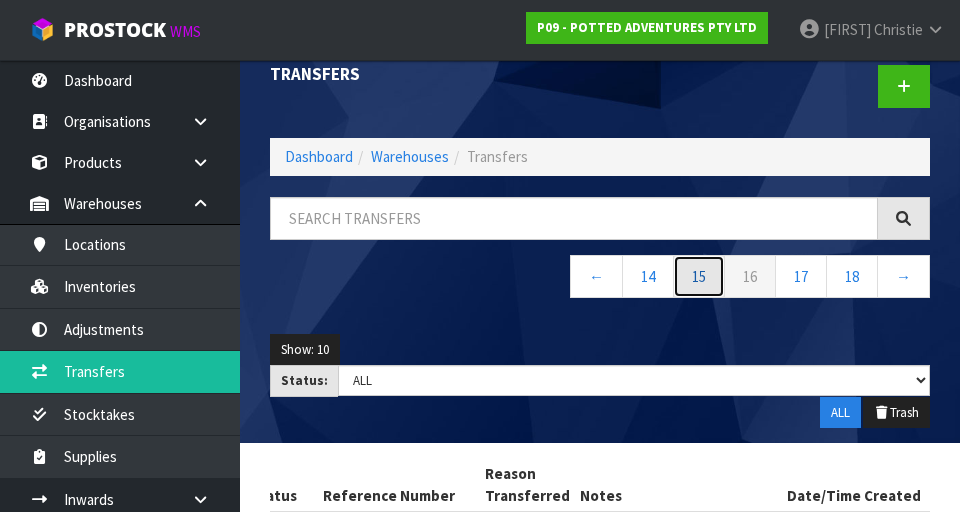click on "15" at bounding box center [699, 276] 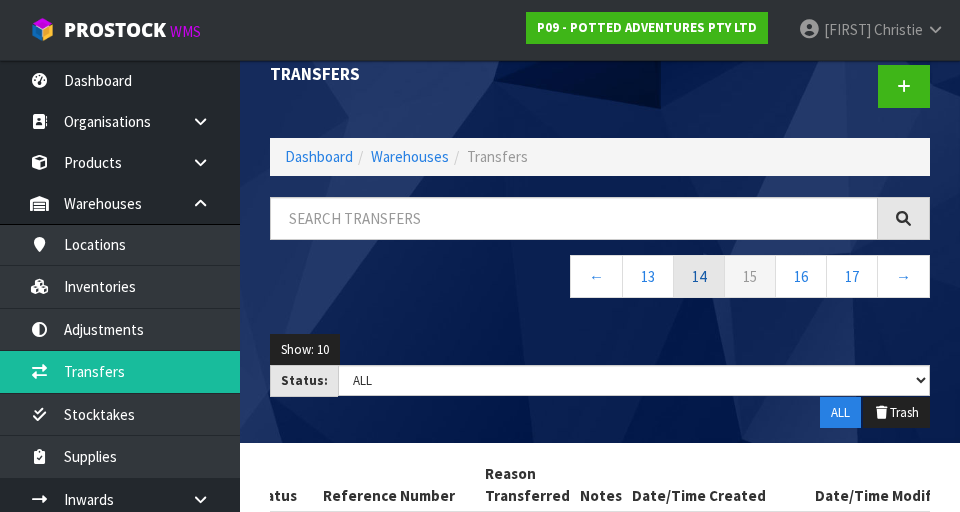 scroll, scrollTop: 0, scrollLeft: 0, axis: both 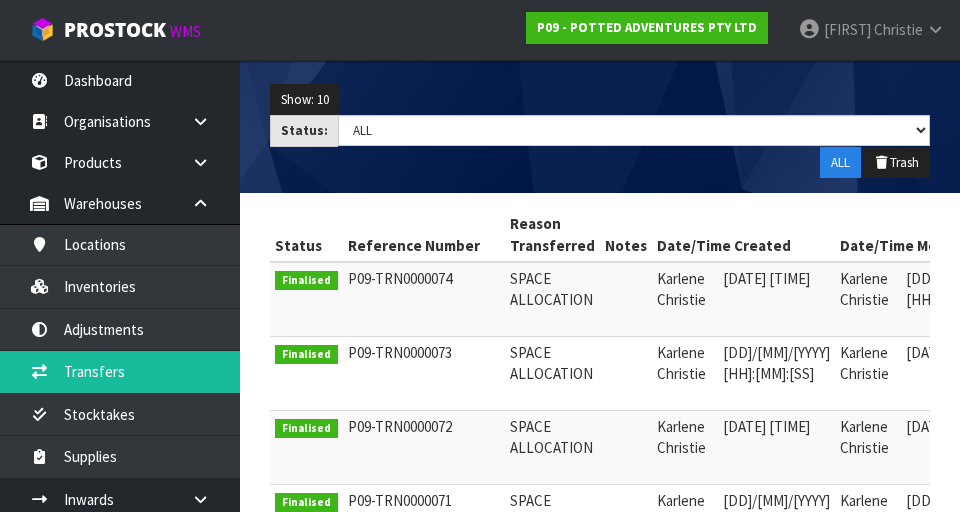 click at bounding box center [1045, 284] 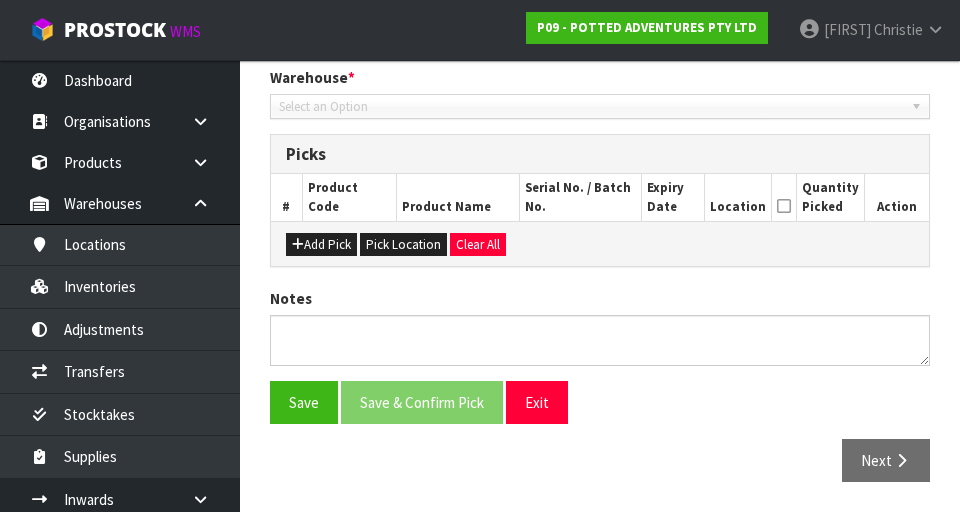 type on "2025-07-18" 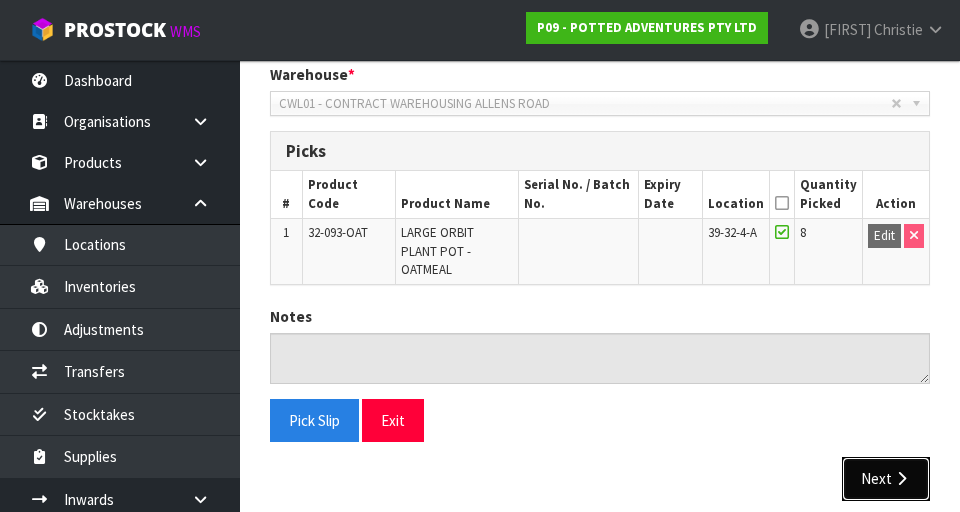 click at bounding box center (901, 478) 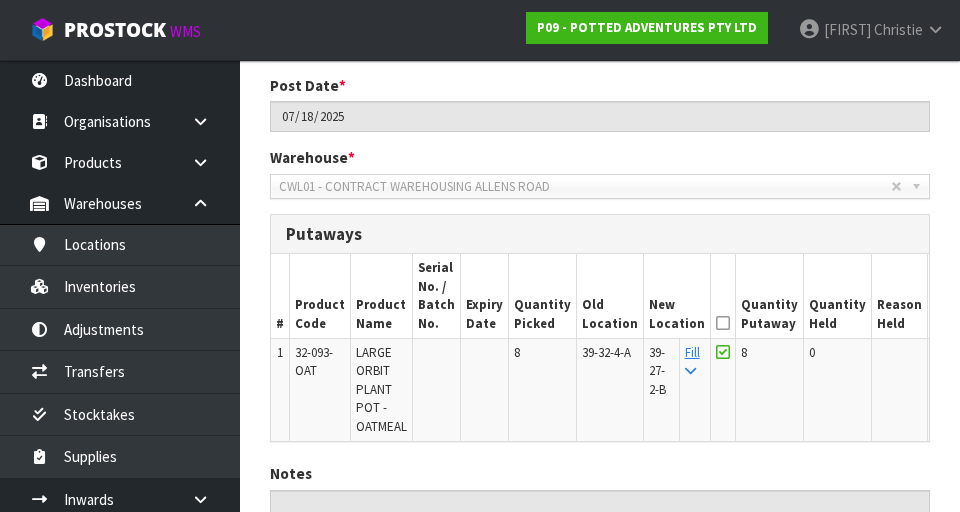 scroll, scrollTop: 0, scrollLeft: 0, axis: both 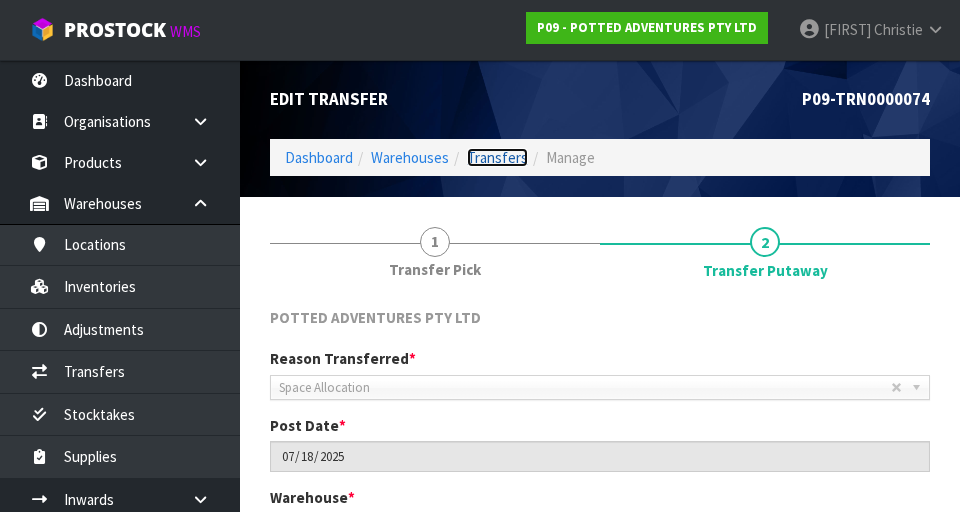click on "Transfers" at bounding box center [497, 157] 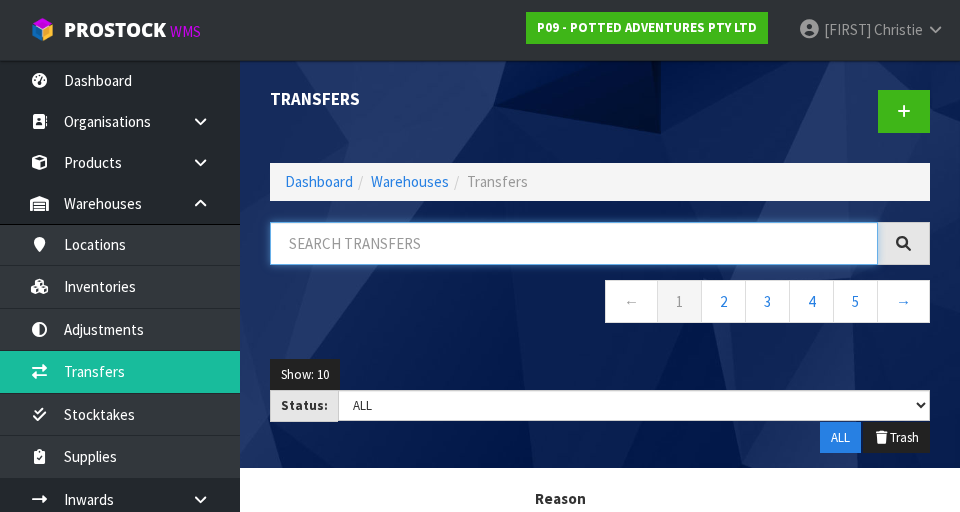 click at bounding box center [574, 243] 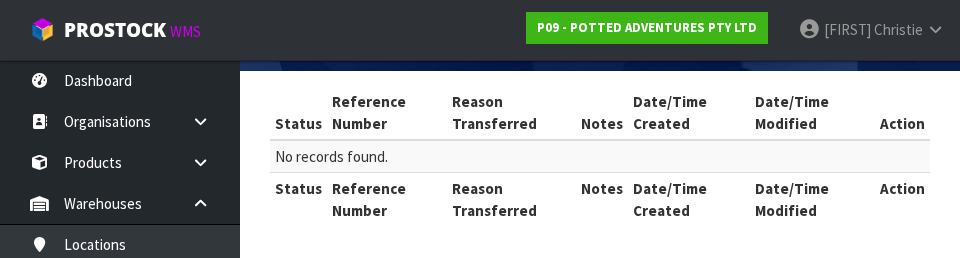 scroll, scrollTop: 397, scrollLeft: 0, axis: vertical 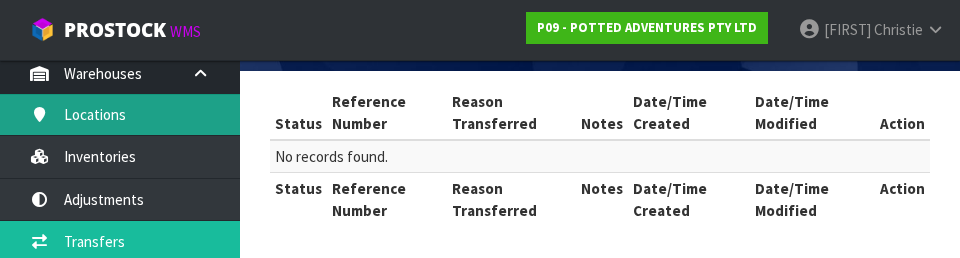 type on "[LOCATION_CODE]" 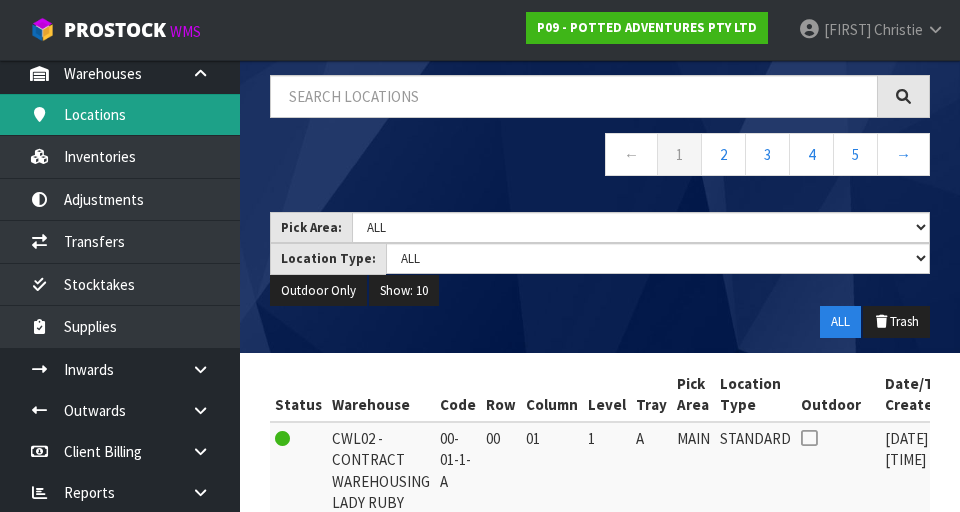 scroll, scrollTop: 148, scrollLeft: 0, axis: vertical 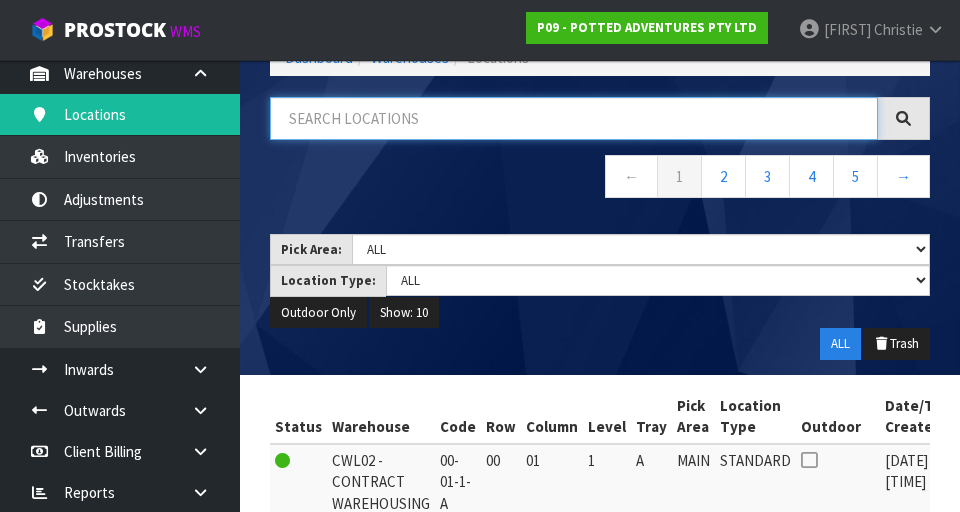 click at bounding box center (574, 118) 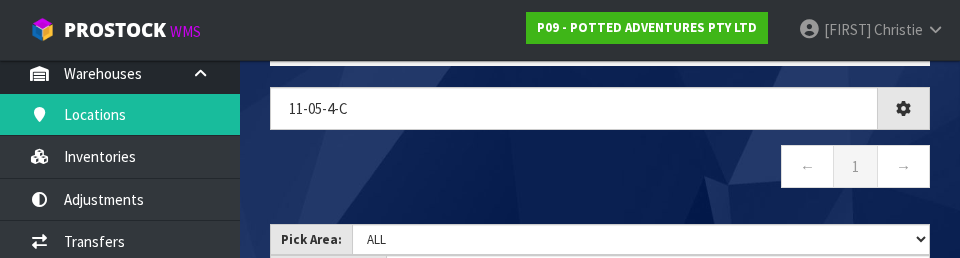 click on "←
1
→" at bounding box center [600, 169] 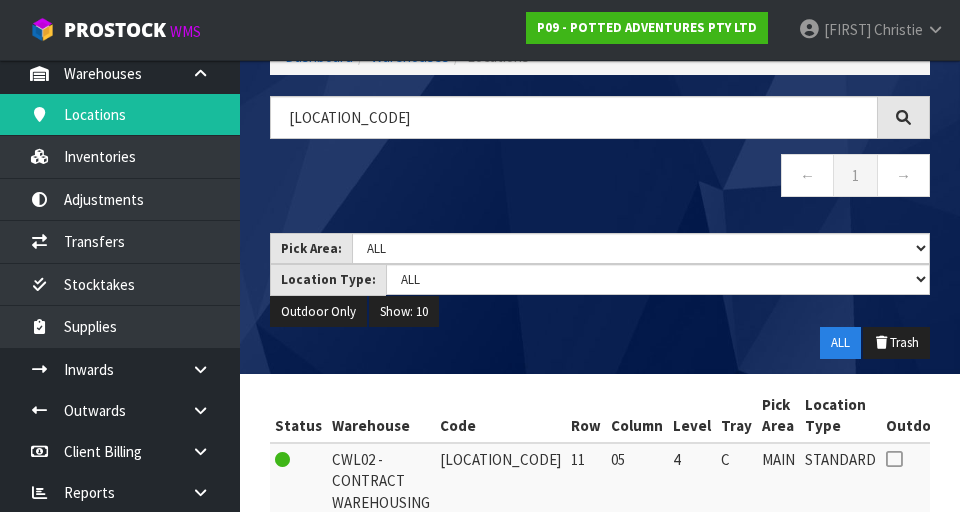 scroll, scrollTop: 218, scrollLeft: 0, axis: vertical 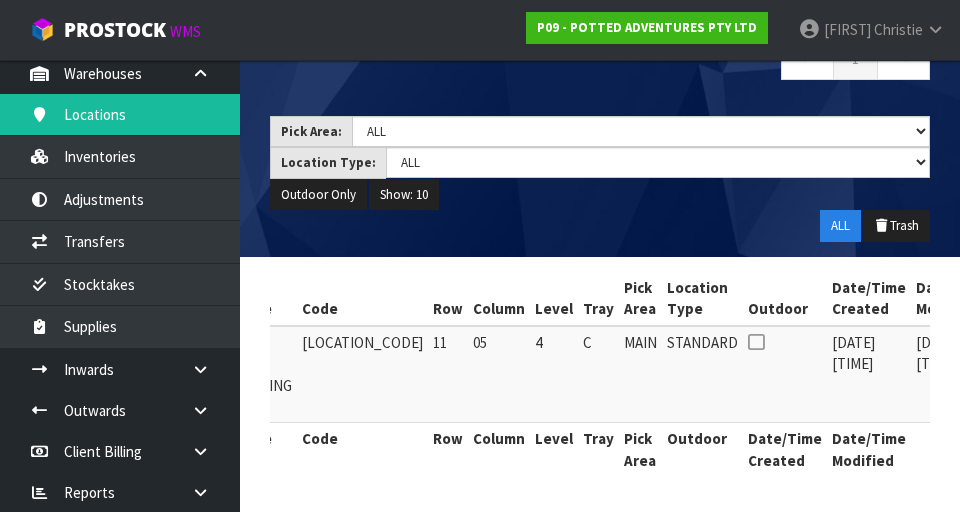 click at bounding box center (1022, 347) 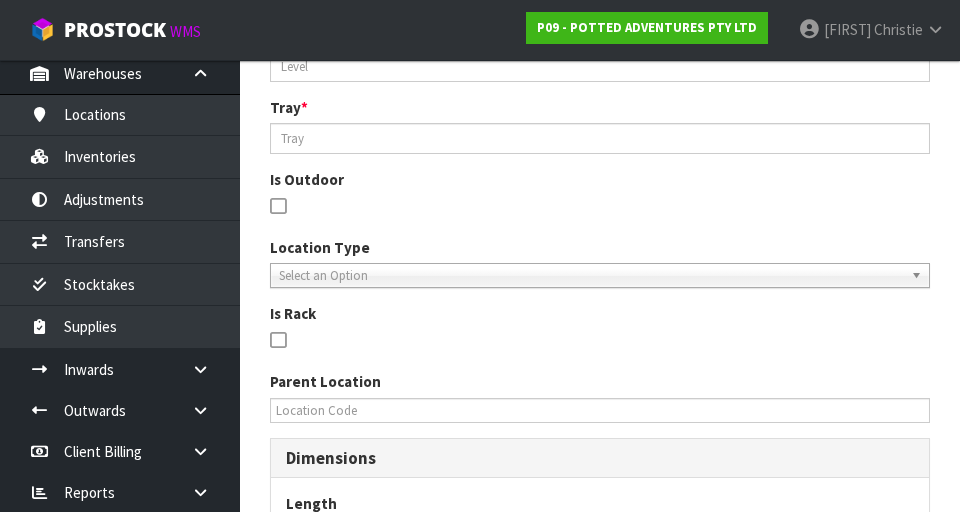 type on "[LOCATION_CODE]" 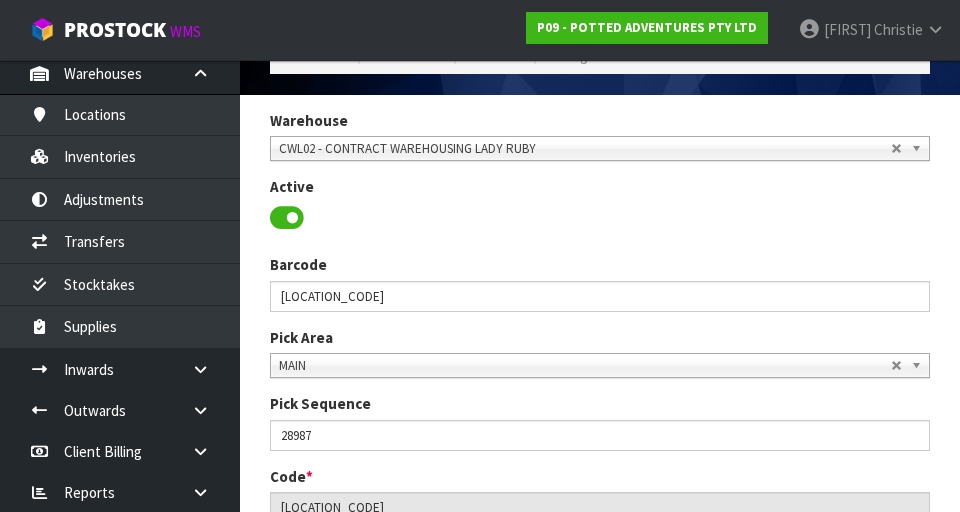 scroll, scrollTop: 103, scrollLeft: 0, axis: vertical 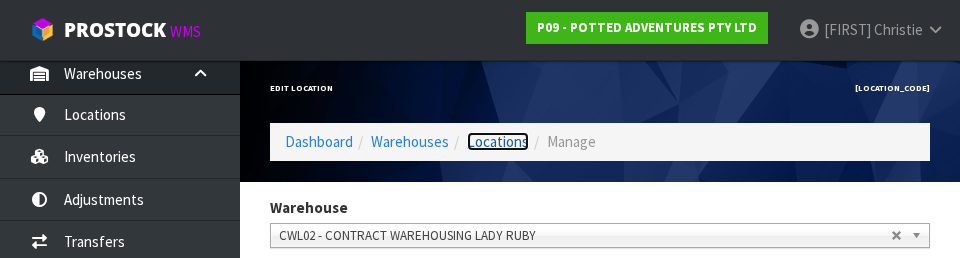 click on "Locations" at bounding box center (498, 141) 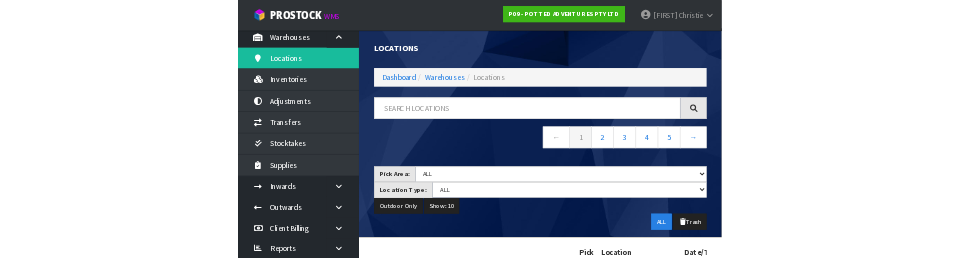 scroll, scrollTop: 3, scrollLeft: 0, axis: vertical 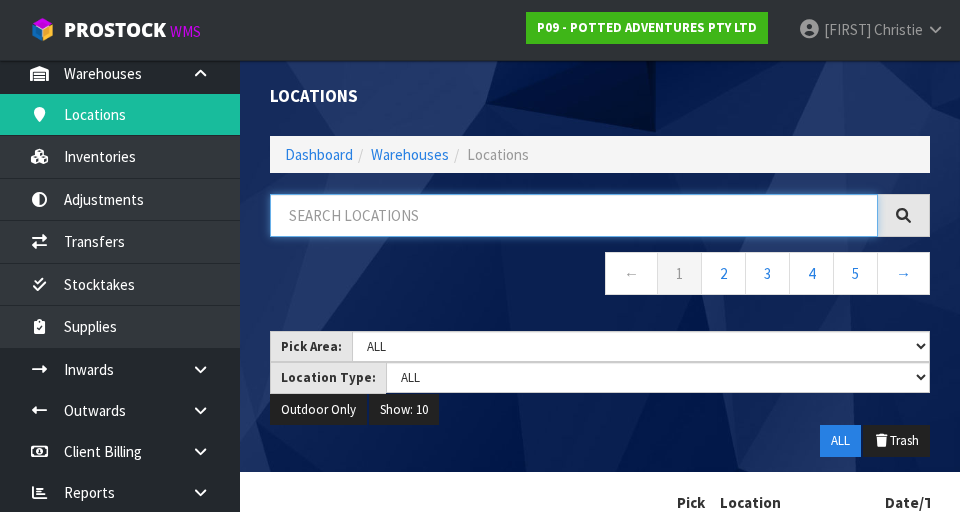 click at bounding box center [574, 215] 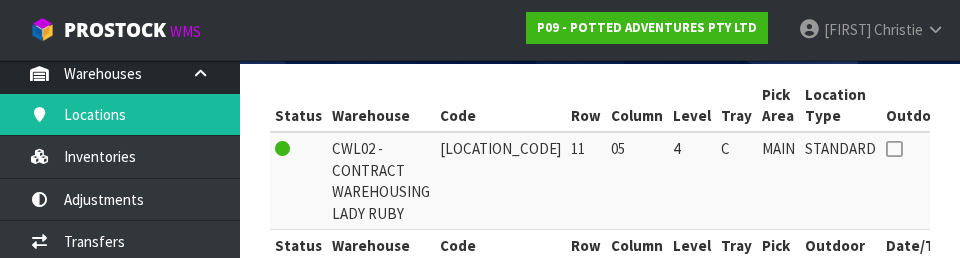 scroll, scrollTop: 401, scrollLeft: 0, axis: vertical 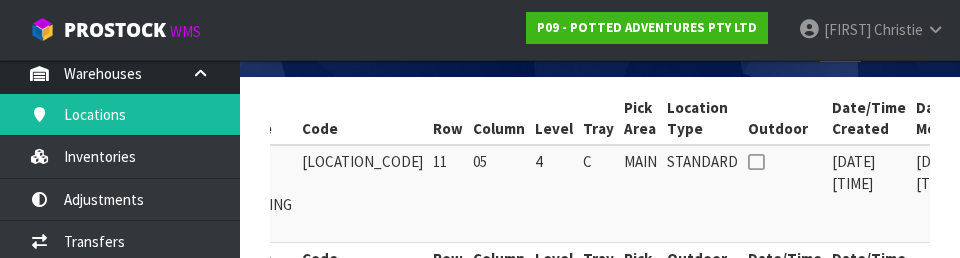 type on "[LOCATION_CODE]" 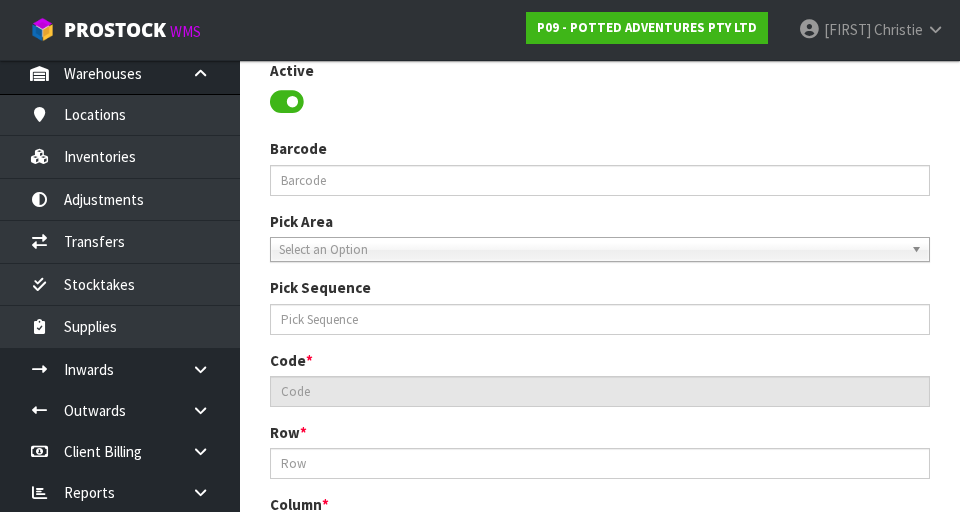 scroll, scrollTop: 905, scrollLeft: 0, axis: vertical 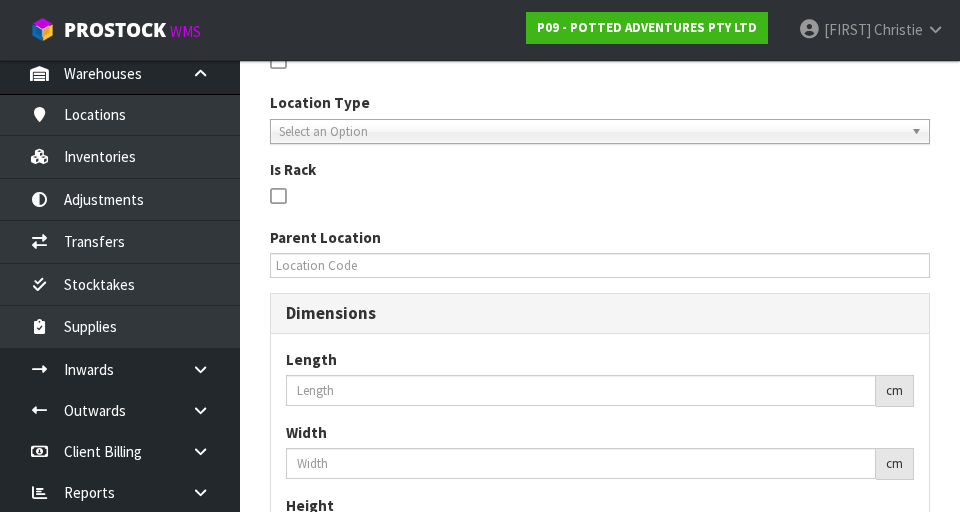 type on "[LOCATION_CODE]" 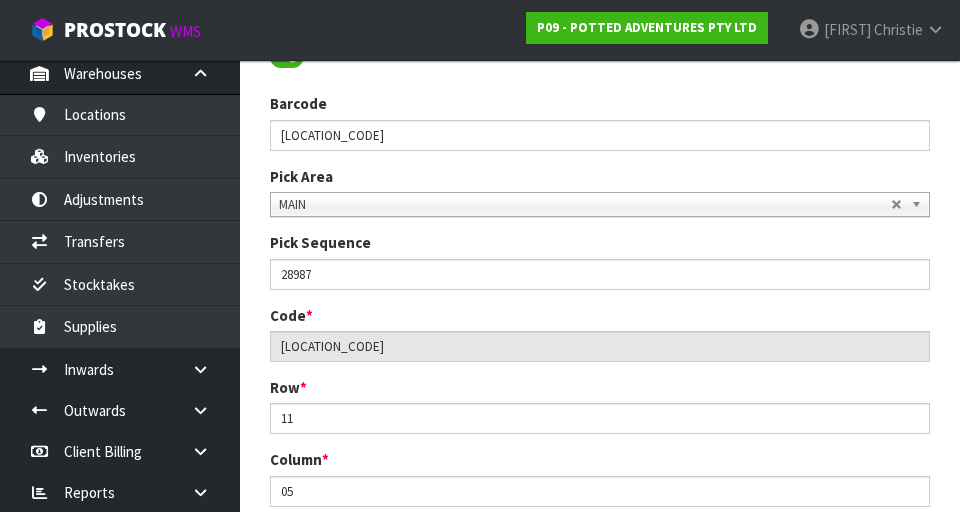 scroll, scrollTop: 0, scrollLeft: 0, axis: both 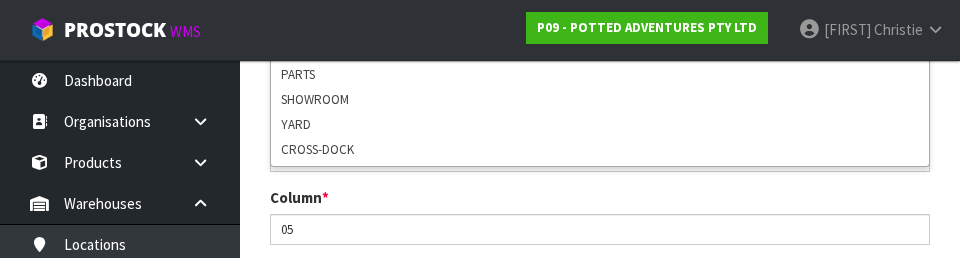 click on "Column  *
05" at bounding box center (600, 215) 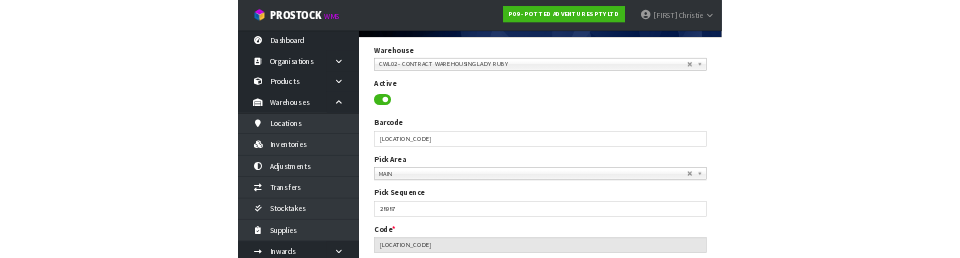 scroll, scrollTop: 125, scrollLeft: 0, axis: vertical 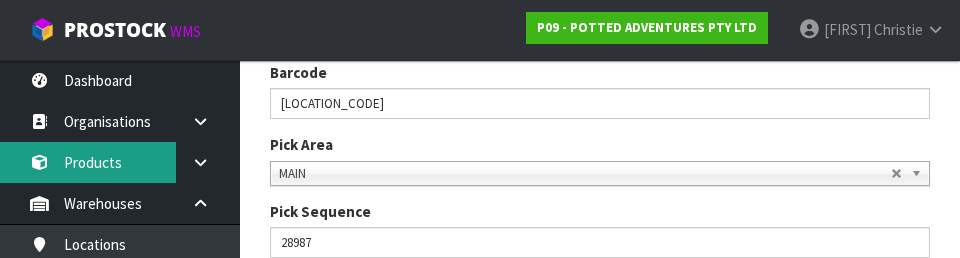 click on "Products" at bounding box center (120, 162) 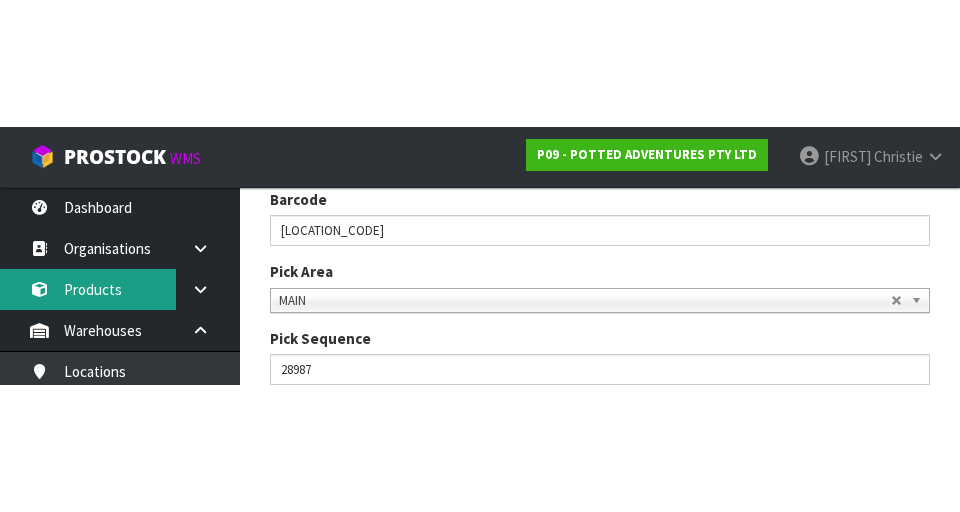 scroll, scrollTop: 295, scrollLeft: 0, axis: vertical 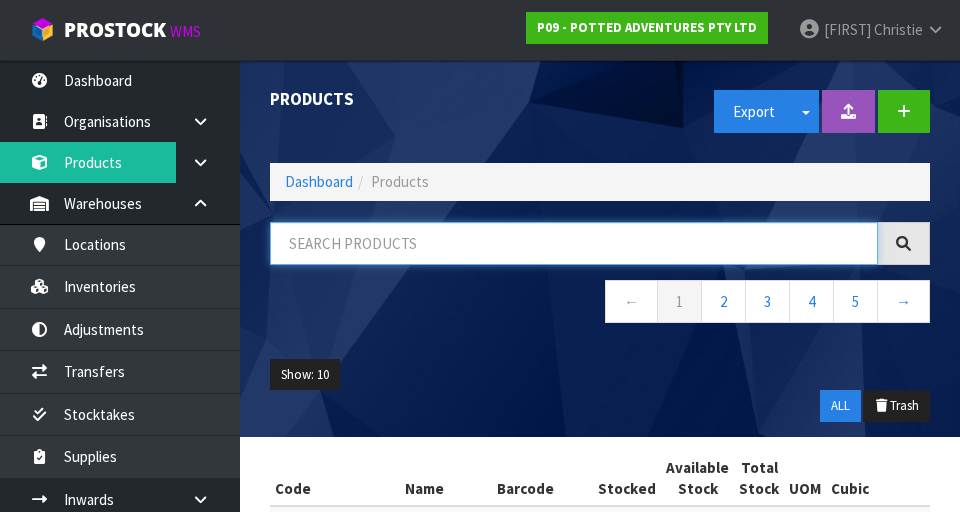 paste on "28987" 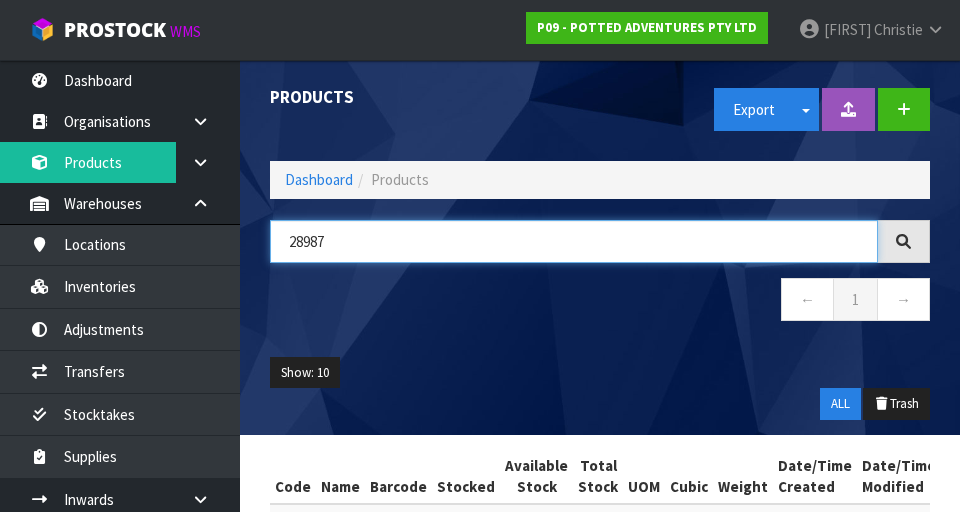 click on "28987" at bounding box center [574, 241] 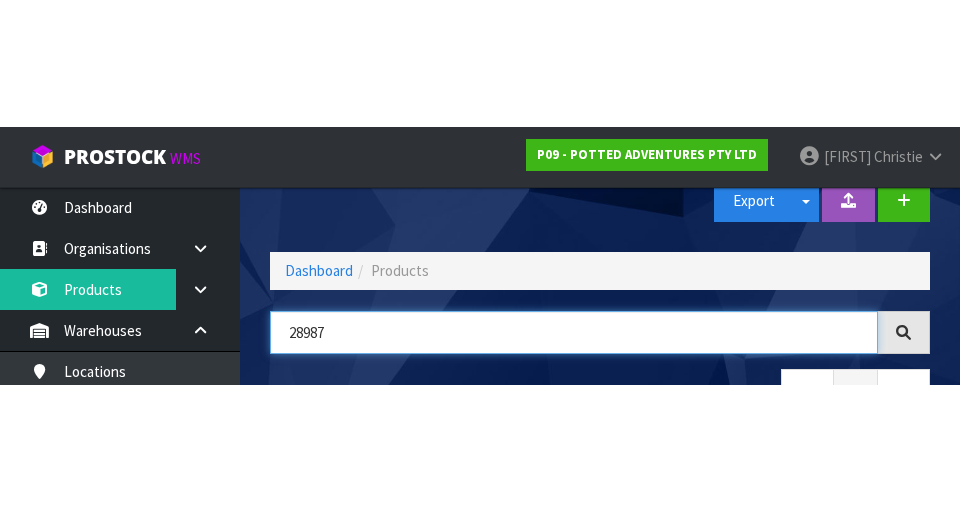 scroll, scrollTop: 114, scrollLeft: 0, axis: vertical 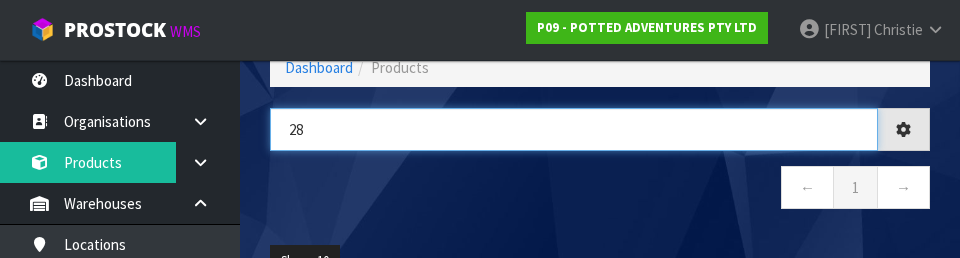 type on "2" 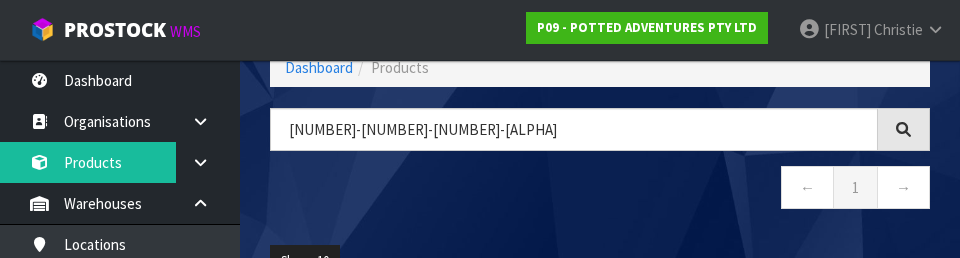click on "←
1
→" at bounding box center (600, 190) 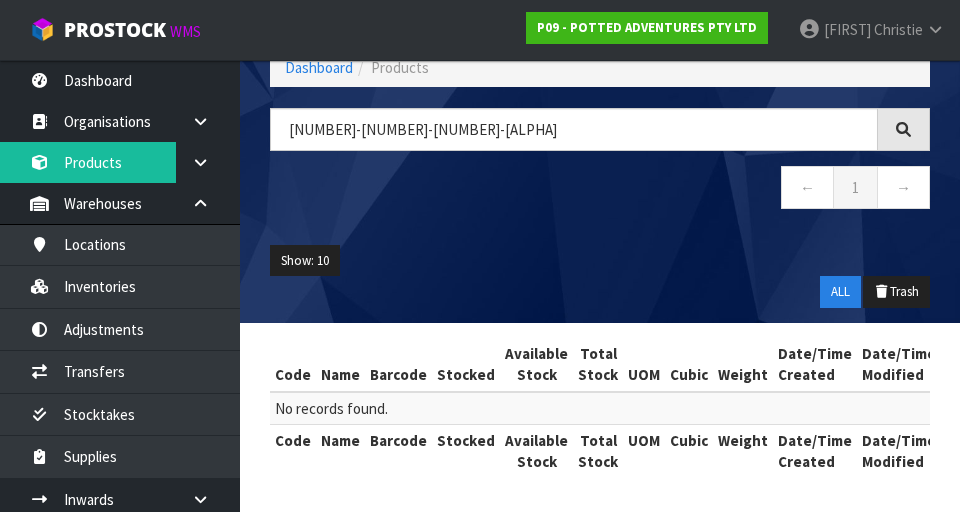 type on "[LOCATION_CODE]" 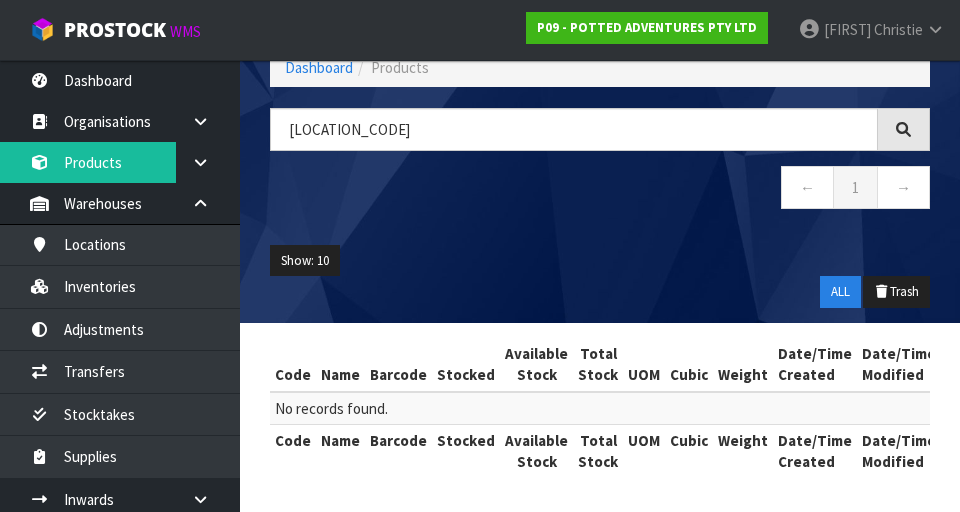 scroll, scrollTop: 0, scrollLeft: 0, axis: both 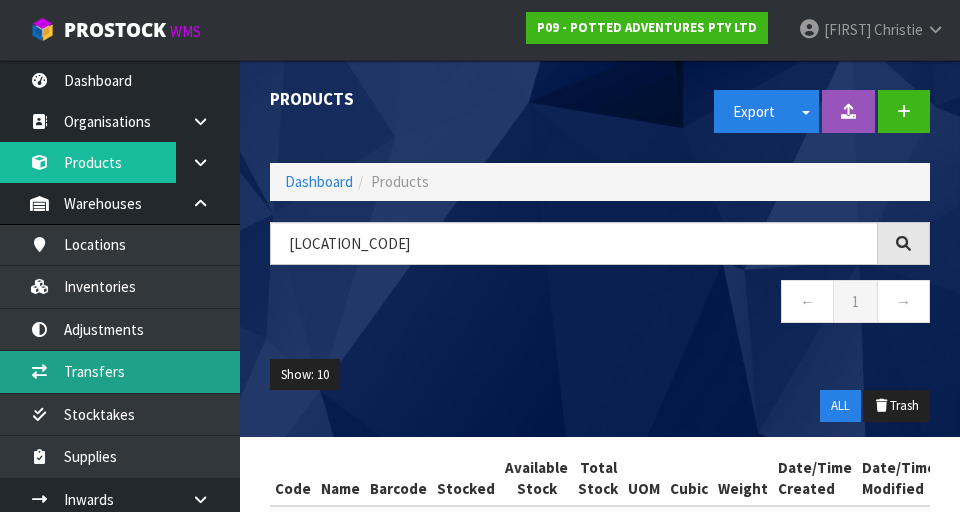 click on "Transfers" at bounding box center (120, 371) 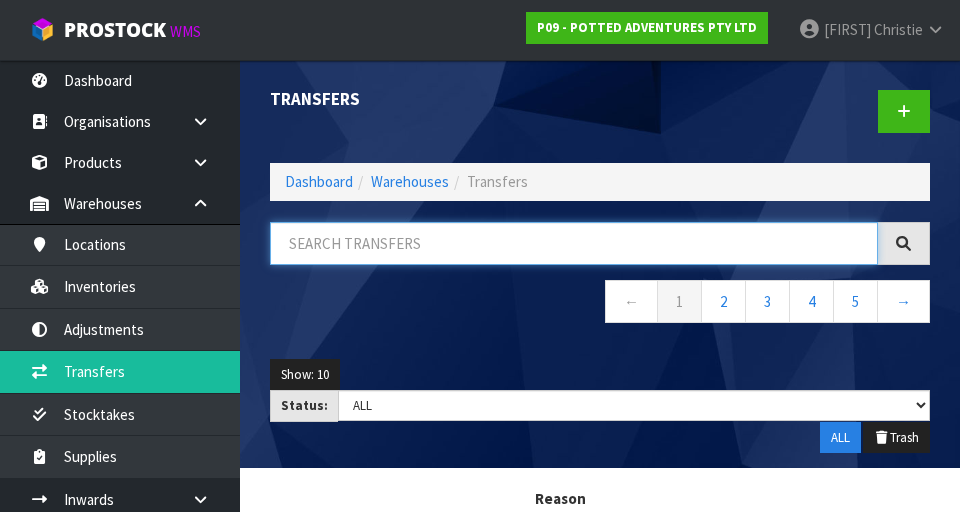 click at bounding box center (574, 243) 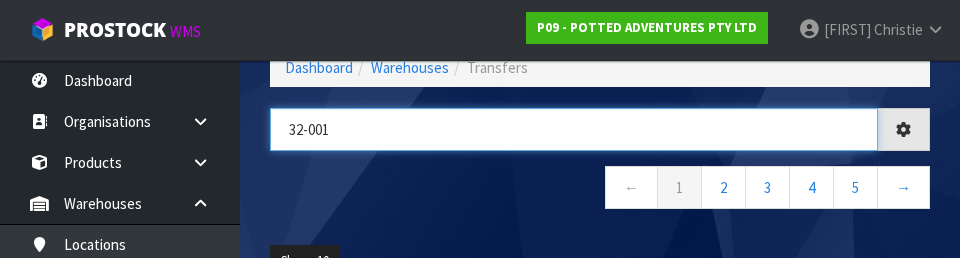 scroll, scrollTop: 0, scrollLeft: 0, axis: both 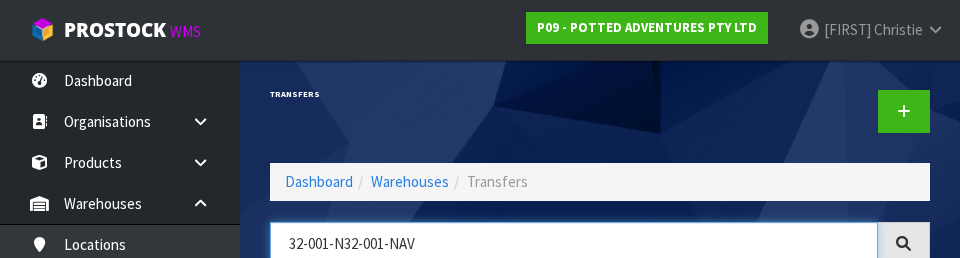 click on "32-001-N32-001-NAV" at bounding box center (574, 243) 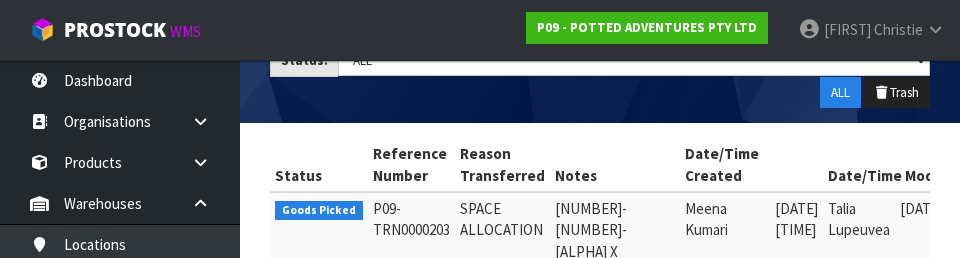 scroll, scrollTop: 346, scrollLeft: 0, axis: vertical 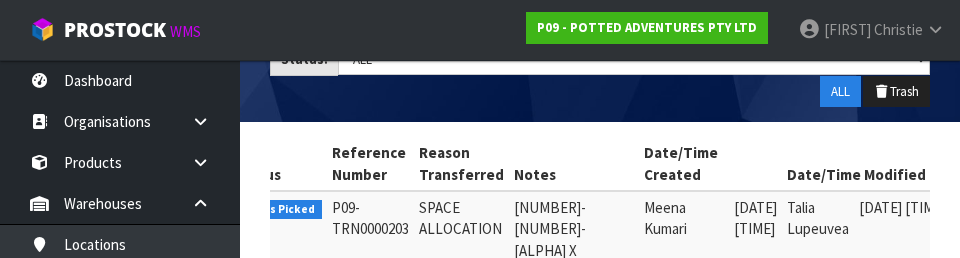 type on "32-001-NAV" 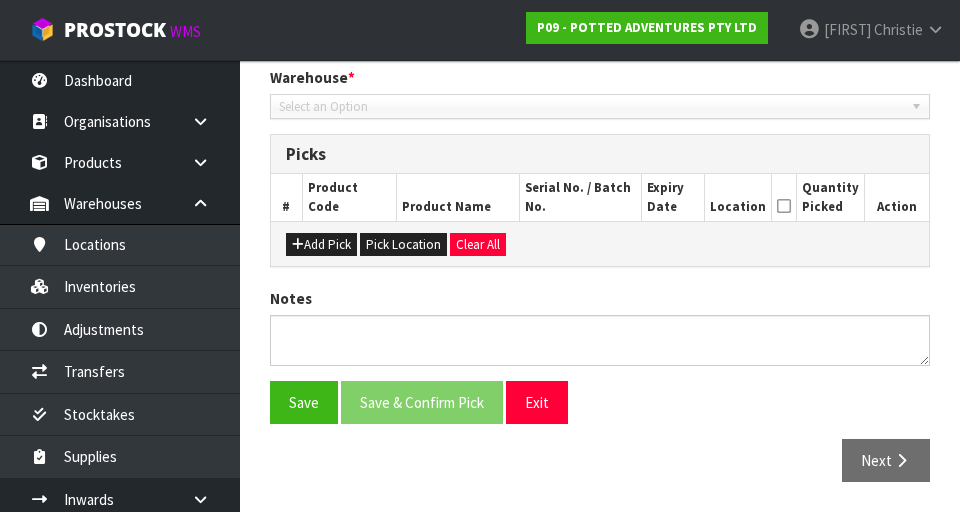 type on "2025-07-30" 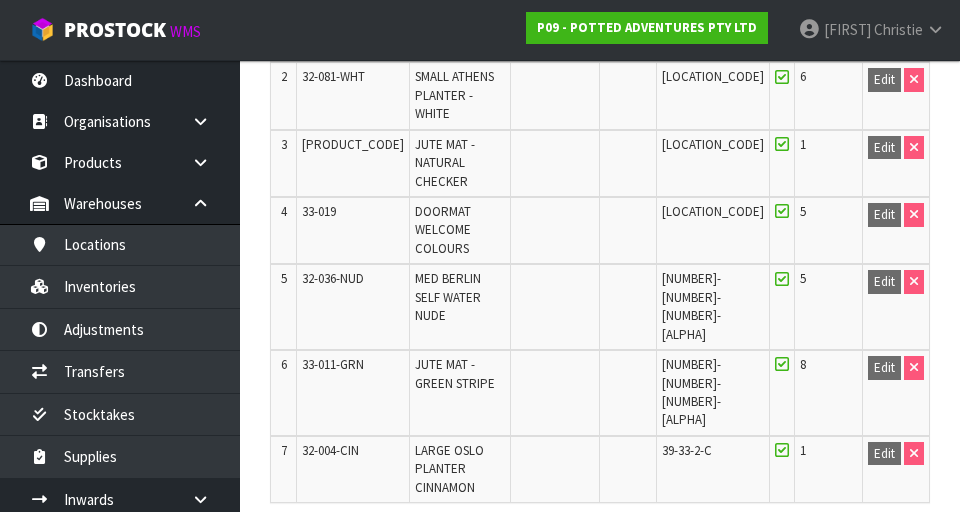 scroll, scrollTop: 716, scrollLeft: 0, axis: vertical 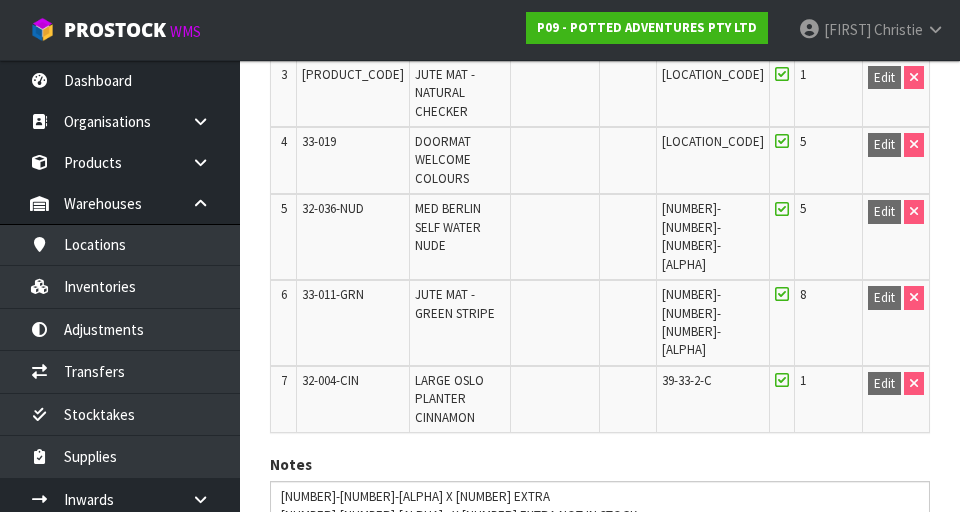 click on "Exit" at bounding box center [464, 568] 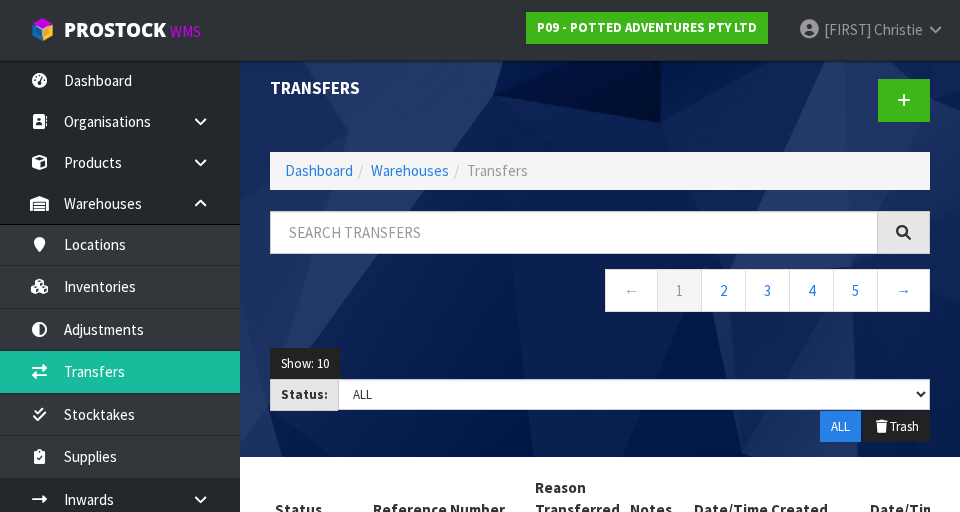 scroll, scrollTop: 0, scrollLeft: 0, axis: both 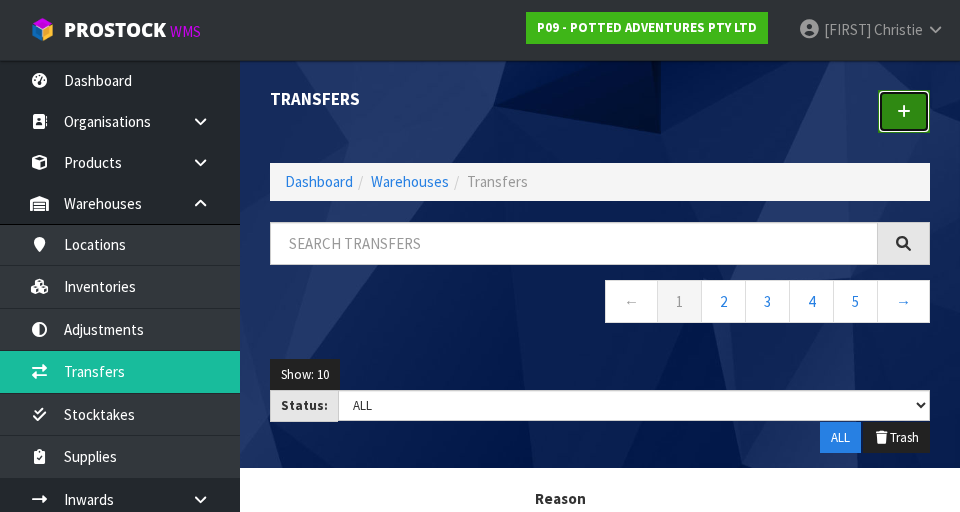 click at bounding box center [904, 111] 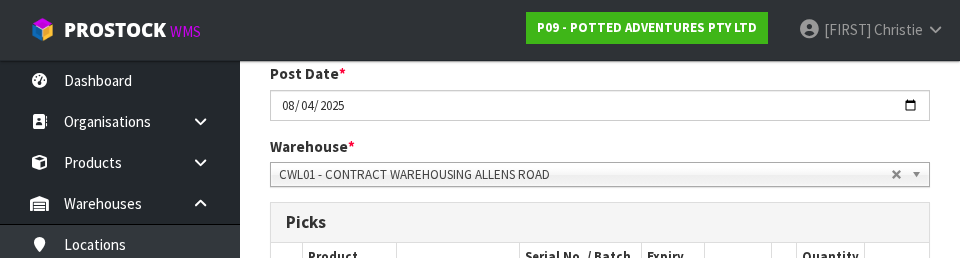 scroll, scrollTop: 341, scrollLeft: 0, axis: vertical 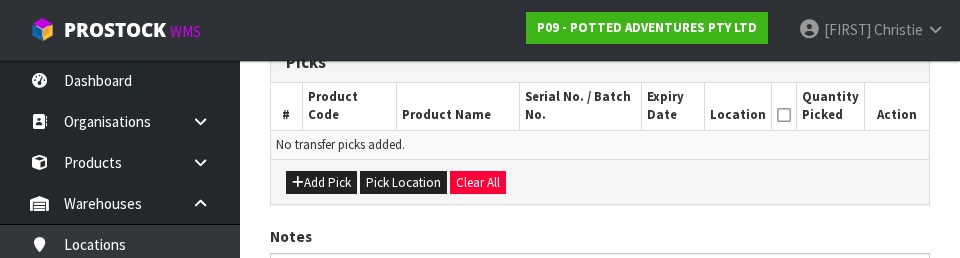 click on "Add Pick
Pick Location
Clear All" at bounding box center [600, 181] 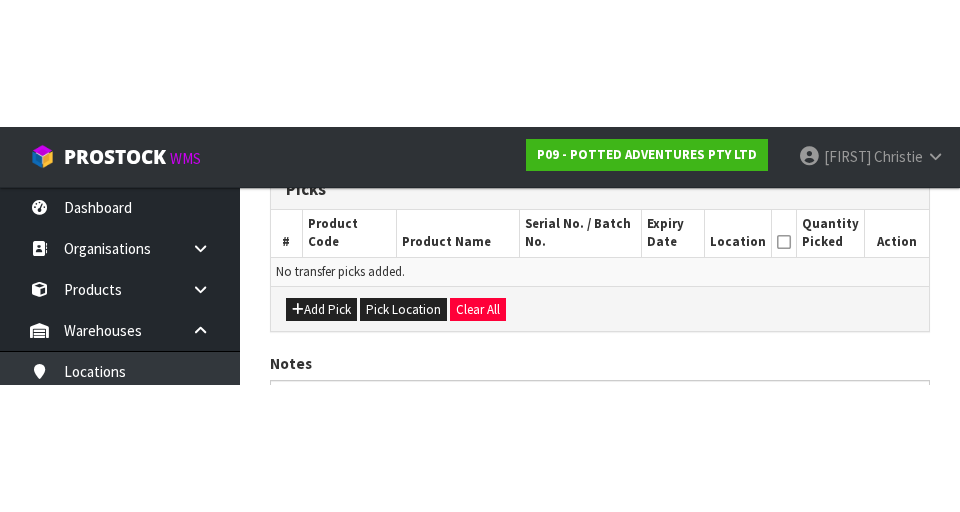 scroll, scrollTop: 449, scrollLeft: 0, axis: vertical 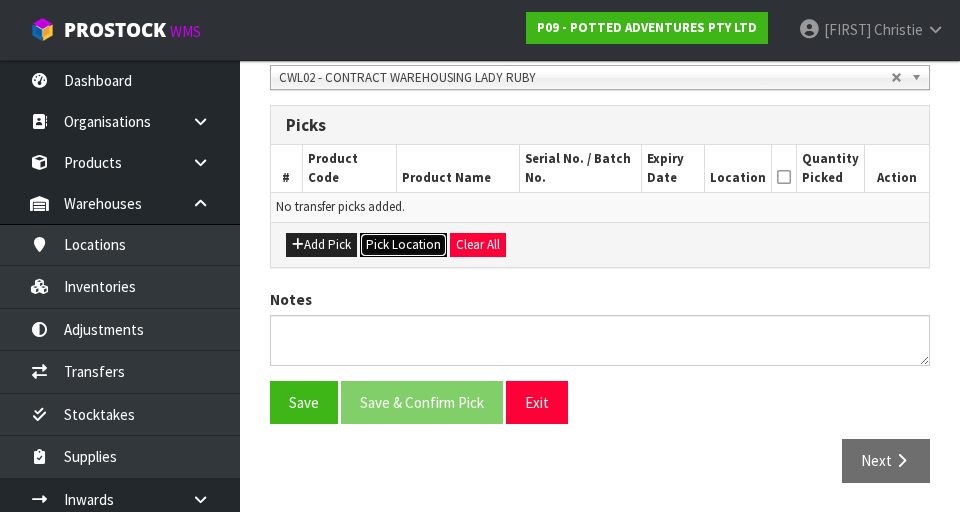 click on "Pick Location" at bounding box center [403, 245] 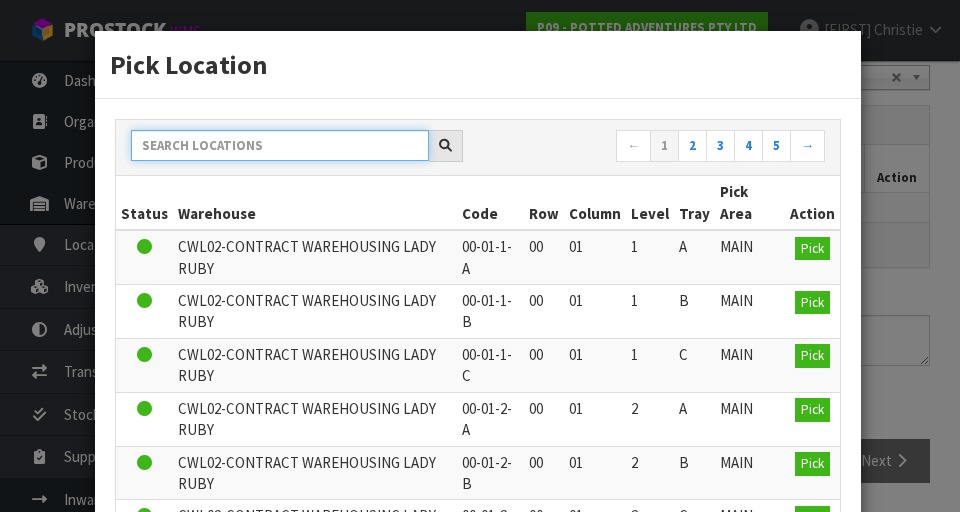 click at bounding box center [280, 145] 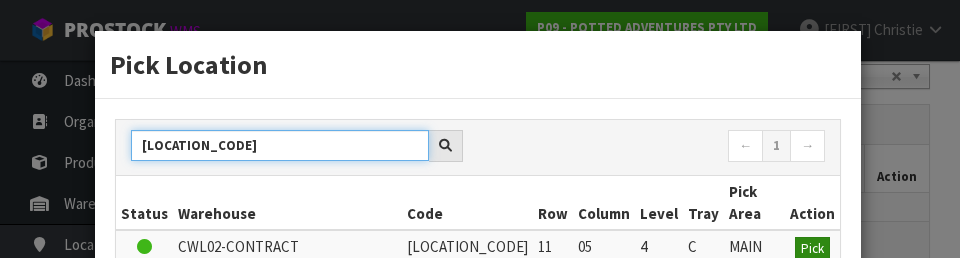 type on "[LOCATION_CODE]" 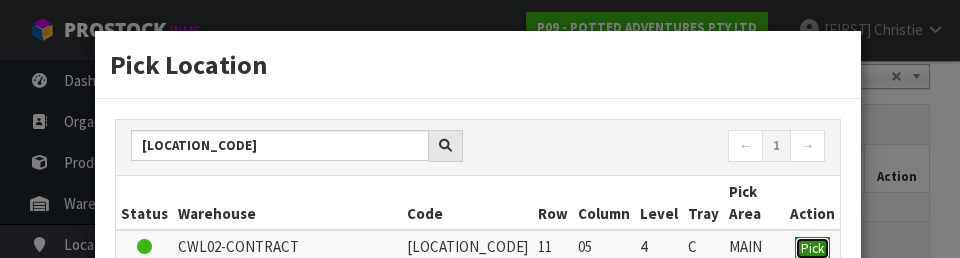 click on "Pick" at bounding box center [812, 248] 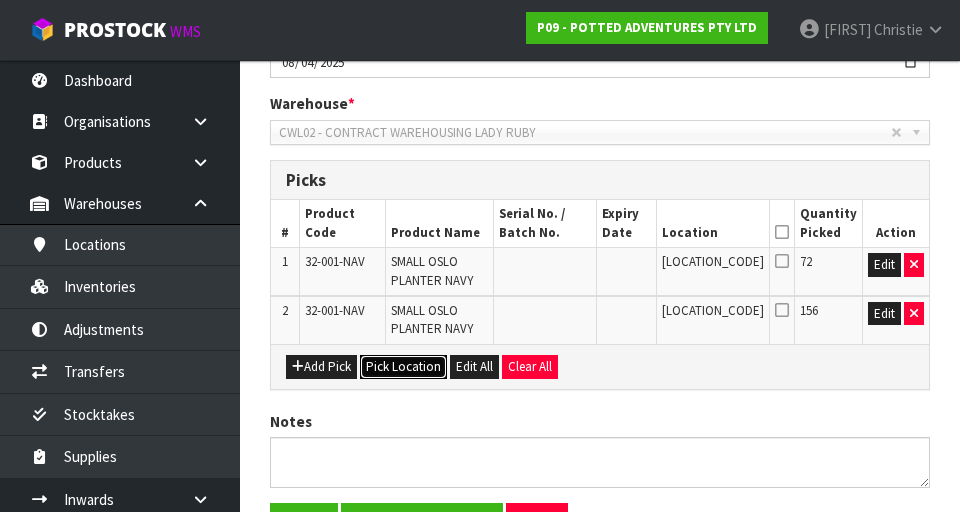 scroll, scrollTop: 393, scrollLeft: 0, axis: vertical 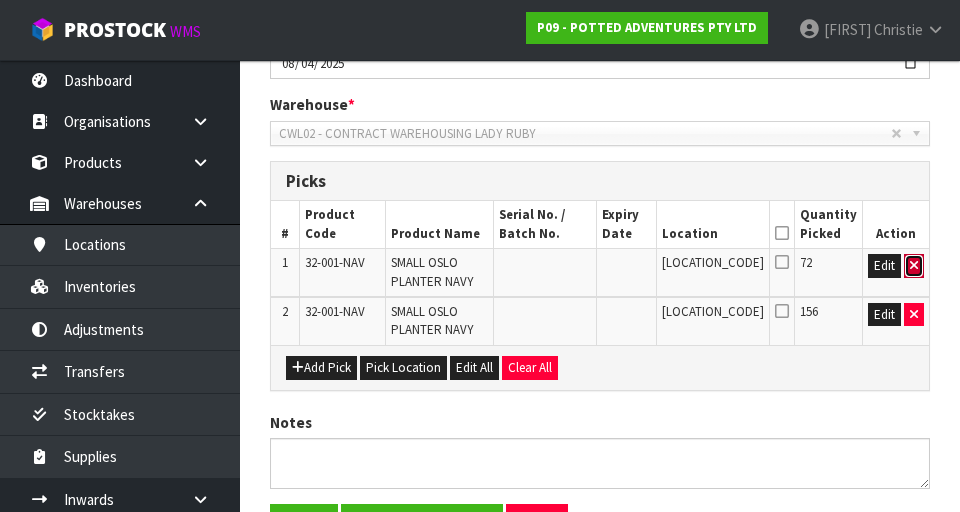 click at bounding box center [914, 265] 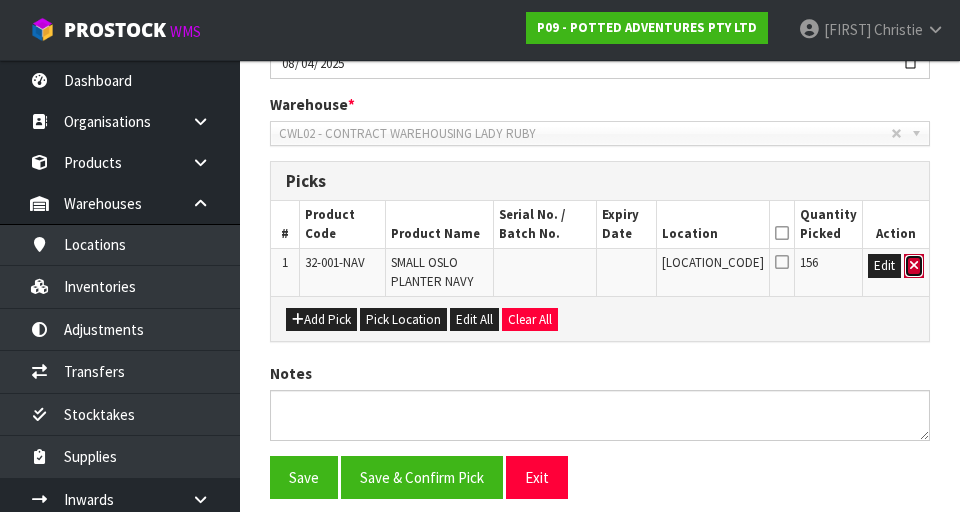 click at bounding box center [914, 266] 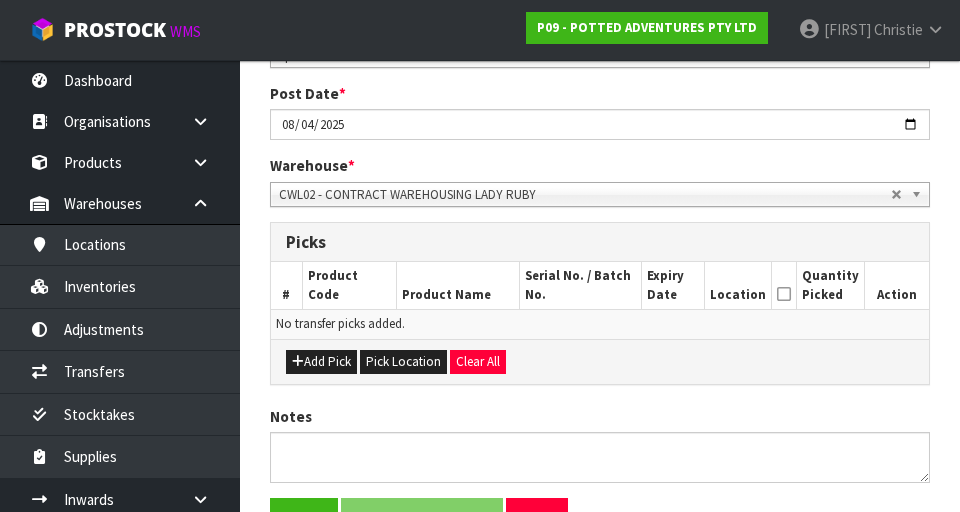 scroll, scrollTop: 332, scrollLeft: 0, axis: vertical 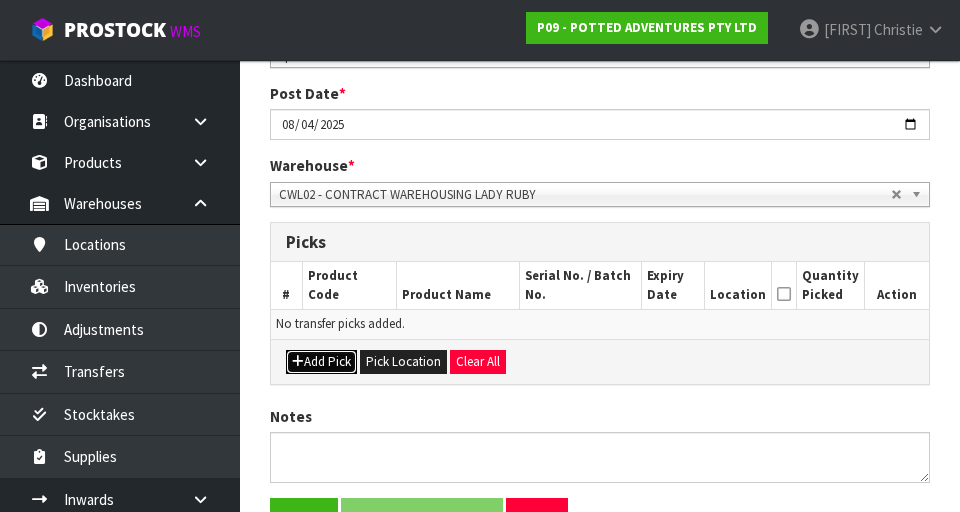 click on "Add Pick" at bounding box center [321, 362] 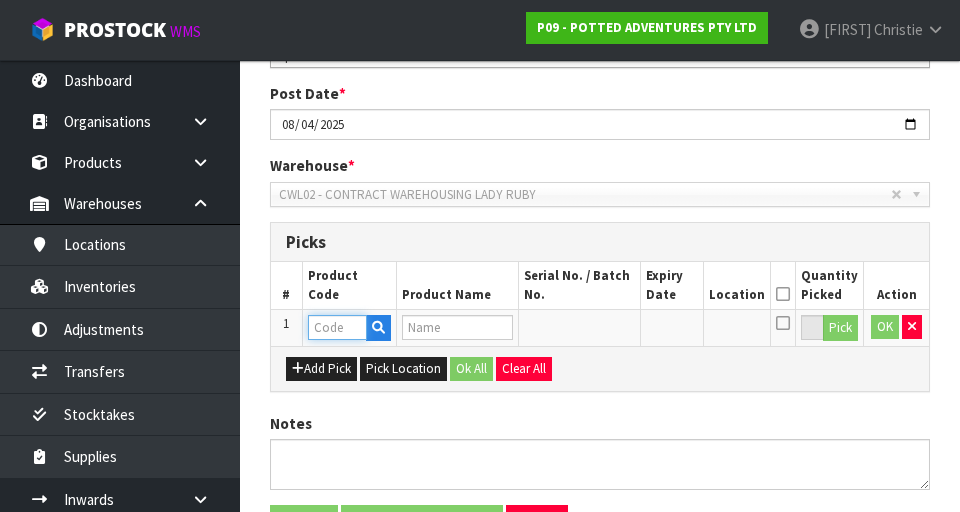 click at bounding box center (337, 327) 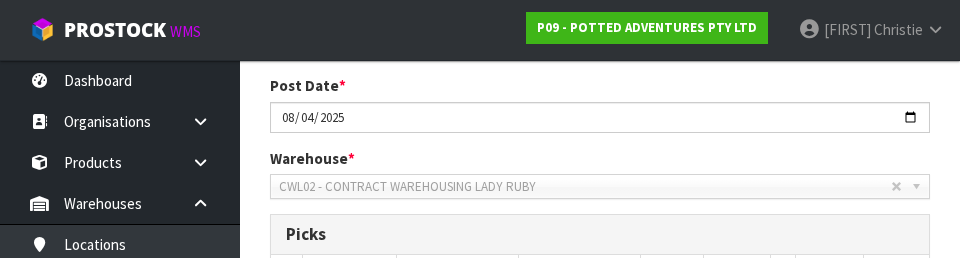scroll, scrollTop: 521, scrollLeft: 0, axis: vertical 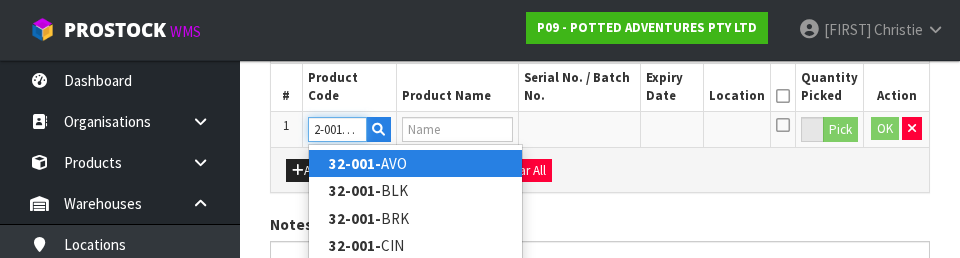 type on "32-001-NAV" 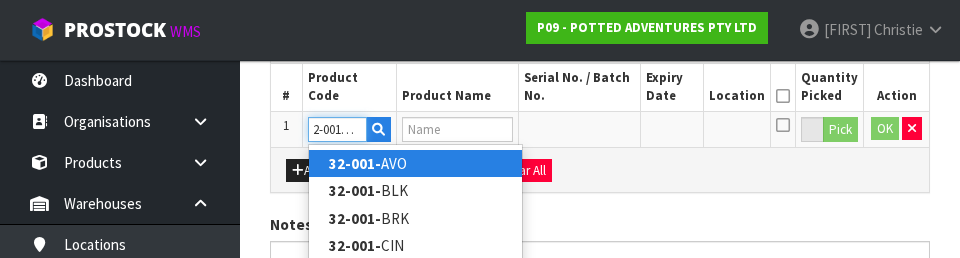 scroll, scrollTop: 0, scrollLeft: 14, axis: horizontal 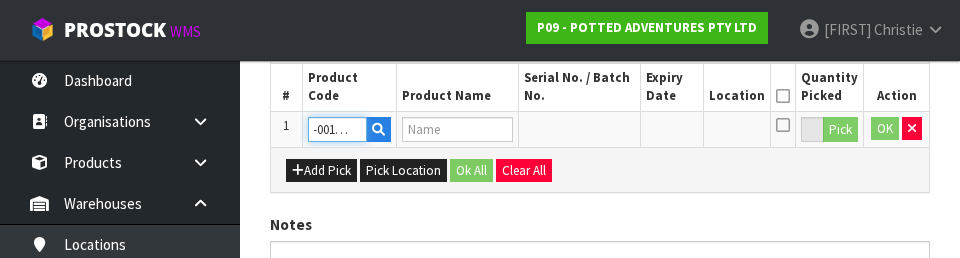 type on "SMALL OSLO PLANTER NAVY" 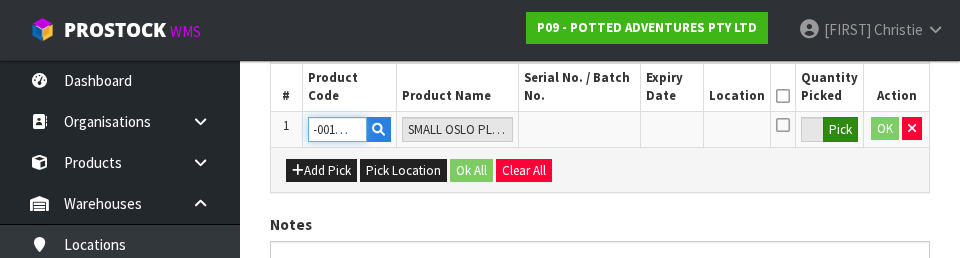 type on "32-001-NAV" 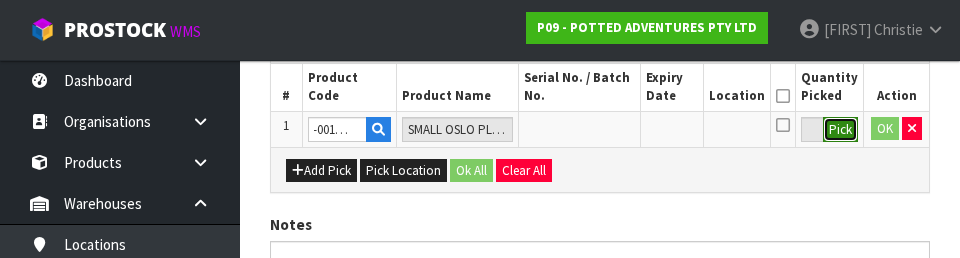 click on "Pick" at bounding box center (840, 130) 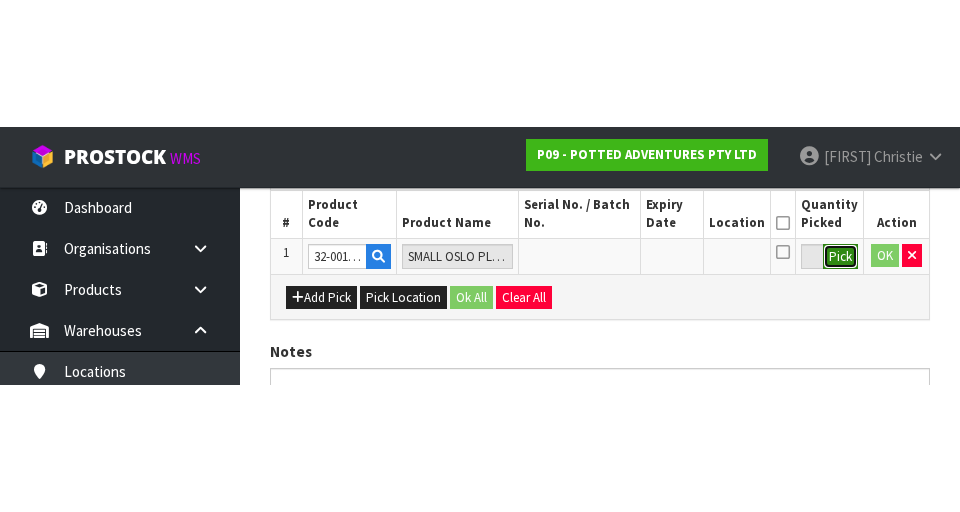 scroll, scrollTop: 456, scrollLeft: 0, axis: vertical 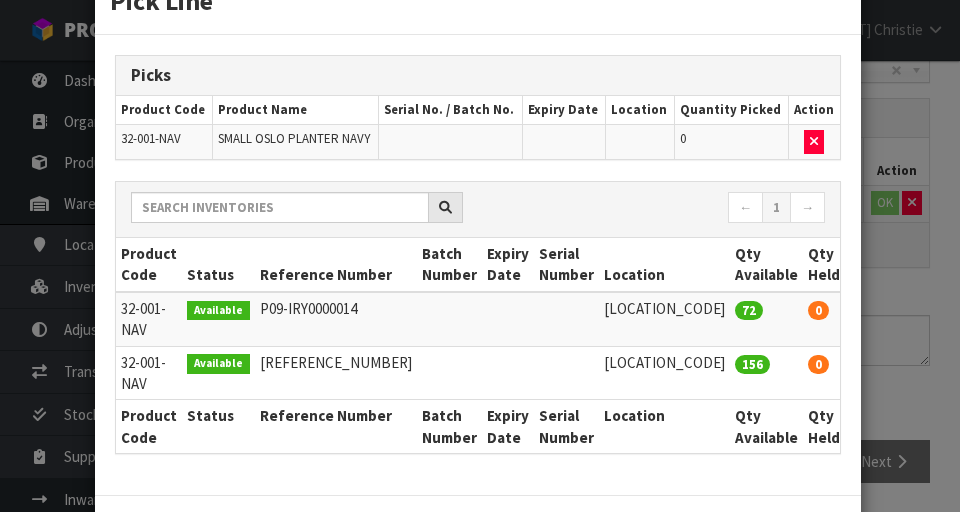 click at bounding box center (989, 308) 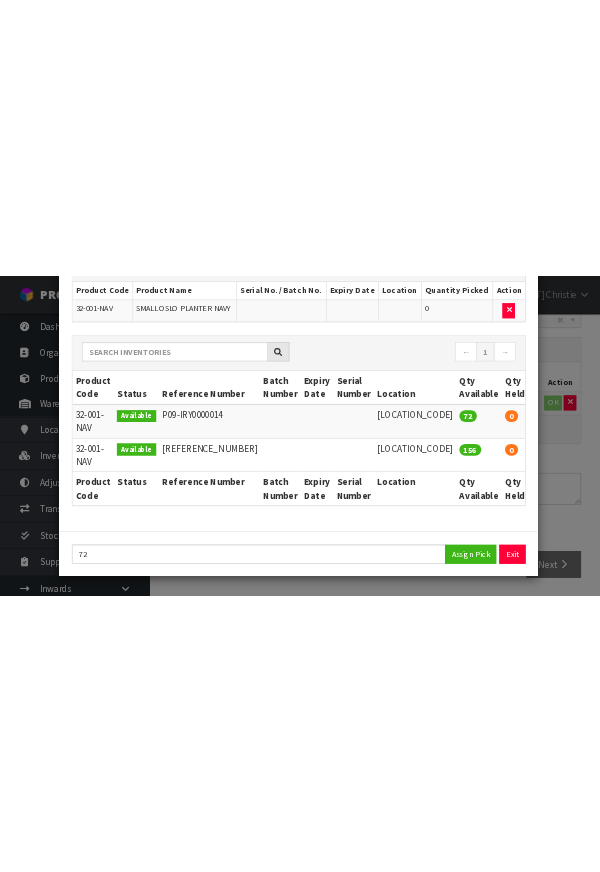 scroll, scrollTop: 149, scrollLeft: 0, axis: vertical 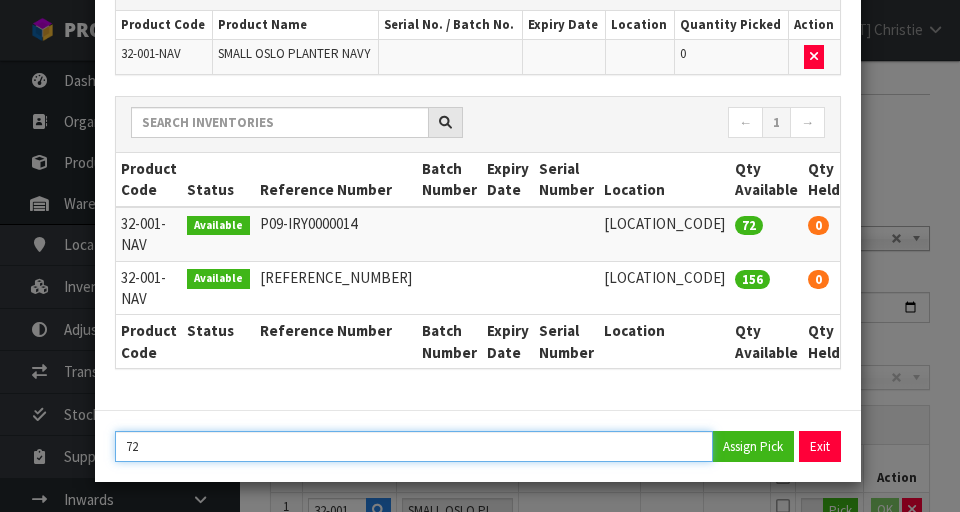 click on "72" at bounding box center [414, 446] 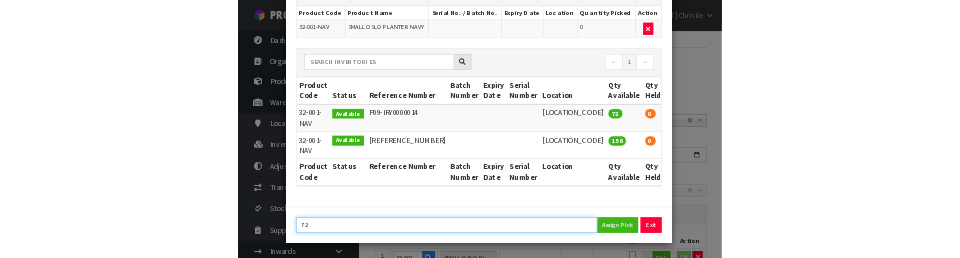 scroll, scrollTop: 140, scrollLeft: 0, axis: vertical 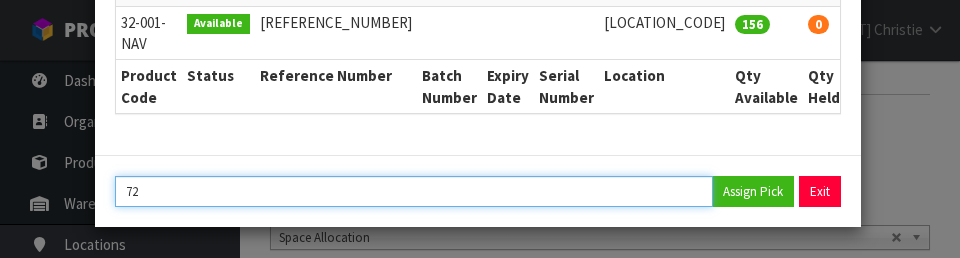 type on "7" 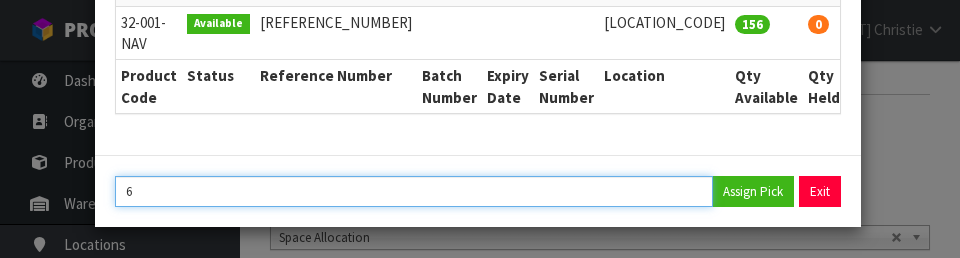type on "6" 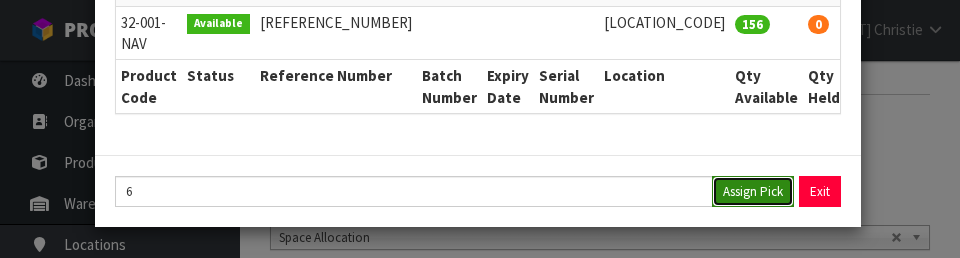 click on "Assign Pick" at bounding box center (753, 191) 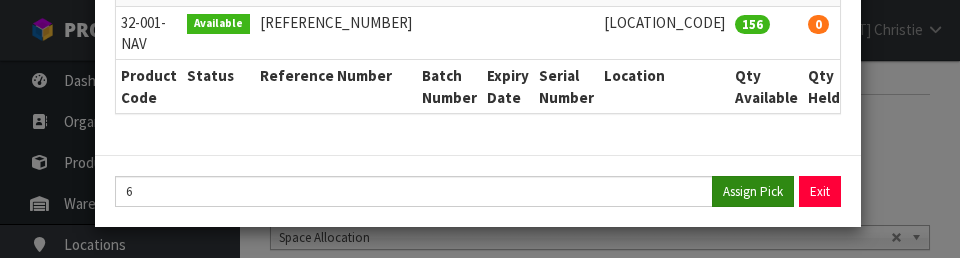 type on "6" 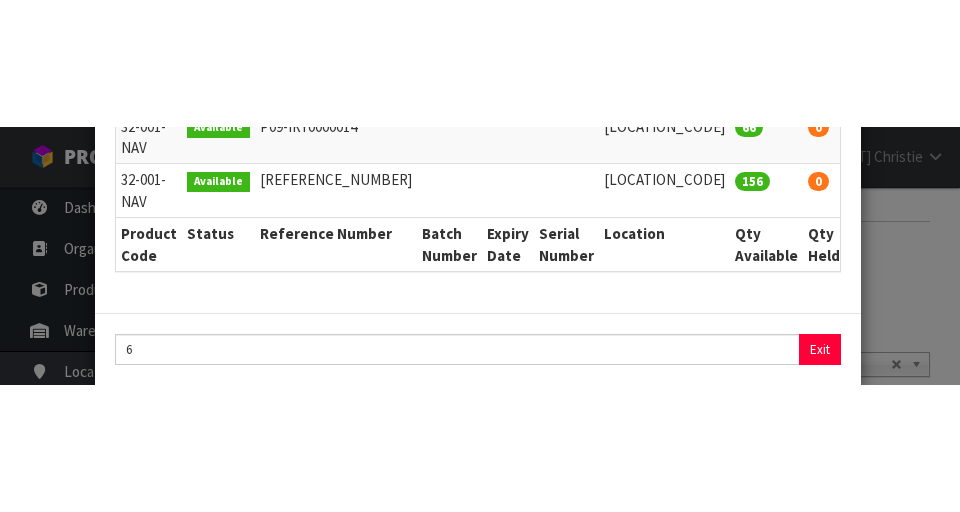 scroll, scrollTop: 149, scrollLeft: 0, axis: vertical 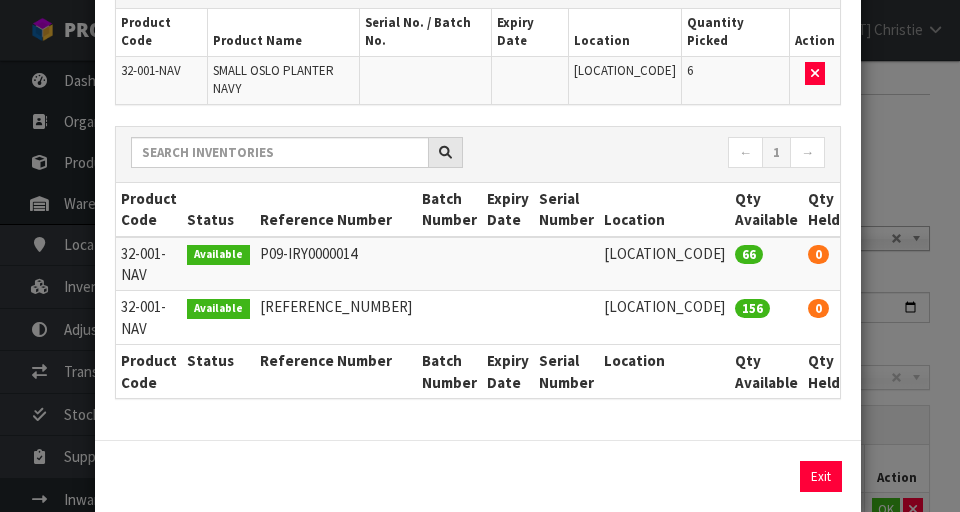 click on "Pick Line
Picks
Product Code
Product Name
Serial No. / Batch No.
Expiry Date
Location
Quantity Picked
Action
[PRODUCT_CODE]
SMALL OSLO PLANTER NAVY
←
1
→
Product Code
Status
Reference Number
Batch Number
Expiry Date
Serial Number
Location
Qty Available
Qty Held
Datetime Arrived
Action" at bounding box center (480, 256) 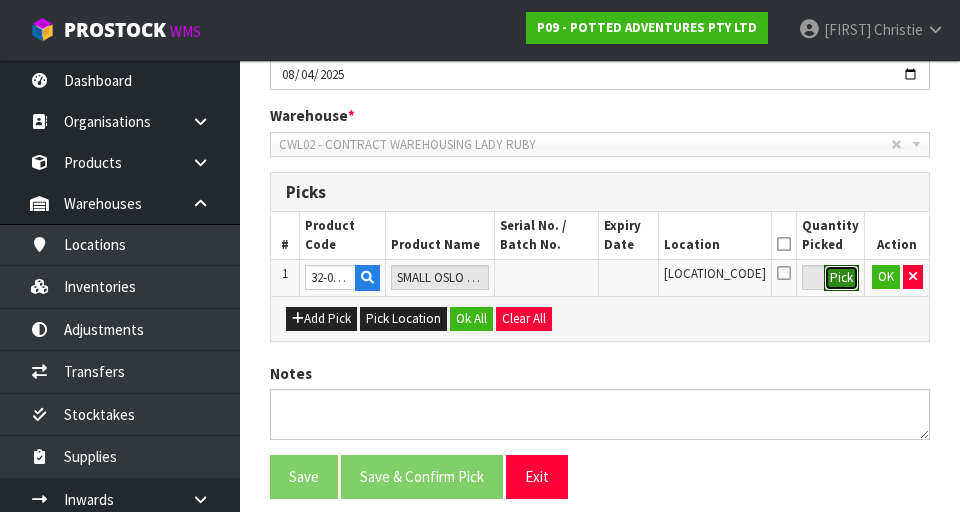 scroll, scrollTop: 384, scrollLeft: 0, axis: vertical 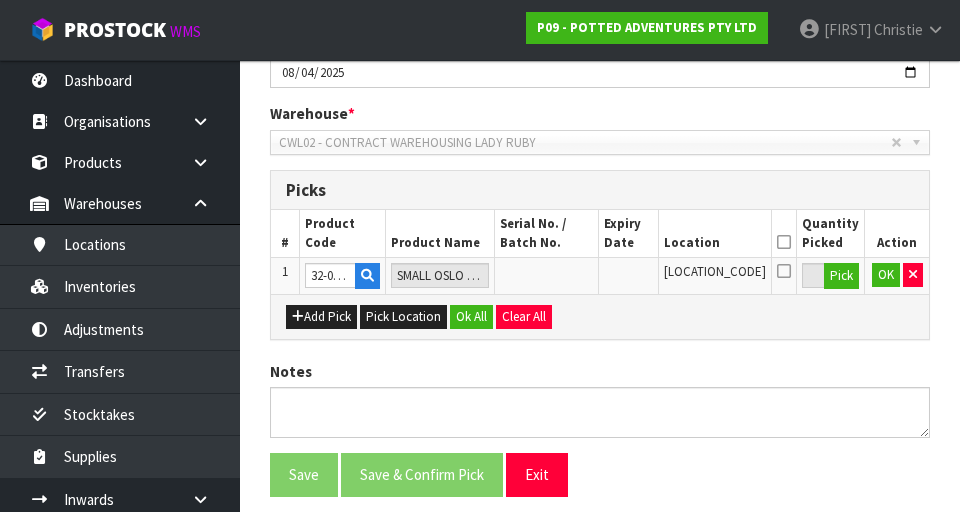 click at bounding box center [784, 242] 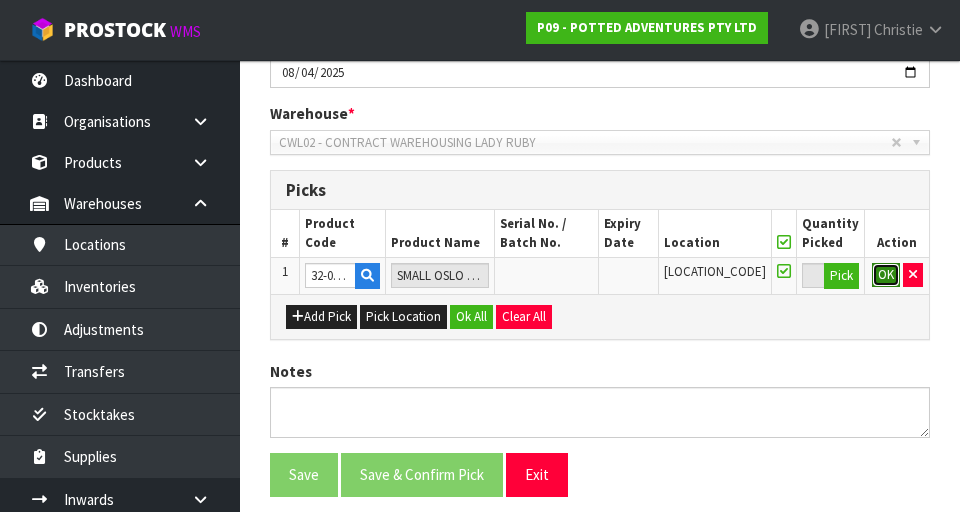 click on "OK" at bounding box center (886, 275) 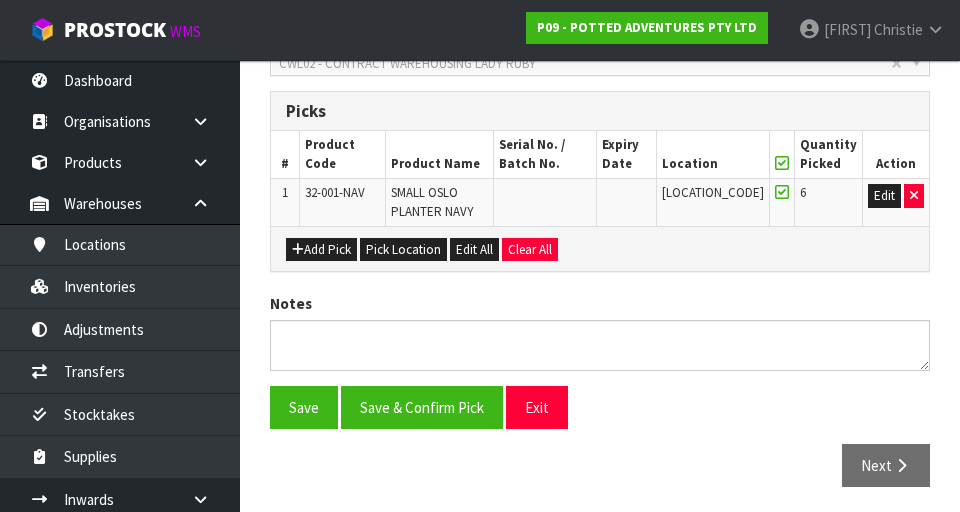 scroll, scrollTop: 466, scrollLeft: 0, axis: vertical 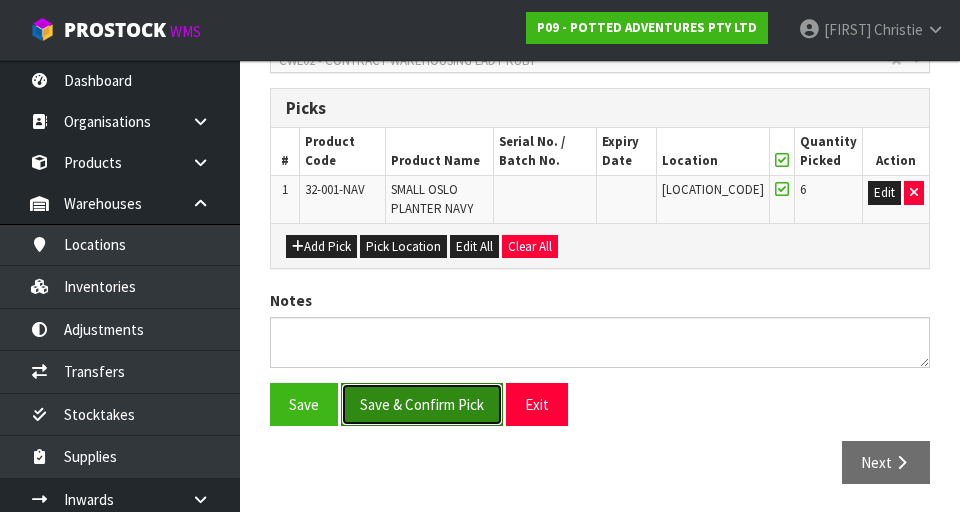 click on "Save & Confirm Pick" at bounding box center [422, 404] 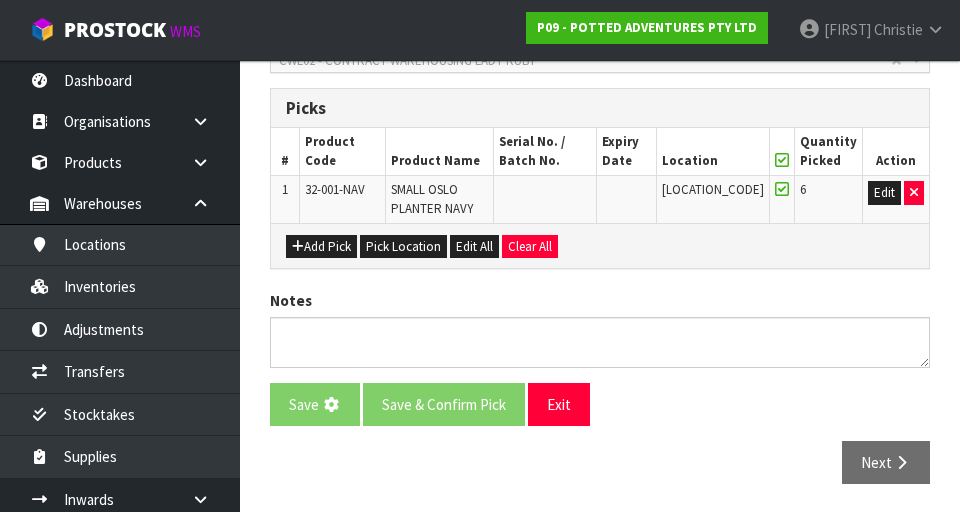 scroll, scrollTop: 0, scrollLeft: 0, axis: both 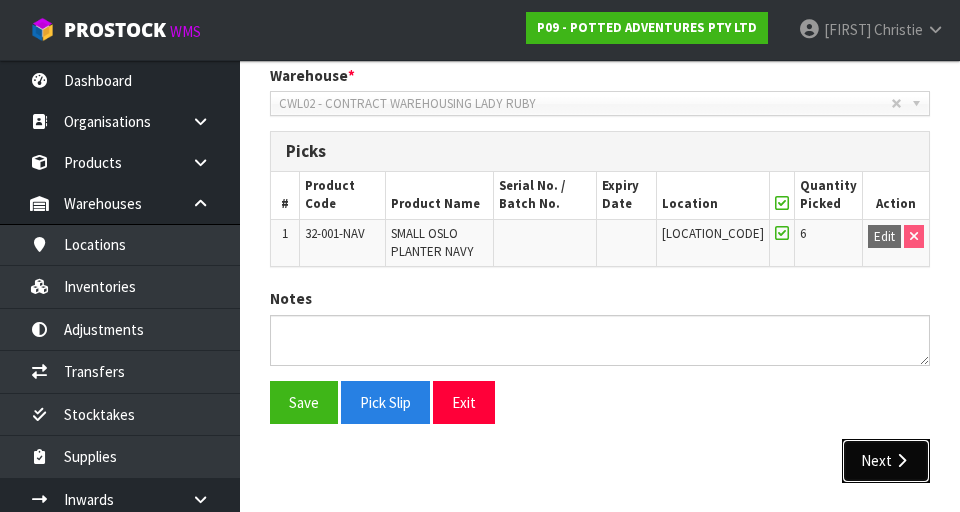click on "Next" at bounding box center (886, 460) 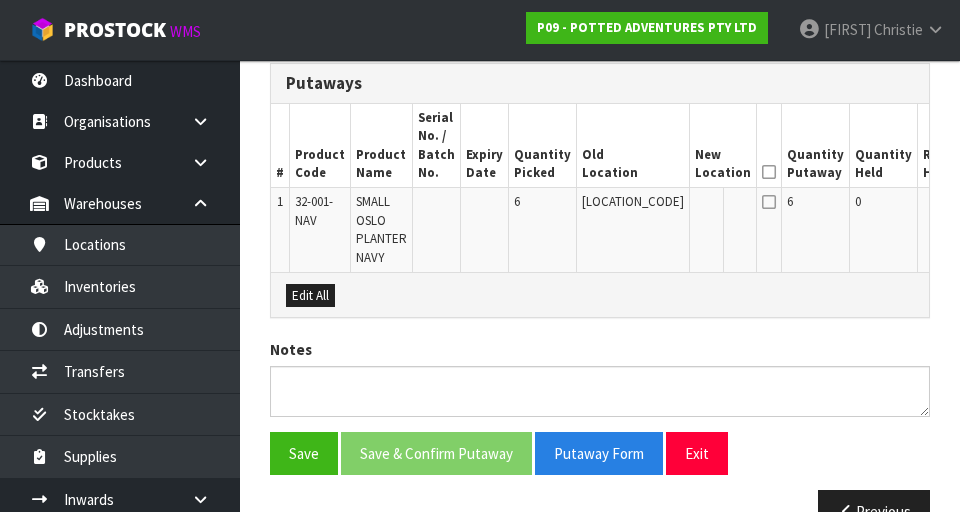 scroll, scrollTop: 560, scrollLeft: 0, axis: vertical 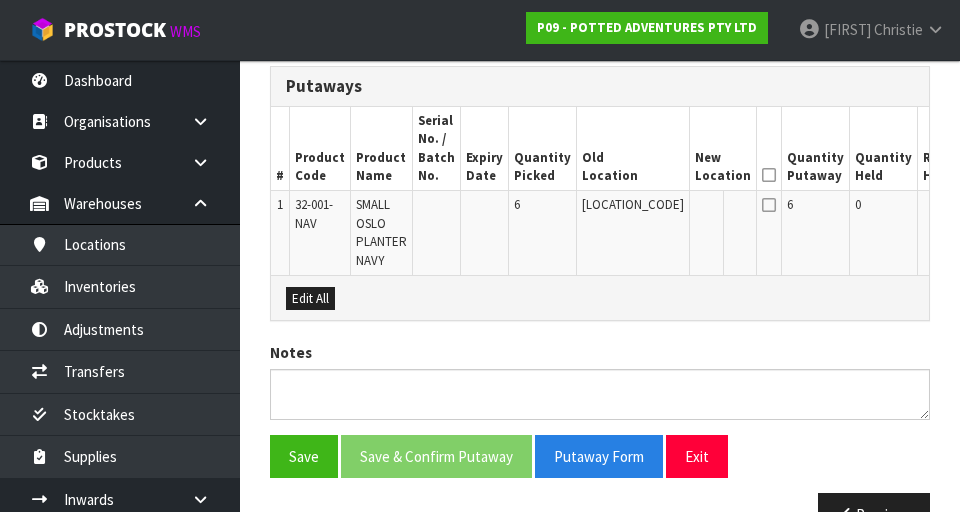 click on "Edit" at bounding box center [995, 208] 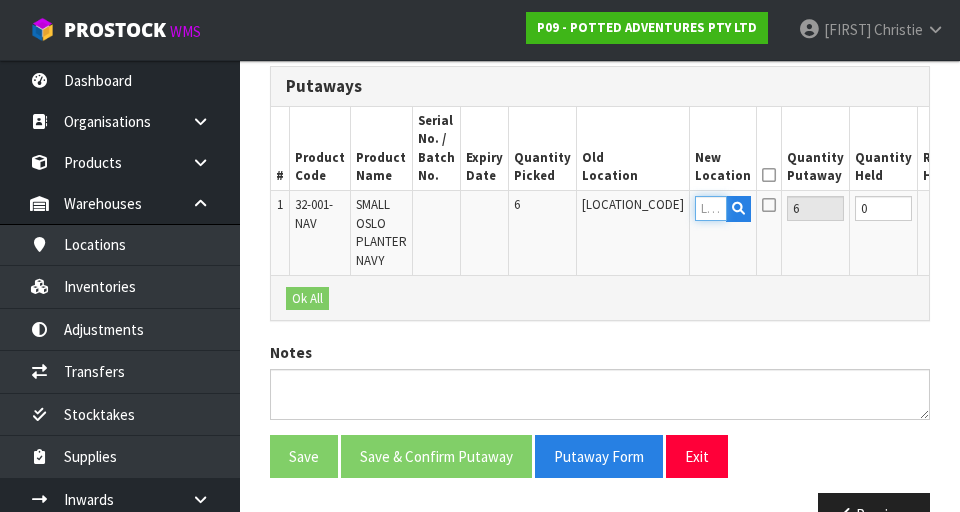 click at bounding box center [711, 208] 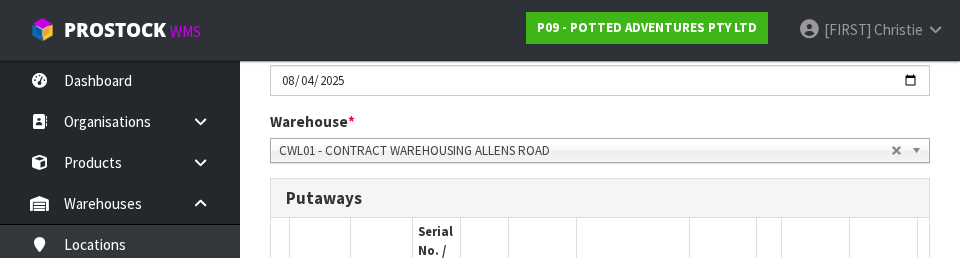 scroll, scrollTop: 439, scrollLeft: 0, axis: vertical 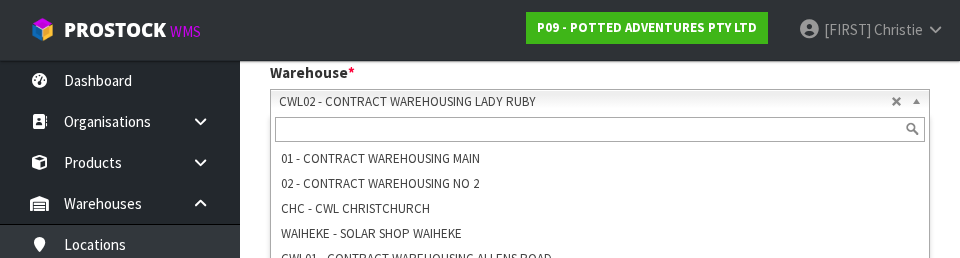 click on "CWL02 - CONTRACT WAREHOUSING LADY RUBY" at bounding box center [585, 102] 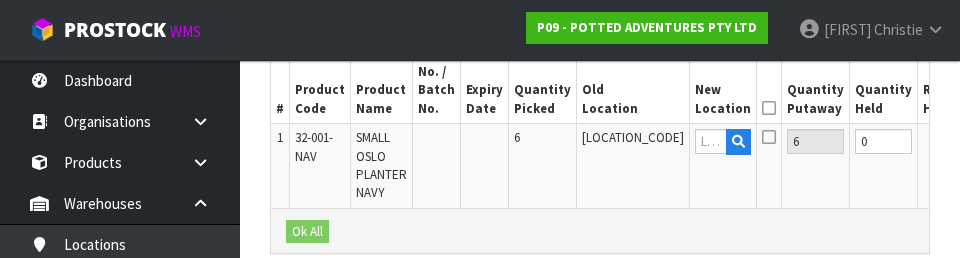 scroll, scrollTop: 639, scrollLeft: 0, axis: vertical 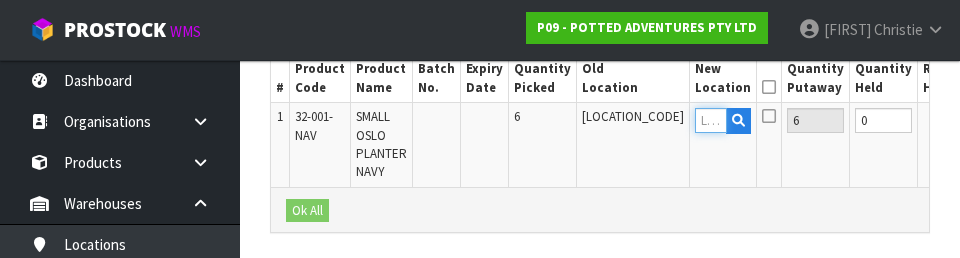 click at bounding box center (711, 120) 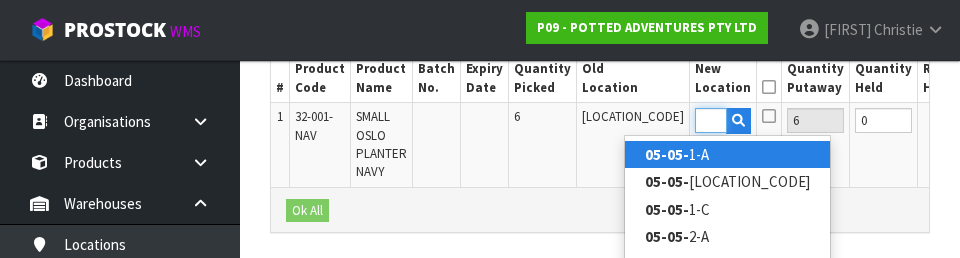 scroll, scrollTop: 0, scrollLeft: 27, axis: horizontal 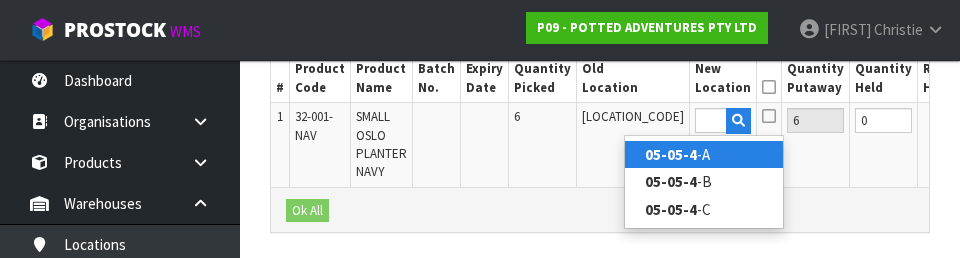 click on "[LOCATION_CODE]" at bounding box center (704, 154) 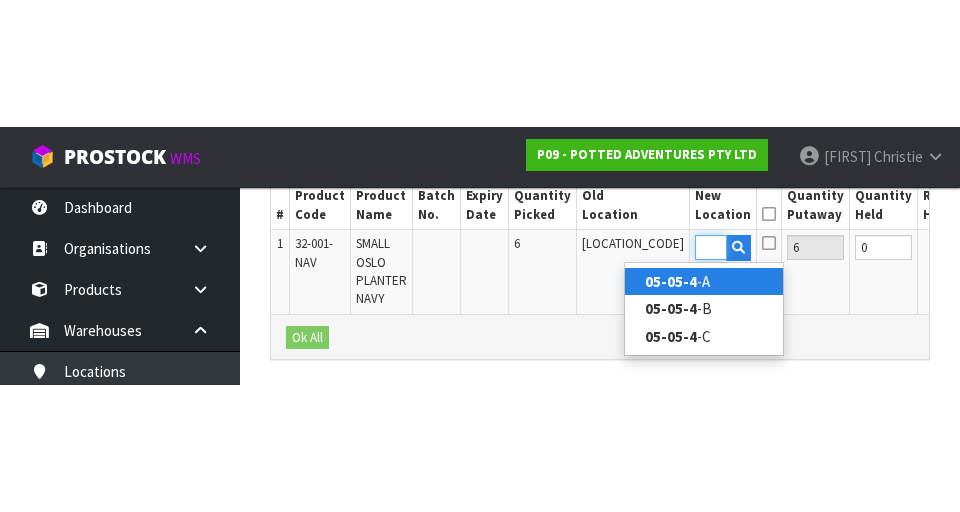 scroll, scrollTop: 614, scrollLeft: 0, axis: vertical 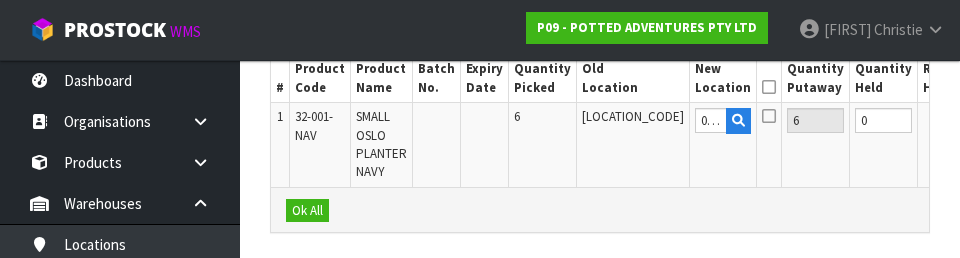 click at bounding box center (769, 87) 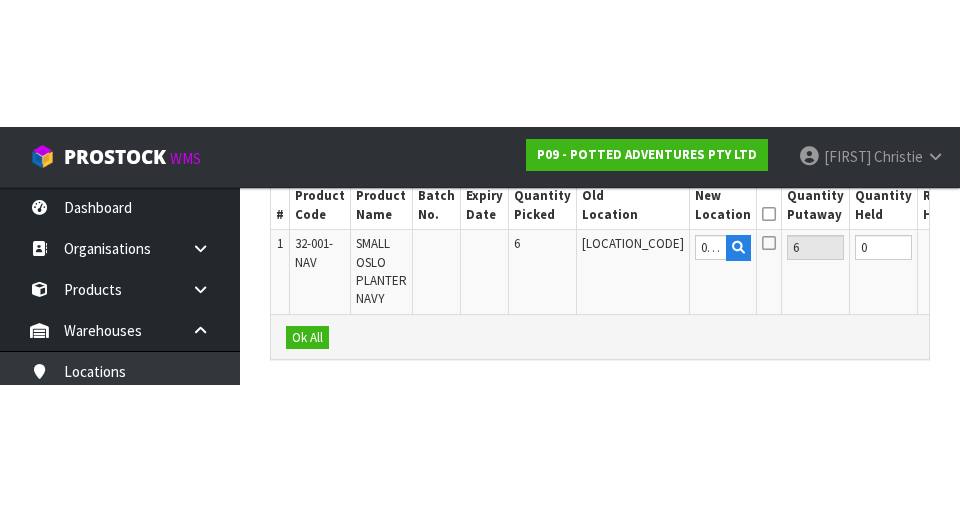 scroll, scrollTop: 614, scrollLeft: 0, axis: vertical 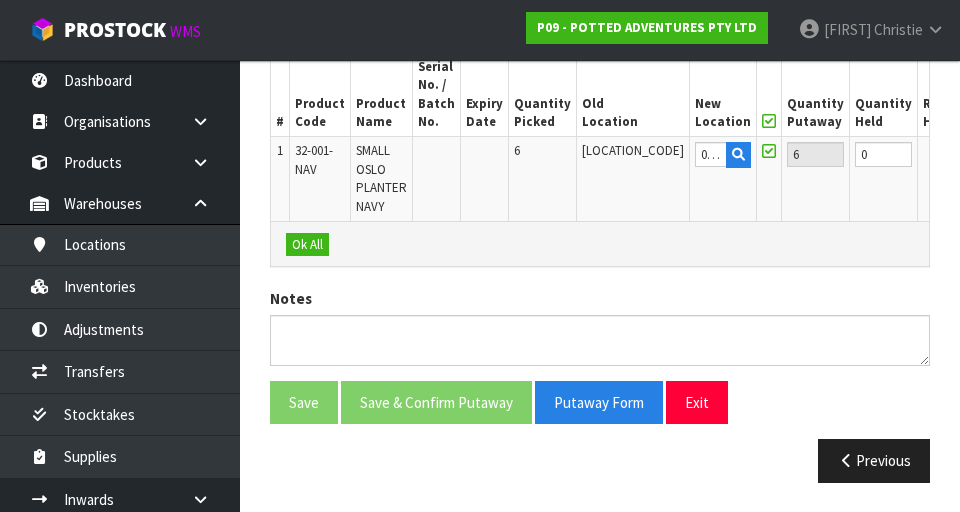 click on "OK" at bounding box center (993, 154) 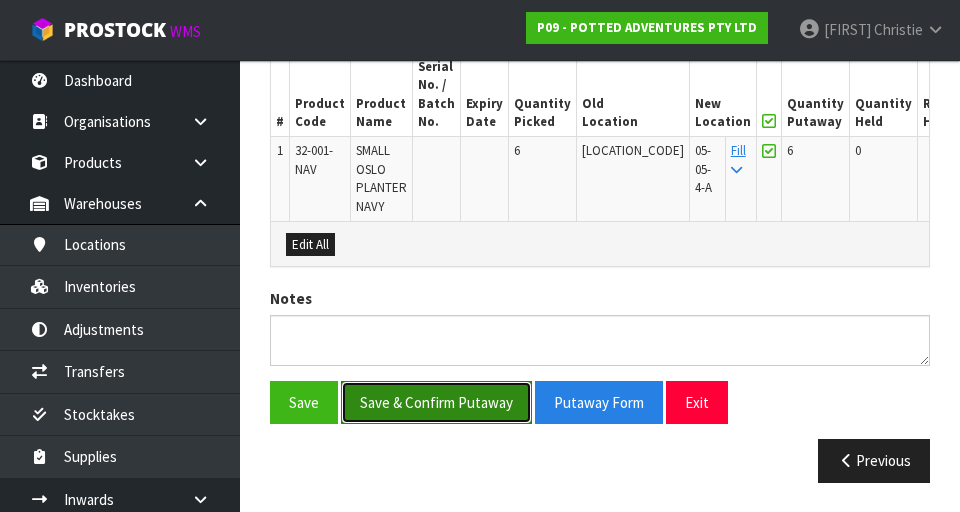 click on "Save & Confirm Putaway" at bounding box center (436, 402) 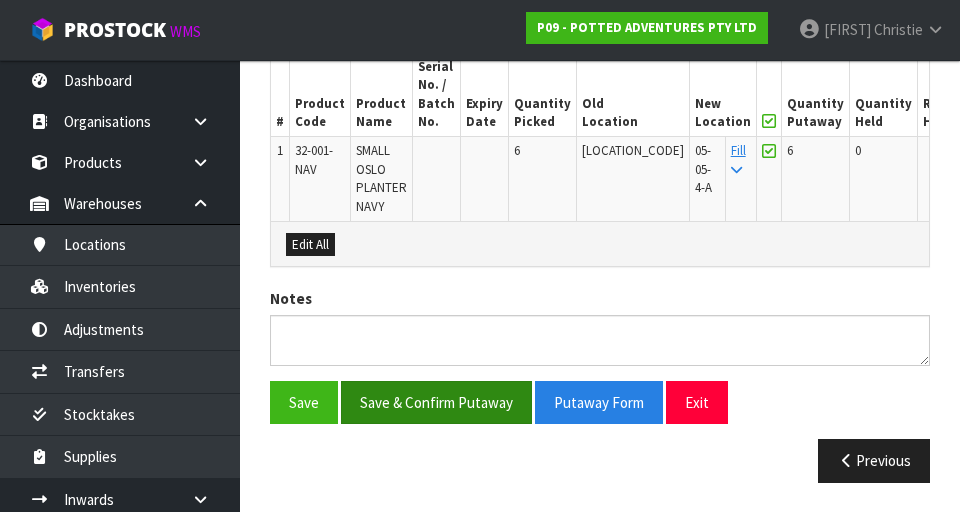 scroll, scrollTop: 0, scrollLeft: 0, axis: both 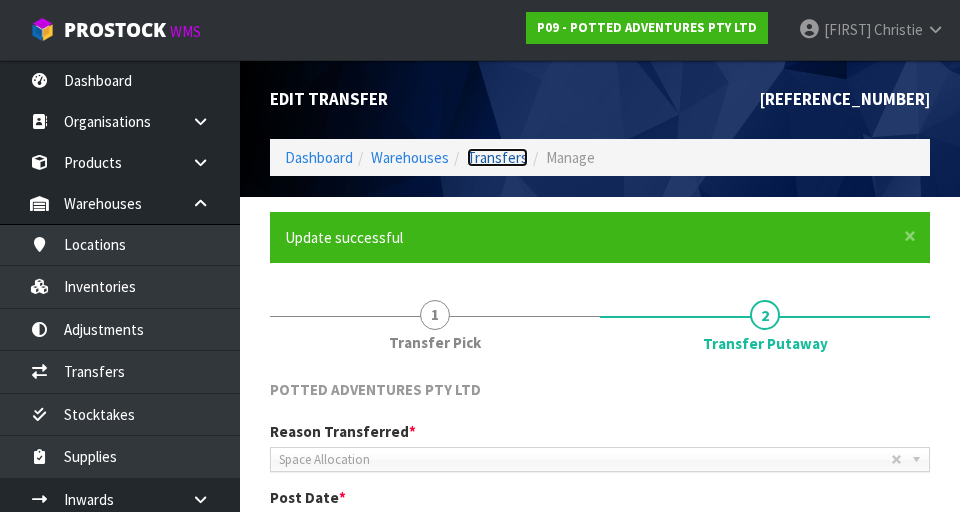 click on "Transfers" at bounding box center [497, 157] 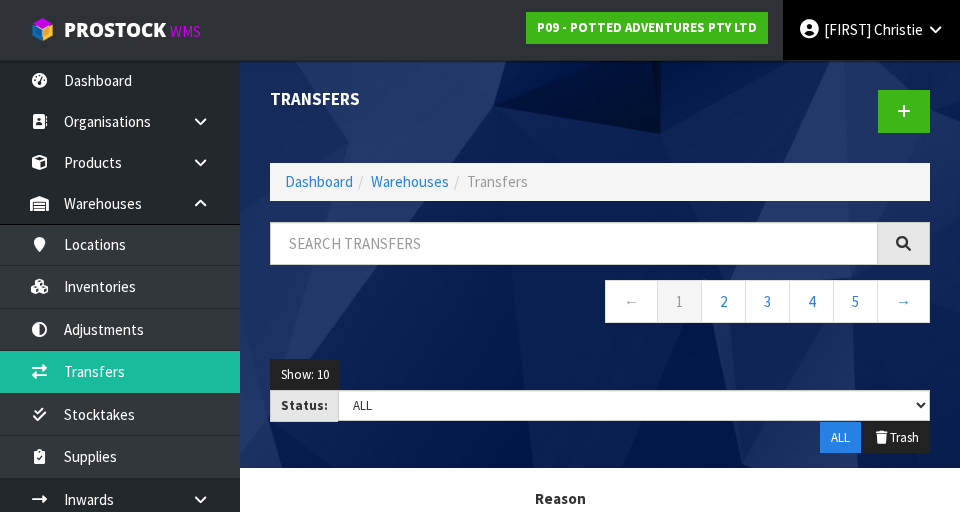 click on "[FIRST] [LAST]" at bounding box center (871, 30) 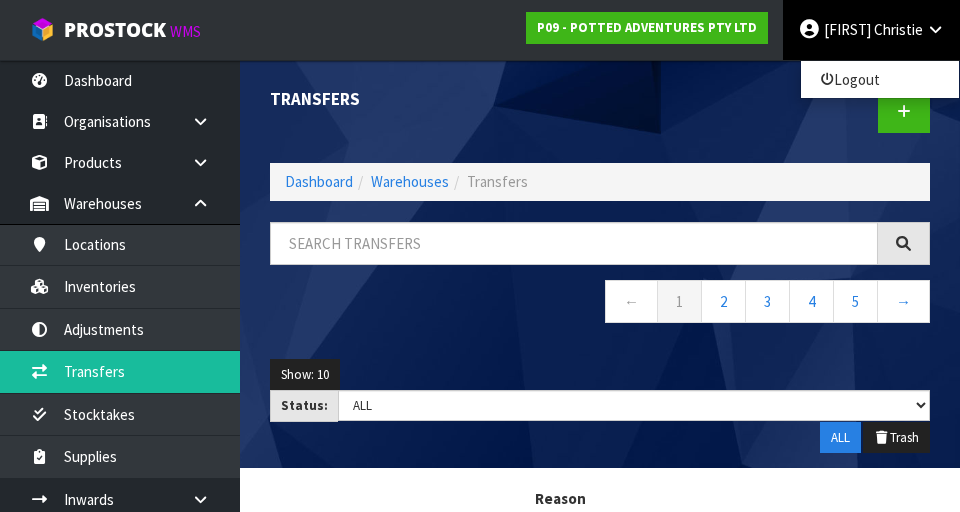 click at bounding box center [772, 111] 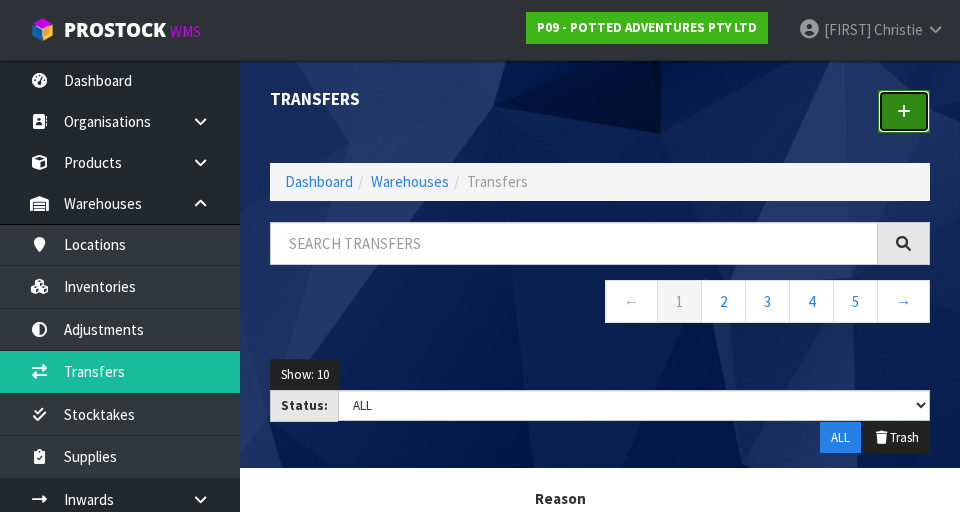 click at bounding box center (904, 111) 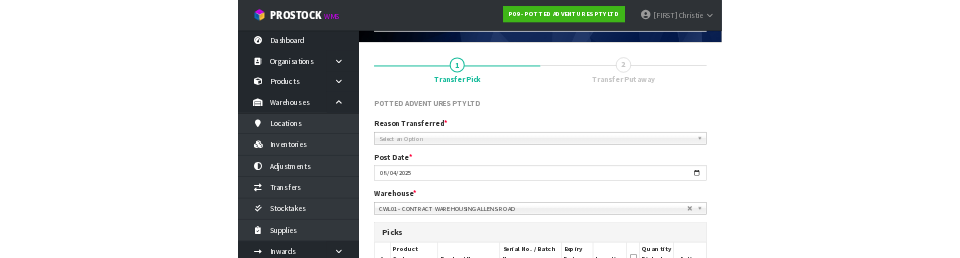 scroll, scrollTop: 0, scrollLeft: 0, axis: both 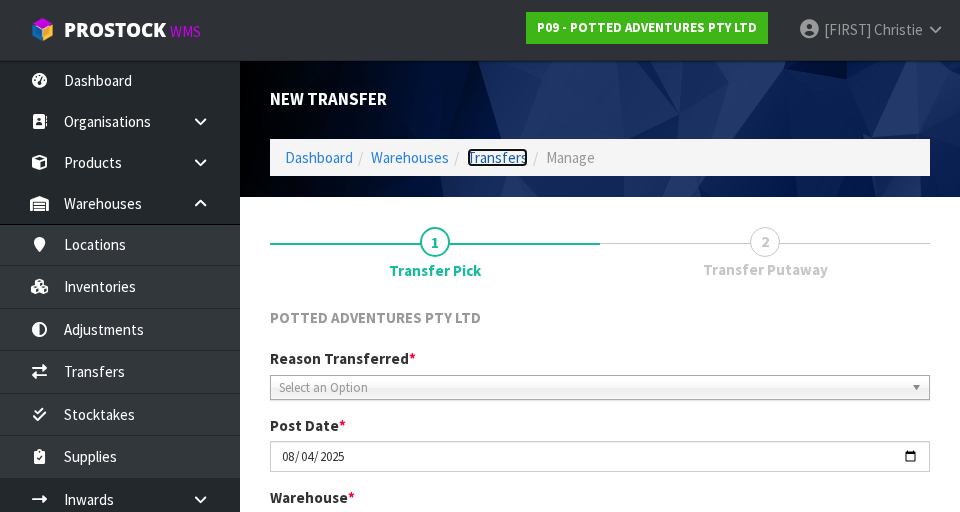 click on "Transfers" at bounding box center [497, 157] 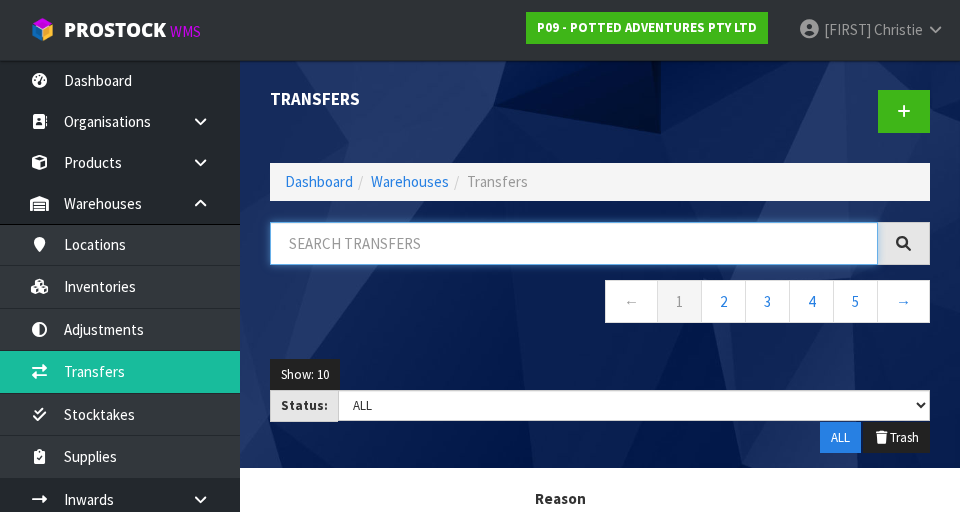click at bounding box center [574, 243] 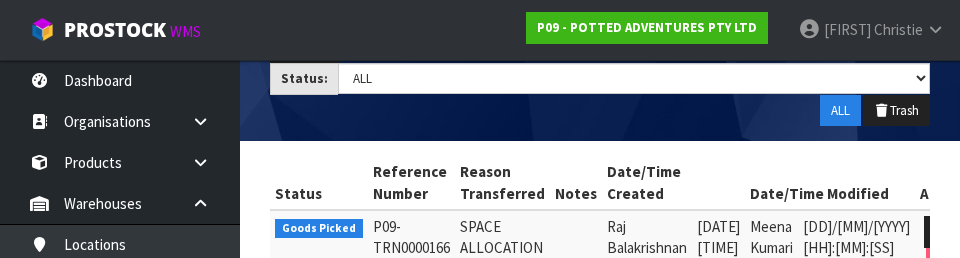 scroll, scrollTop: 443, scrollLeft: 0, axis: vertical 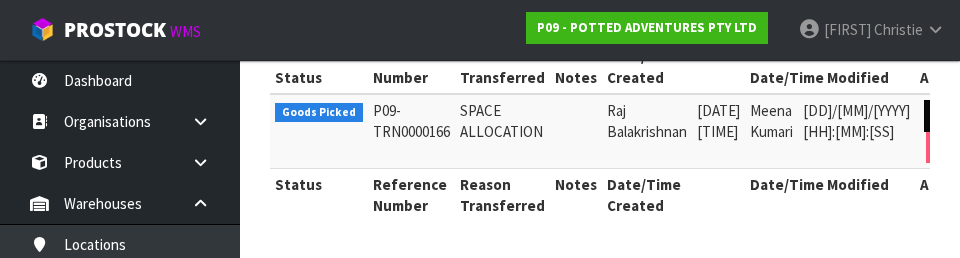 type on "166" 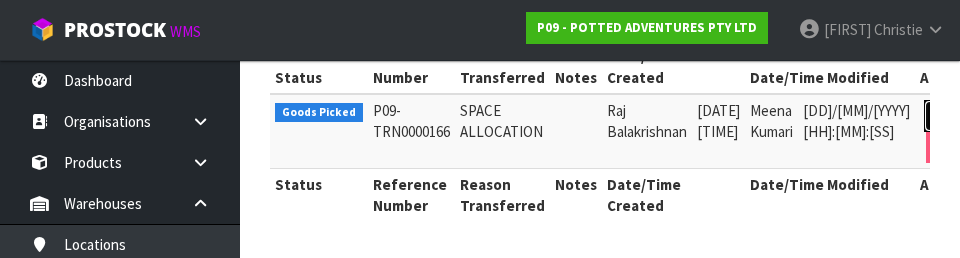 click at bounding box center [942, 116] 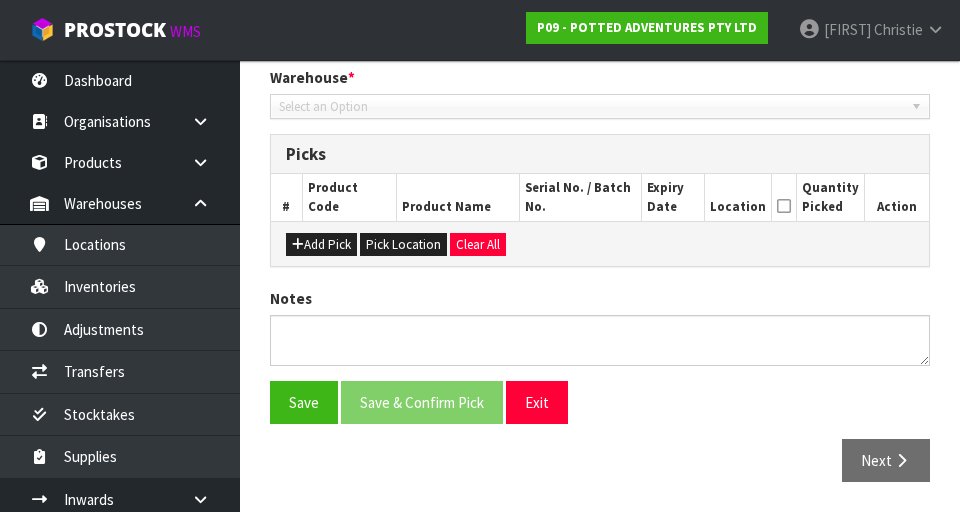 type on "2025-07-29" 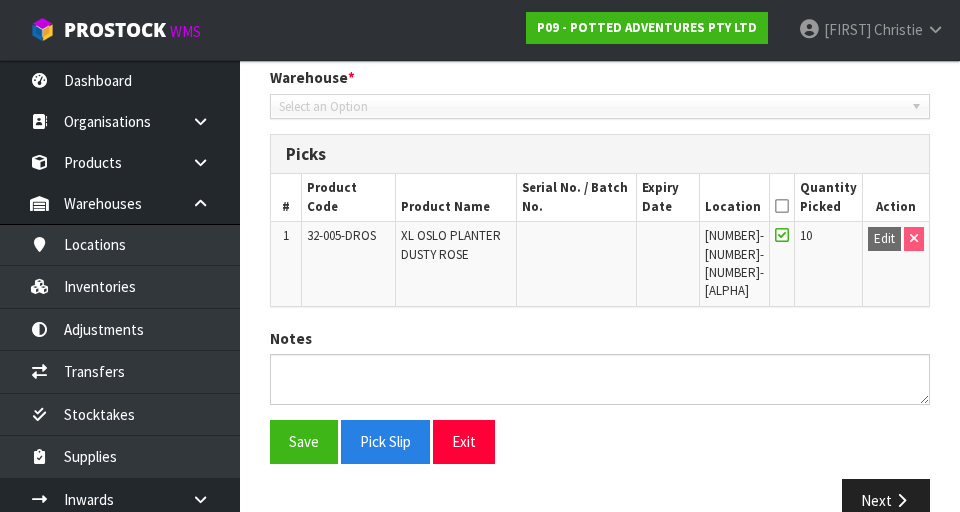 scroll, scrollTop: 423, scrollLeft: 0, axis: vertical 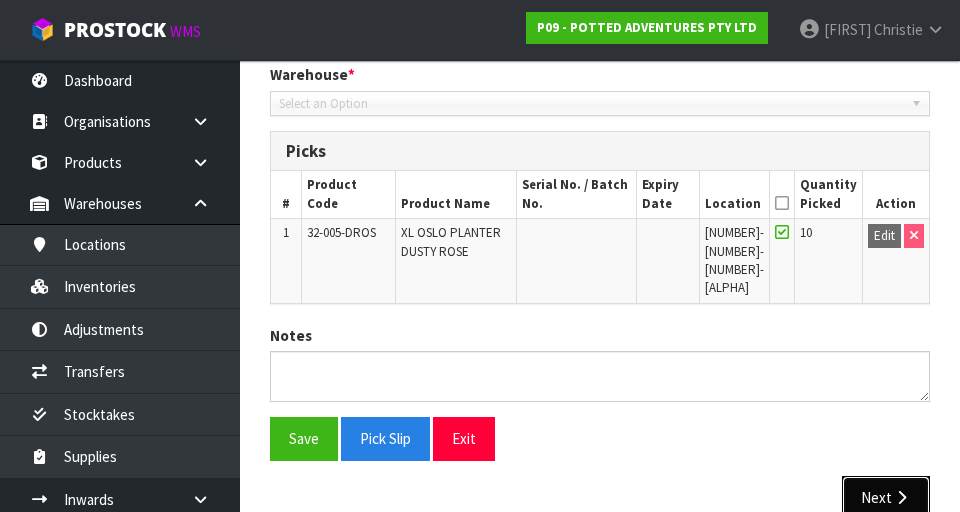 click at bounding box center [901, 497] 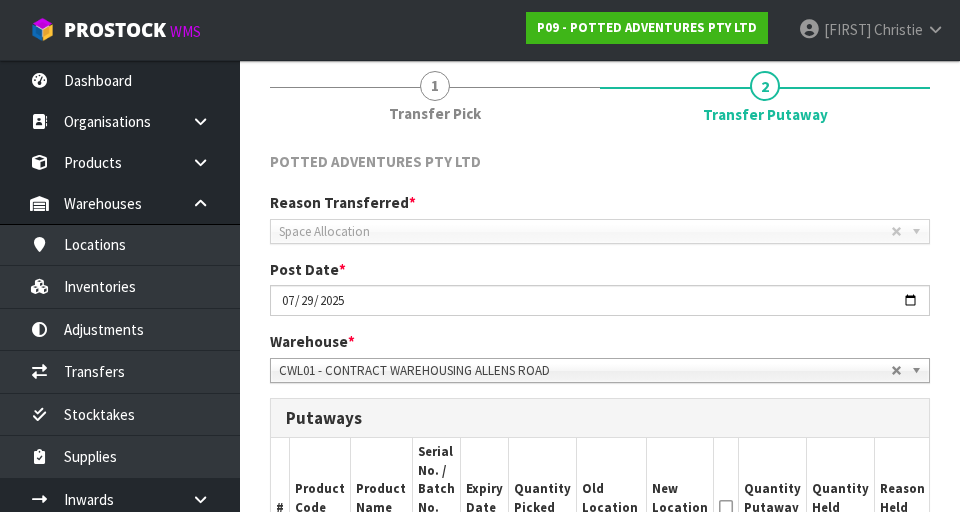 scroll, scrollTop: 185, scrollLeft: 0, axis: vertical 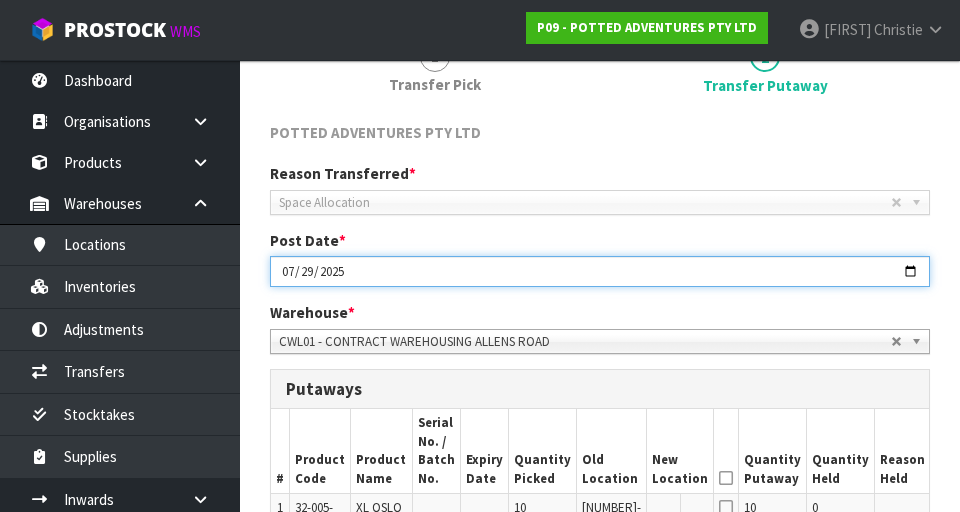 click on "2025-07-29" at bounding box center (600, 271) 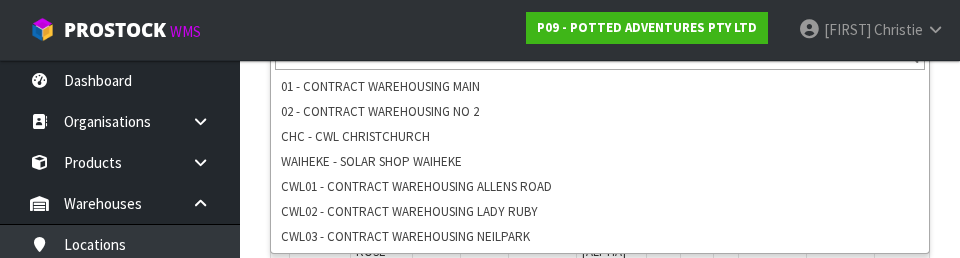 scroll, scrollTop: 506, scrollLeft: 0, axis: vertical 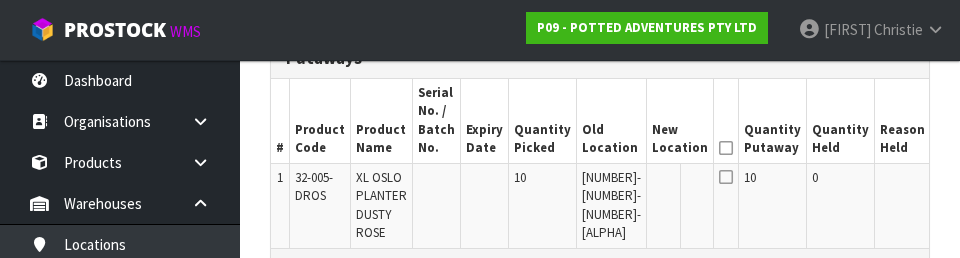 click on "Edit" at bounding box center [952, 181] 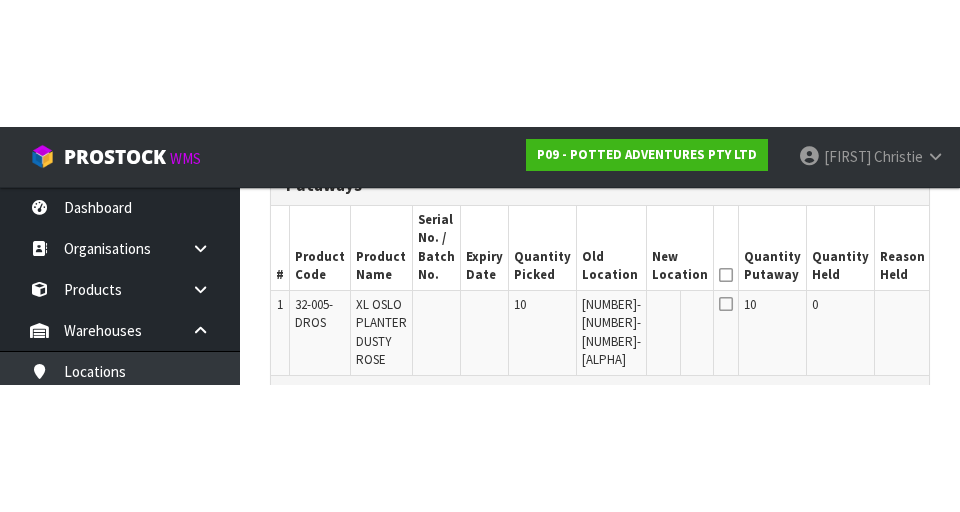scroll, scrollTop: 515, scrollLeft: 0, axis: vertical 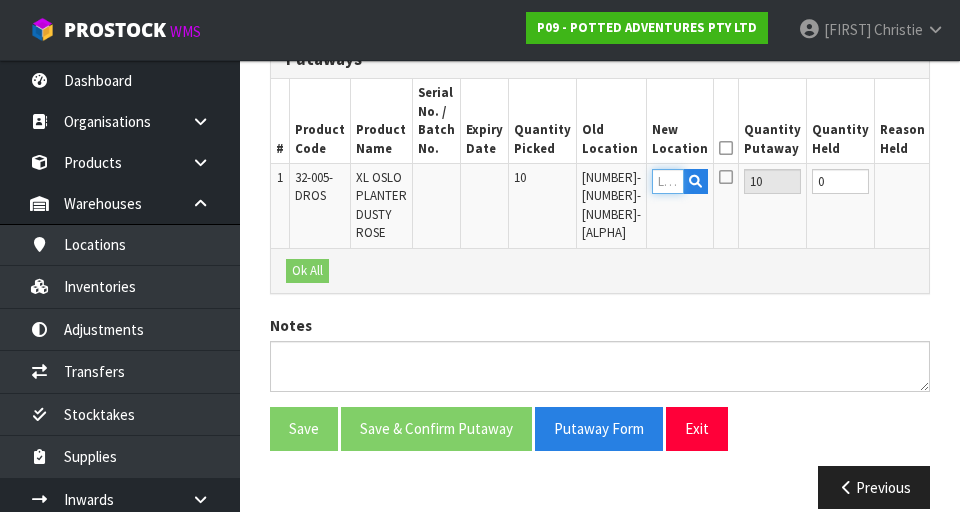 click at bounding box center (668, 181) 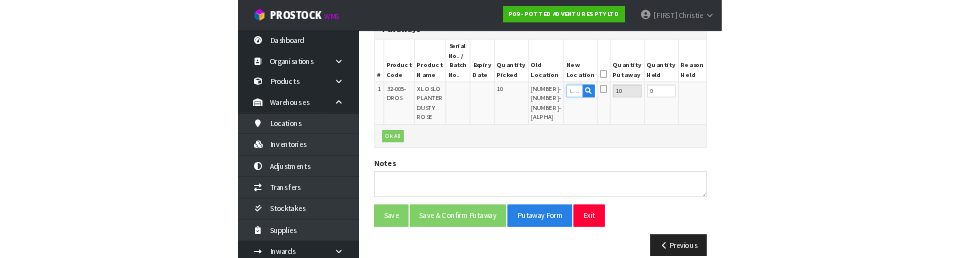 scroll, scrollTop: 506, scrollLeft: 0, axis: vertical 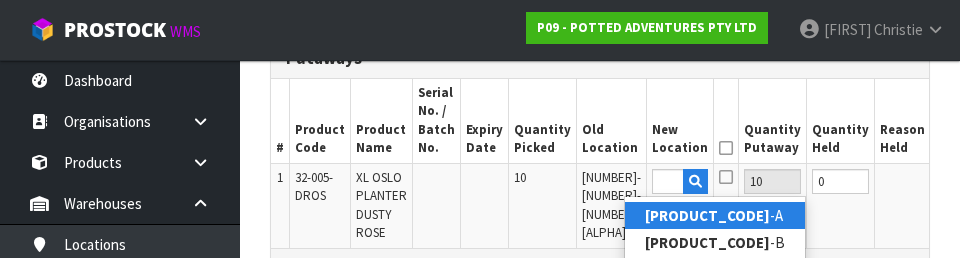 click on "[LOCATION_CODE]" at bounding box center [715, 215] 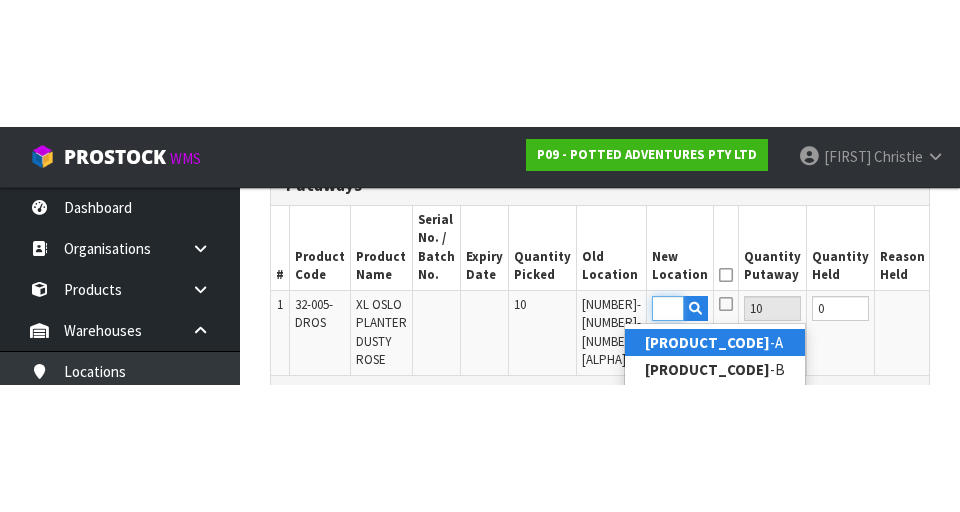 scroll, scrollTop: 515, scrollLeft: 0, axis: vertical 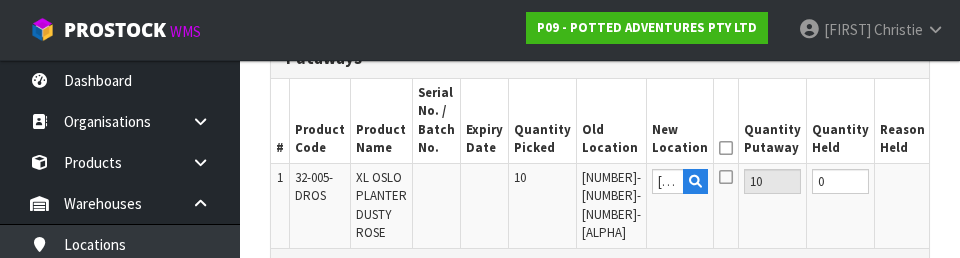 click at bounding box center (726, 148) 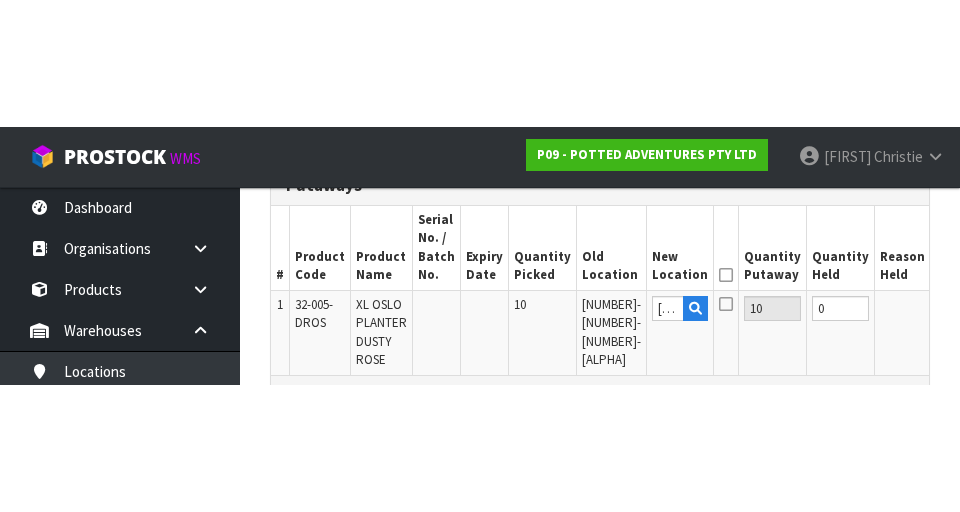 scroll, scrollTop: 515, scrollLeft: 0, axis: vertical 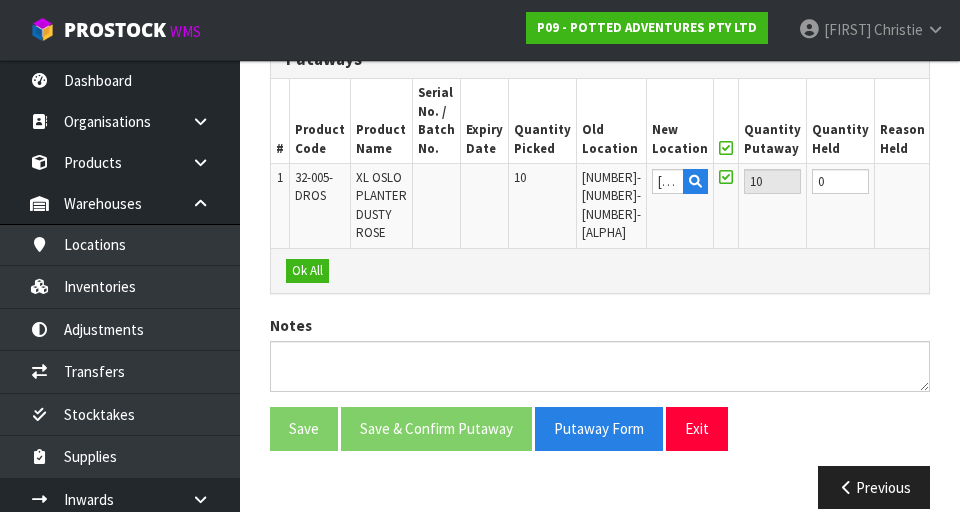 click on "OK" at bounding box center (950, 181) 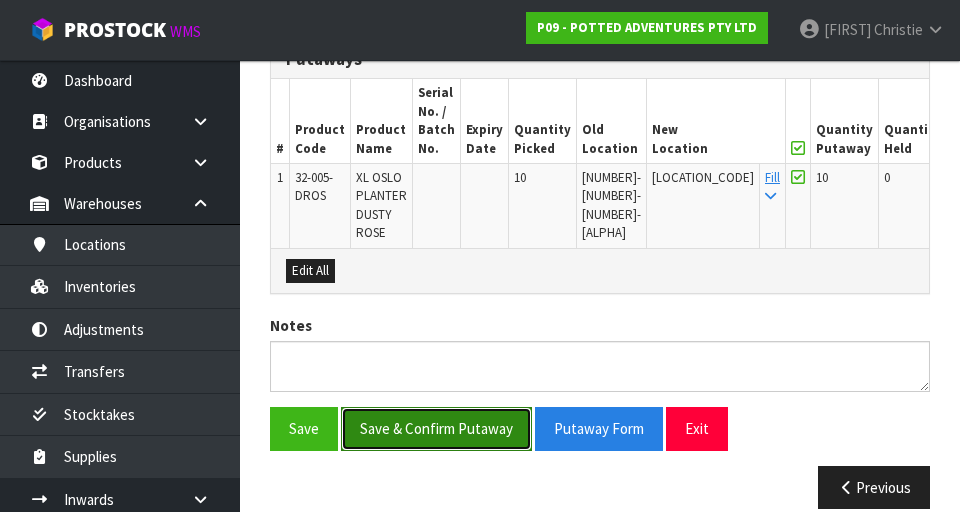 click on "Save & Confirm Putaway" at bounding box center (436, 428) 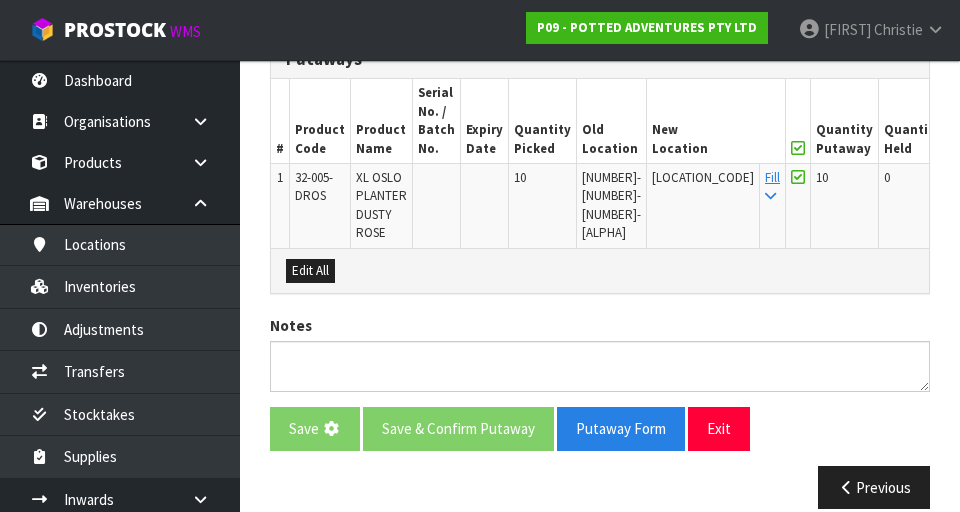 scroll, scrollTop: 0, scrollLeft: 0, axis: both 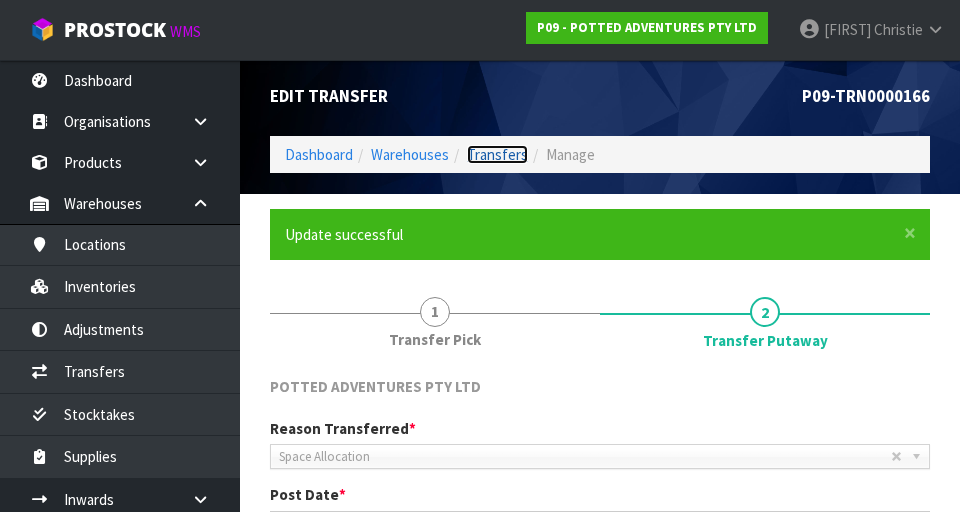 click on "Transfers" at bounding box center [497, 154] 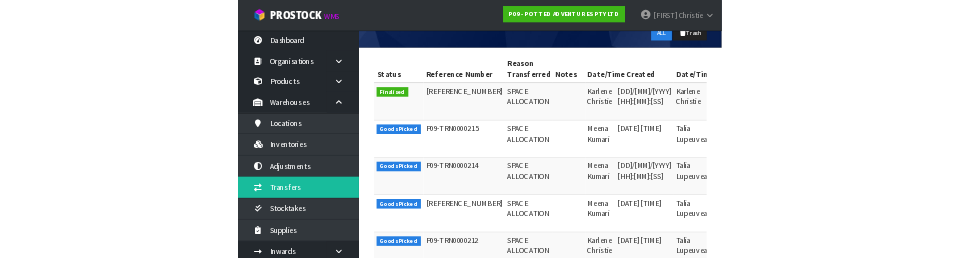 scroll, scrollTop: 0, scrollLeft: 0, axis: both 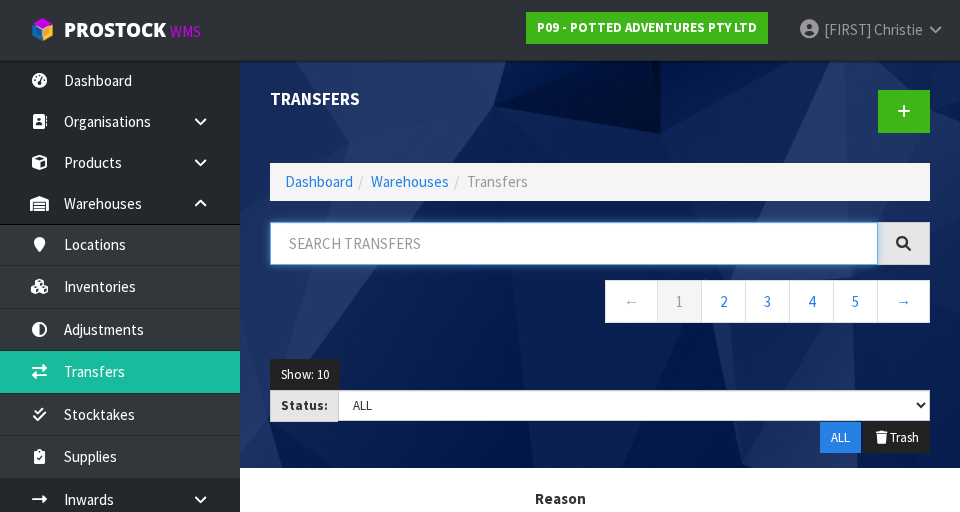 click at bounding box center [574, 243] 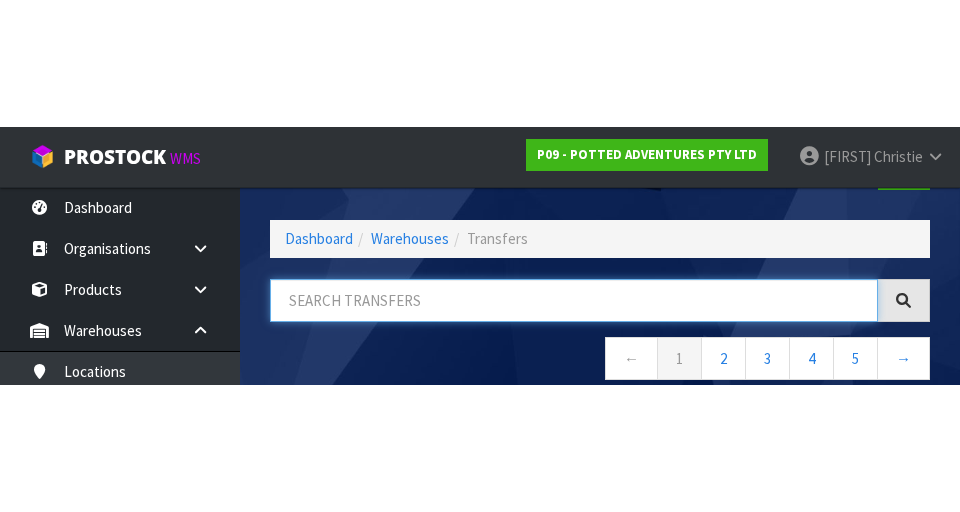 scroll, scrollTop: 114, scrollLeft: 0, axis: vertical 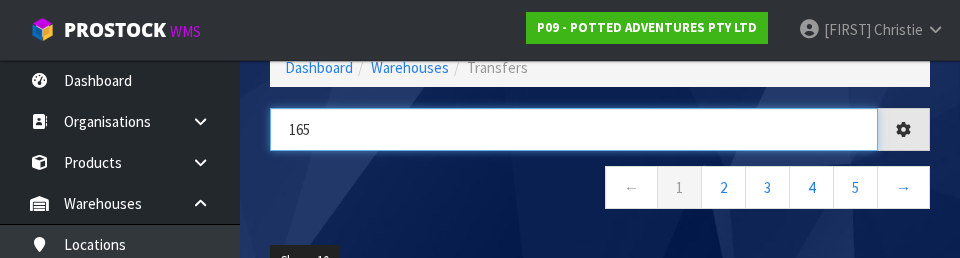 type on "165" 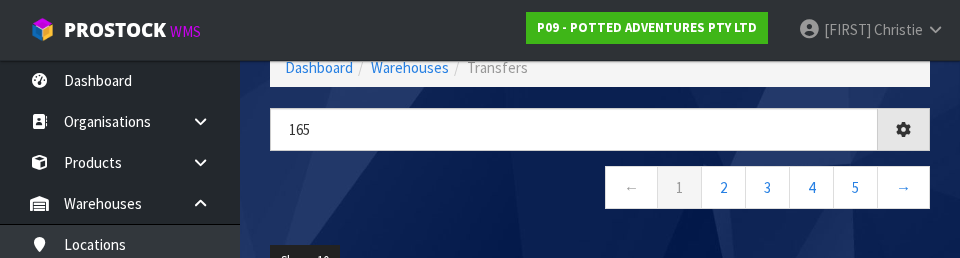 click on "←
1 2 3 4 5
→" at bounding box center [600, 190] 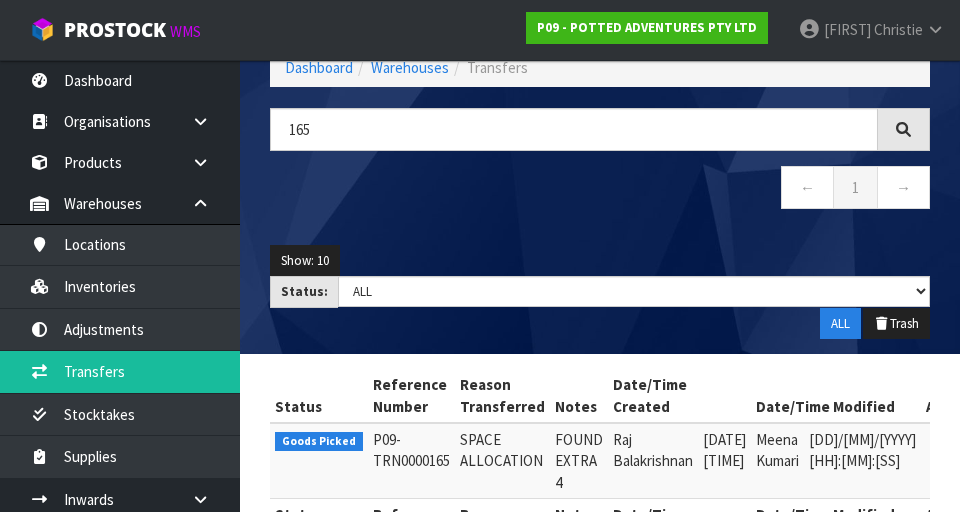 click at bounding box center [948, 444] 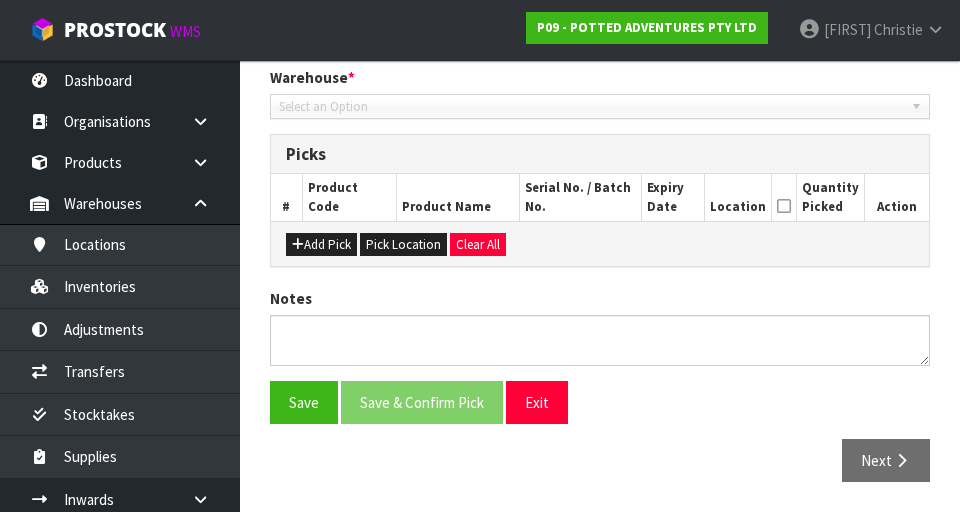 type on "2025-07-29" 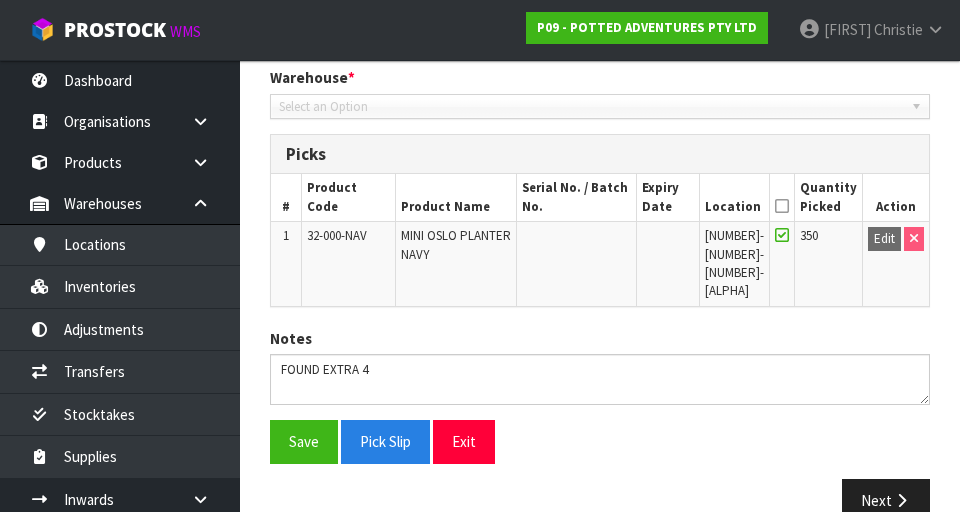 scroll, scrollTop: 423, scrollLeft: 0, axis: vertical 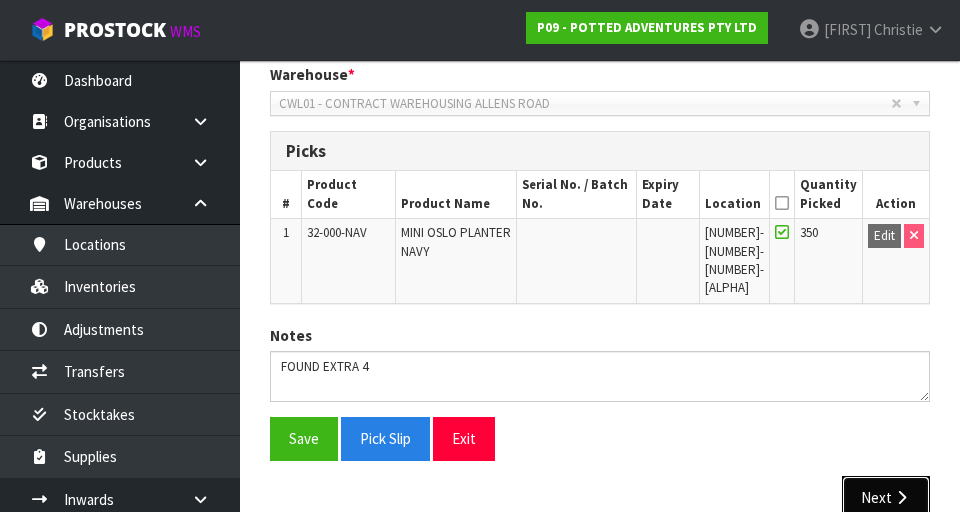 click at bounding box center (901, 497) 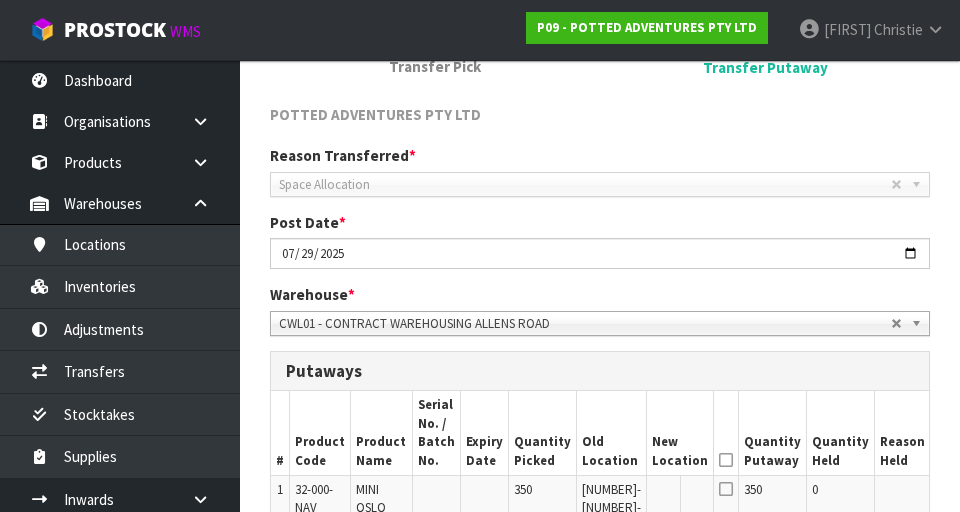 scroll, scrollTop: 207, scrollLeft: 0, axis: vertical 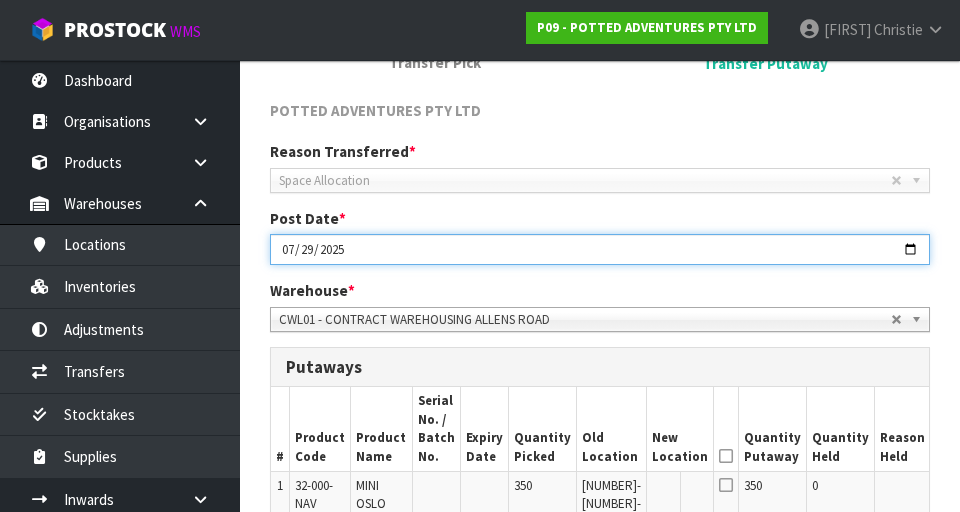 click on "2025-07-29" at bounding box center (600, 249) 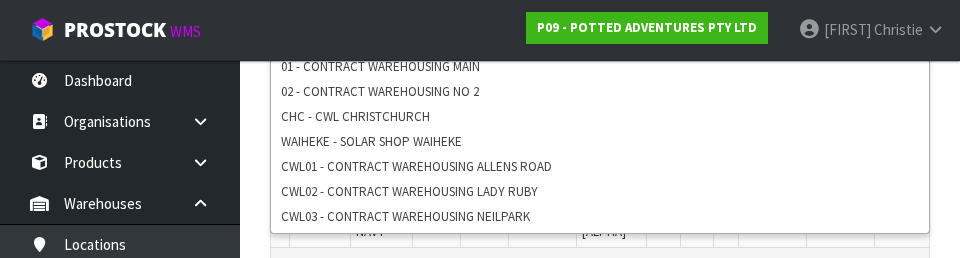 scroll, scrollTop: 519, scrollLeft: 0, axis: vertical 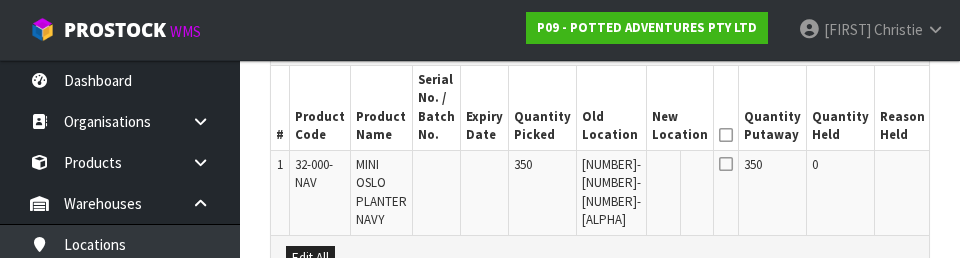 click on "Edit" at bounding box center (952, 168) 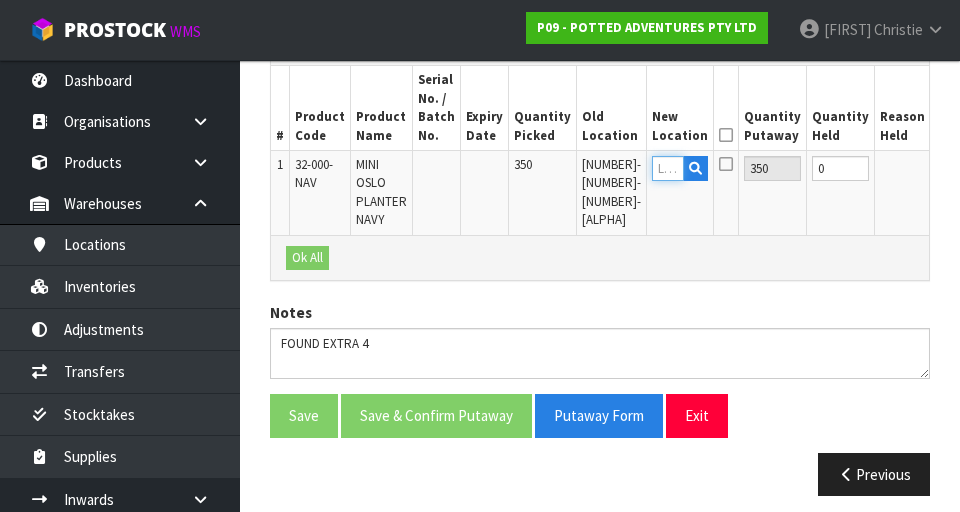 click at bounding box center [668, 168] 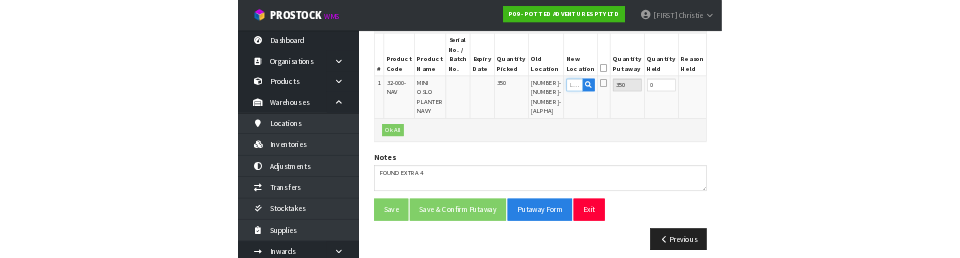 scroll, scrollTop: 519, scrollLeft: 0, axis: vertical 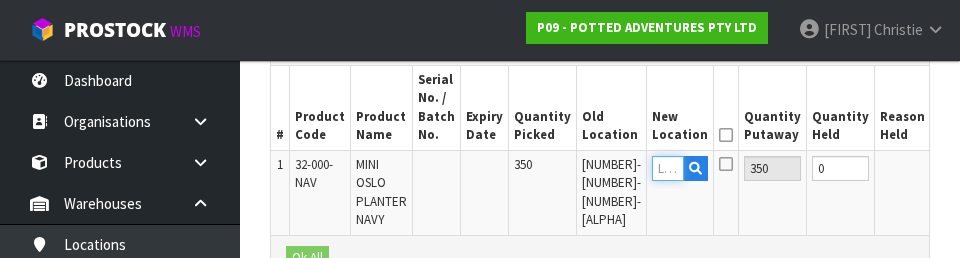 type on "0" 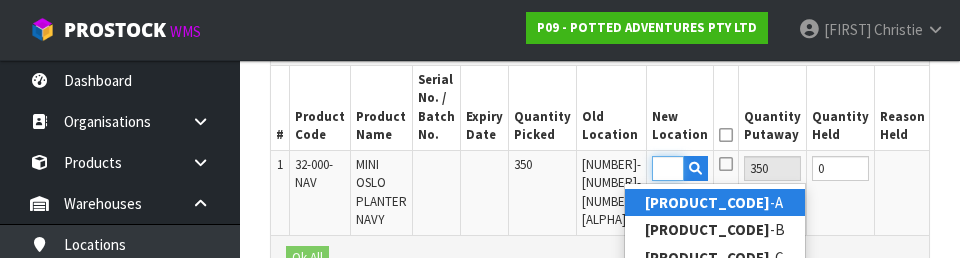scroll, scrollTop: 0, scrollLeft: 31, axis: horizontal 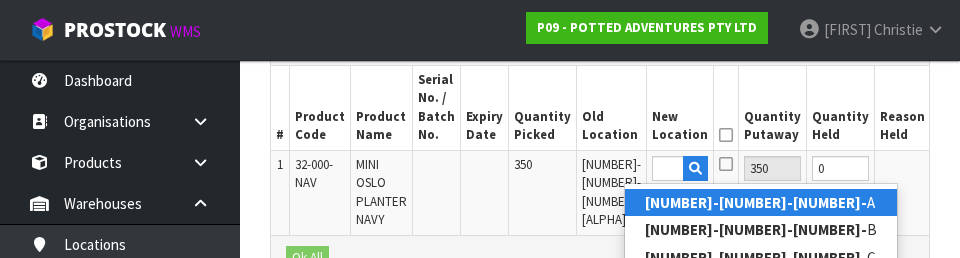 click on "[DD]/[MM]/[YYYY] [HH]:[MM]:[SS]" at bounding box center [761, 202] 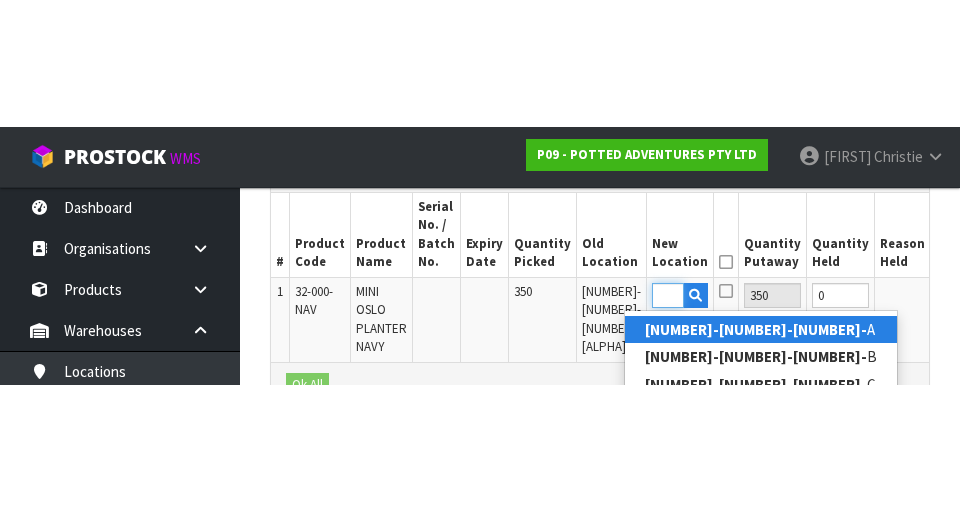 scroll, scrollTop: 528, scrollLeft: 0, axis: vertical 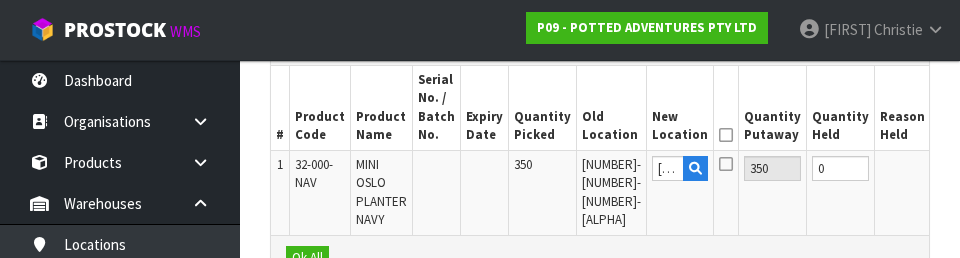 click at bounding box center [726, 135] 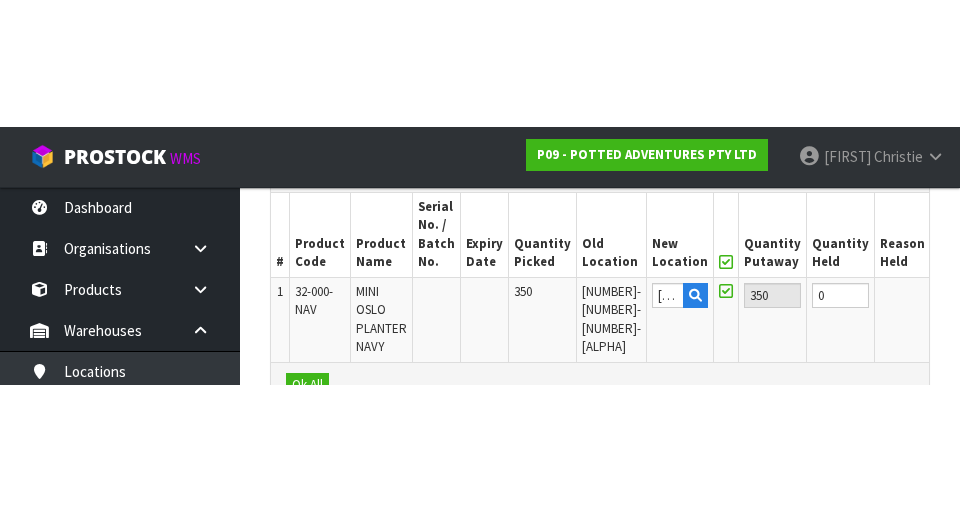 scroll, scrollTop: 528, scrollLeft: 0, axis: vertical 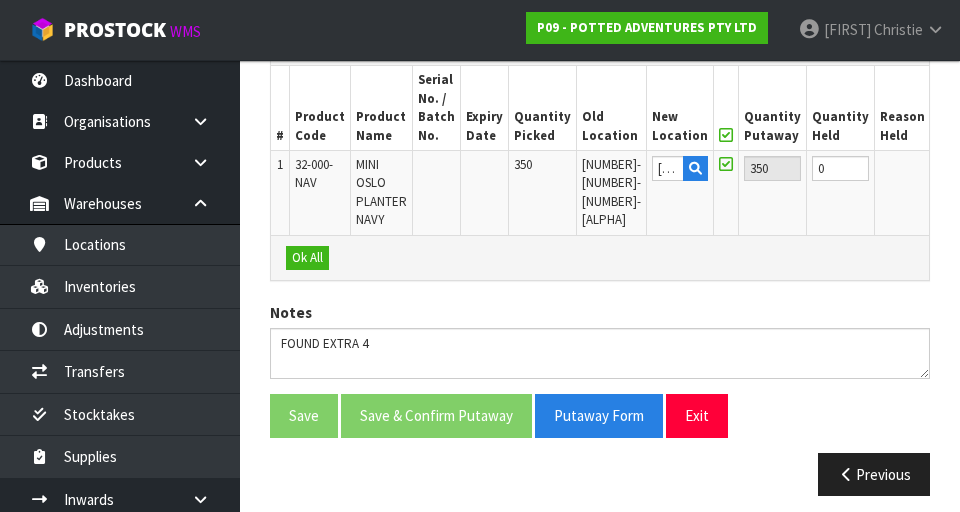 click on "OK" at bounding box center [950, 168] 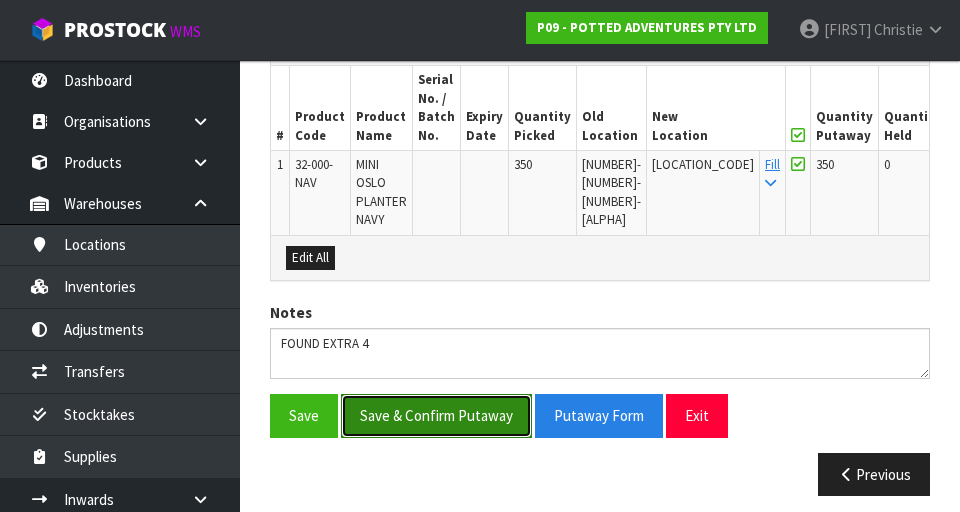 click on "Save & Confirm Putaway" at bounding box center (436, 415) 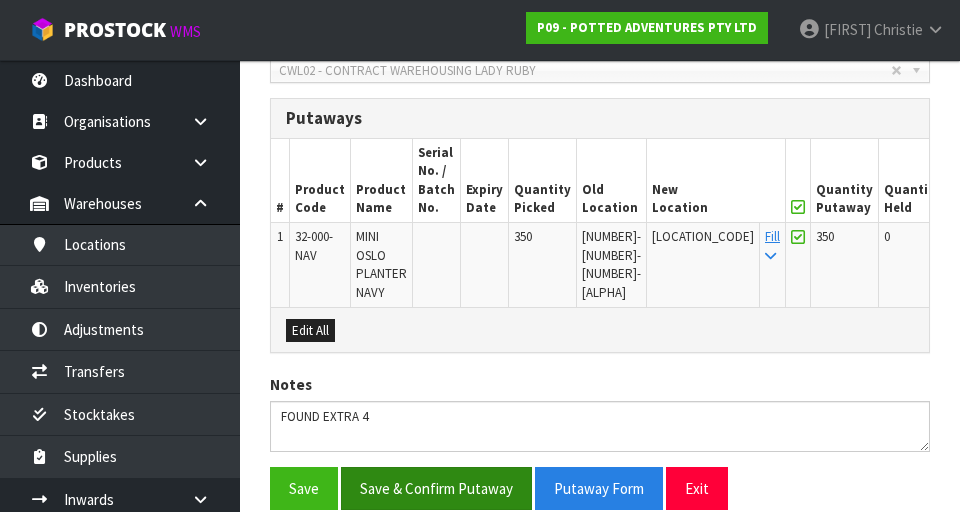 scroll, scrollTop: 0, scrollLeft: 0, axis: both 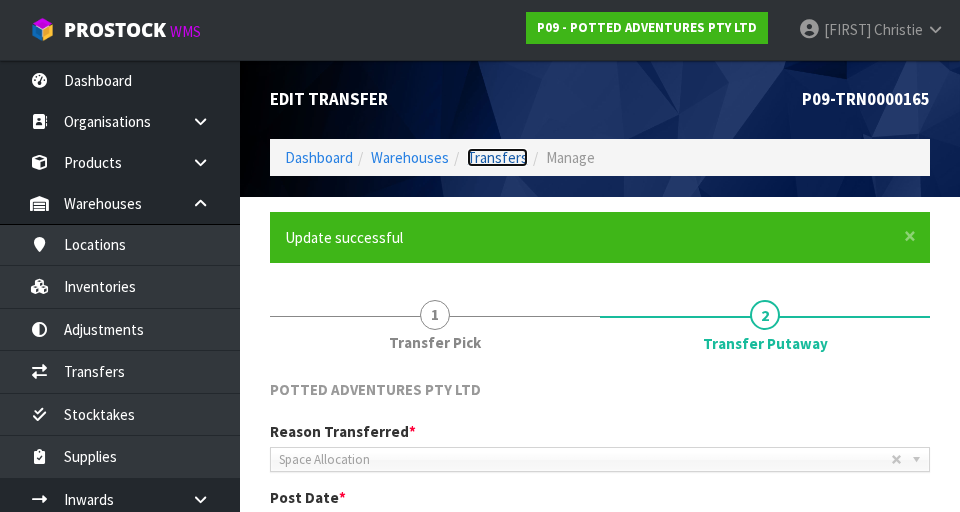 click on "Transfers" at bounding box center [497, 157] 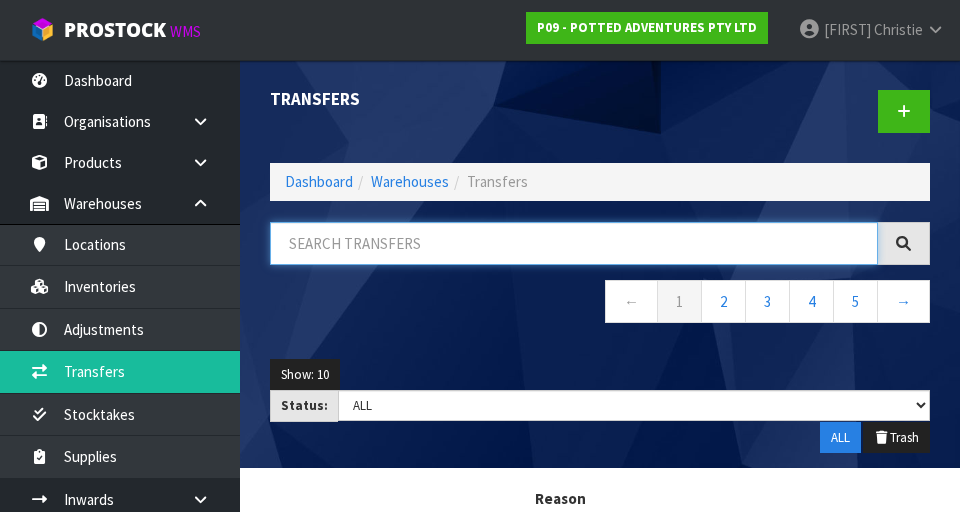 click at bounding box center (574, 243) 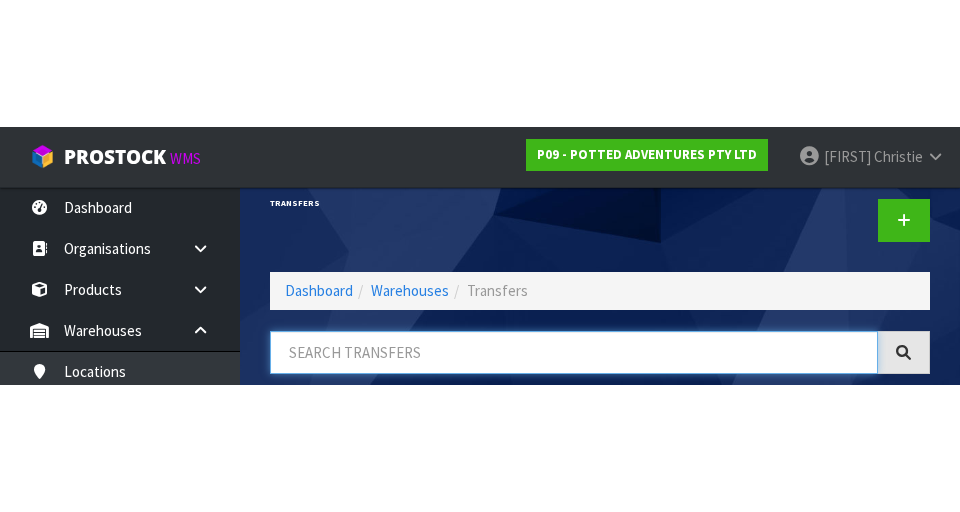 scroll, scrollTop: 114, scrollLeft: 0, axis: vertical 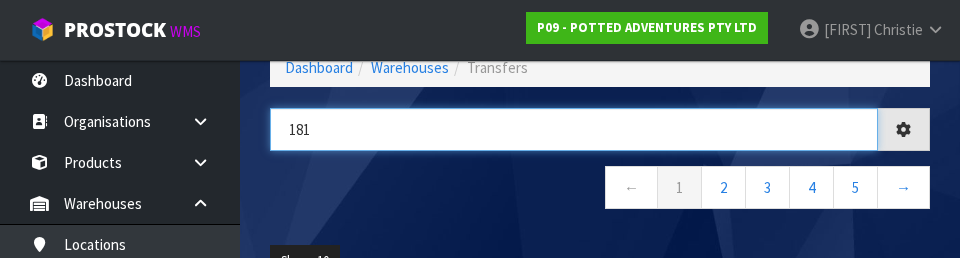 type on "181" 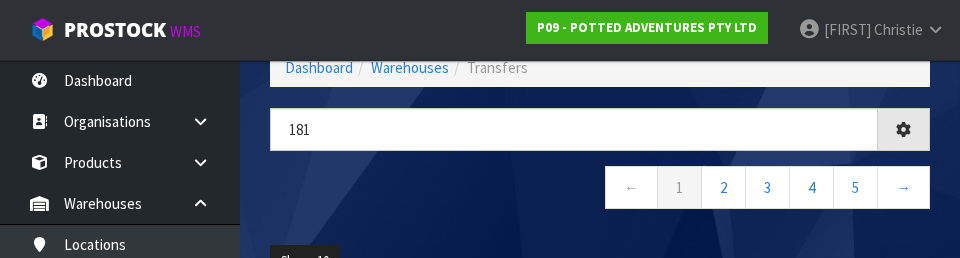click on "←
1 2 3 4 5
→" at bounding box center [600, 190] 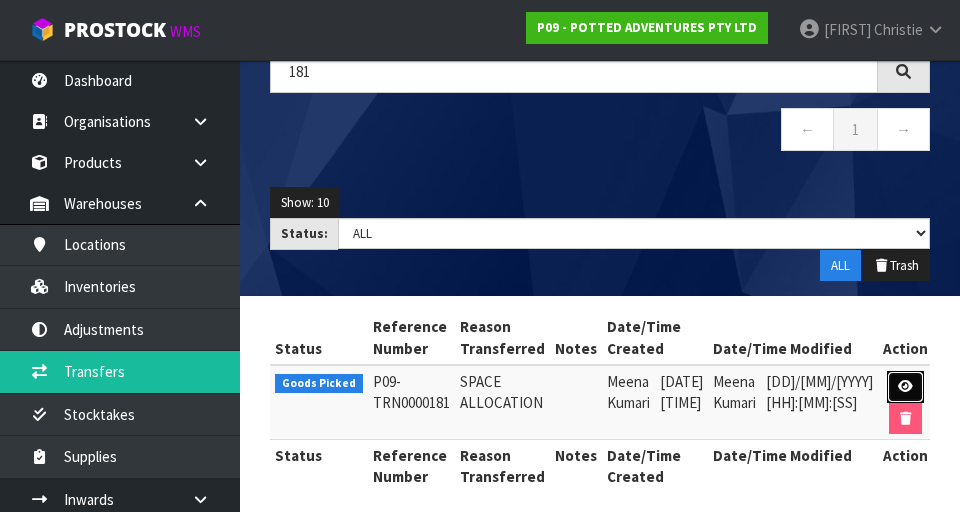click at bounding box center [905, 387] 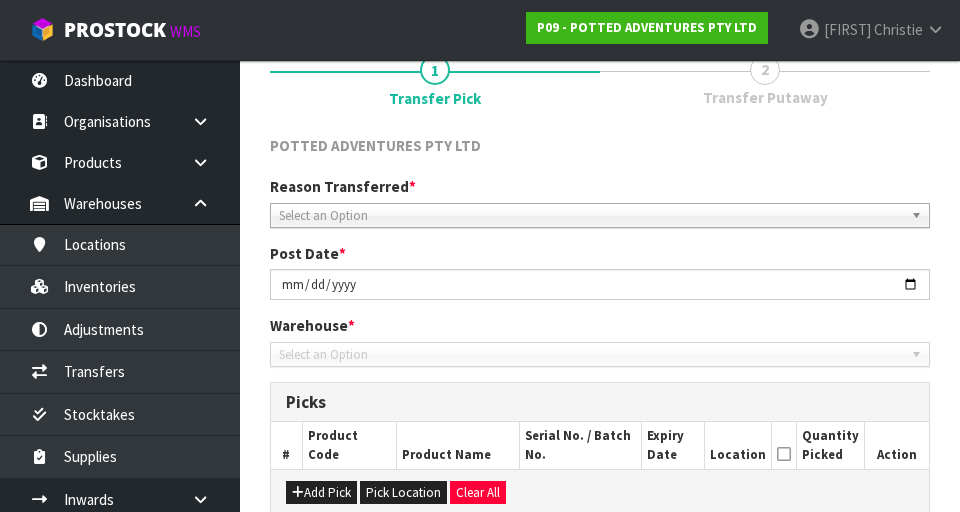 scroll, scrollTop: 420, scrollLeft: 0, axis: vertical 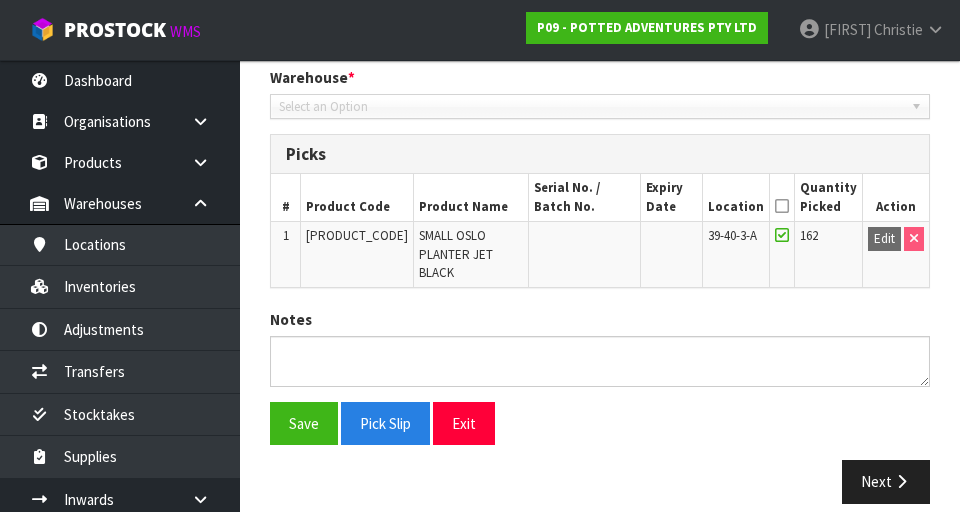type on "2025-07-30" 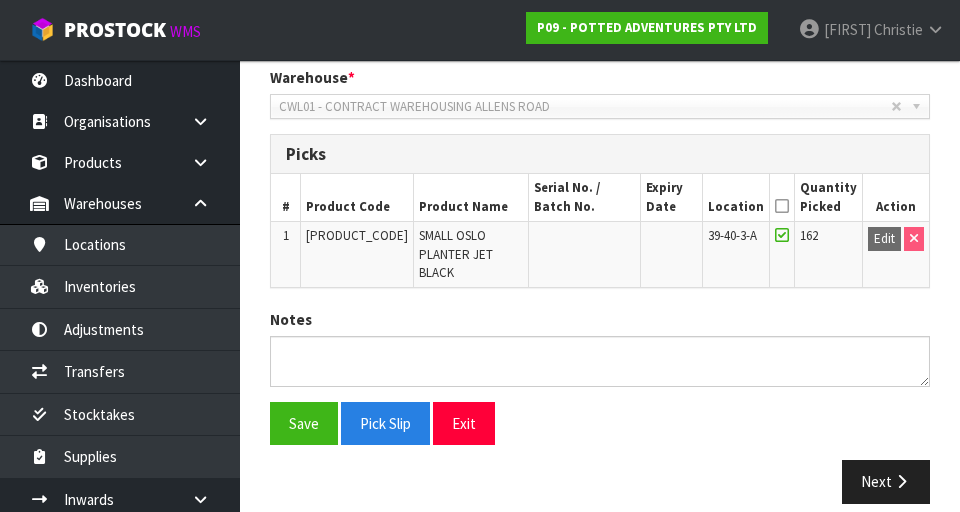 scroll, scrollTop: 423, scrollLeft: 0, axis: vertical 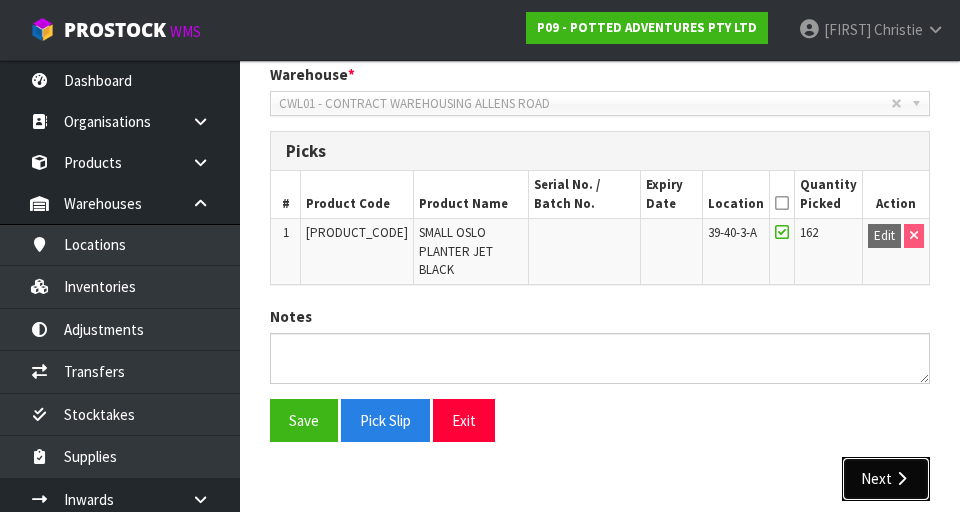 click on "Next" at bounding box center [886, 478] 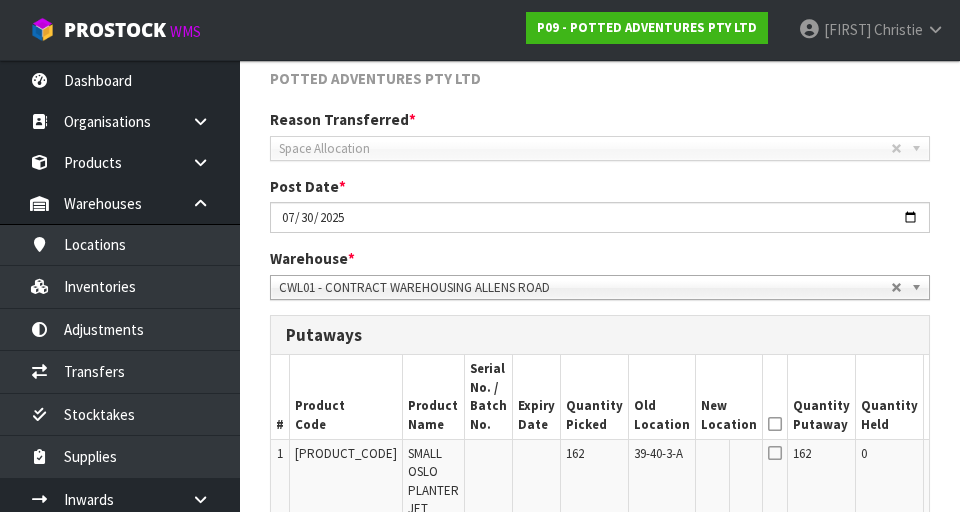 scroll, scrollTop: 247, scrollLeft: 0, axis: vertical 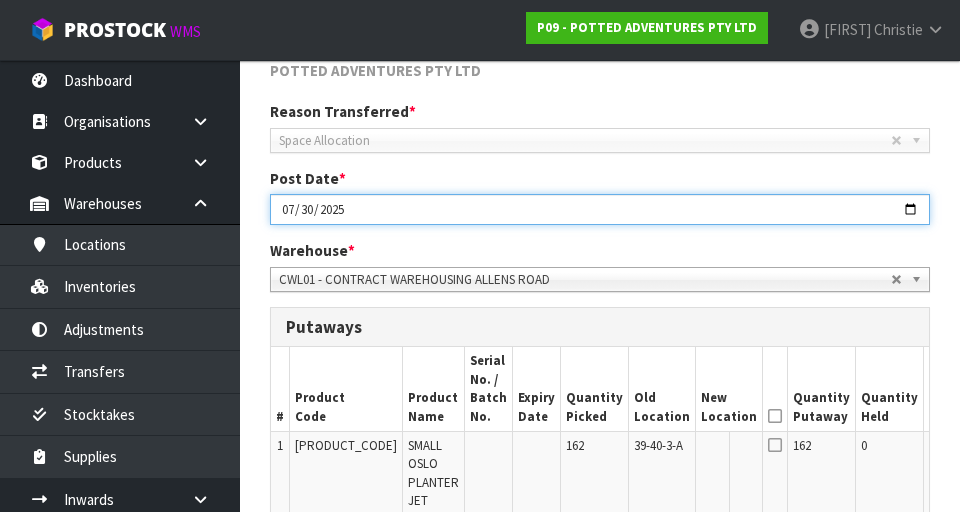 click on "2025-07-30" at bounding box center [600, 209] 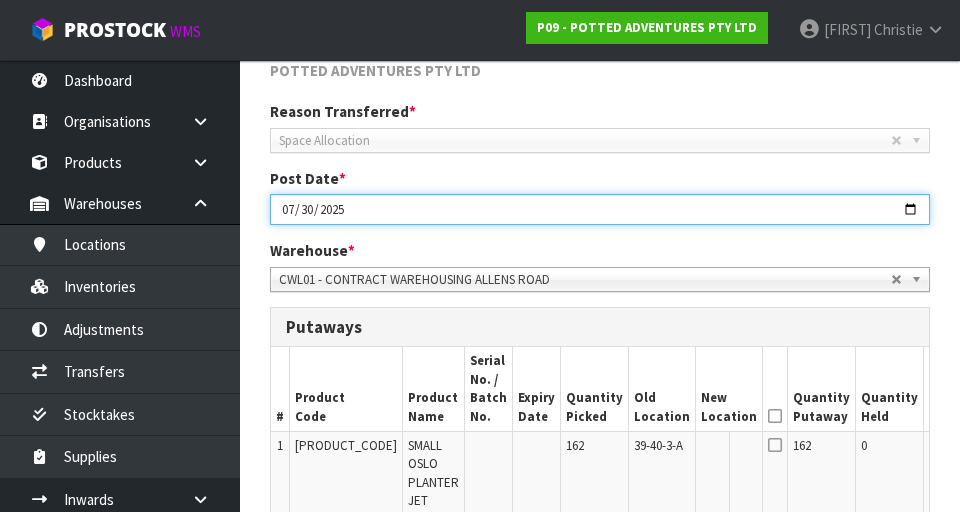 type on "2025-08-04" 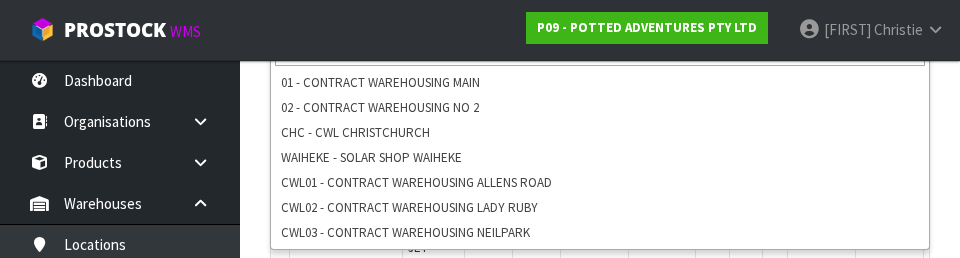 scroll, scrollTop: 503, scrollLeft: 0, axis: vertical 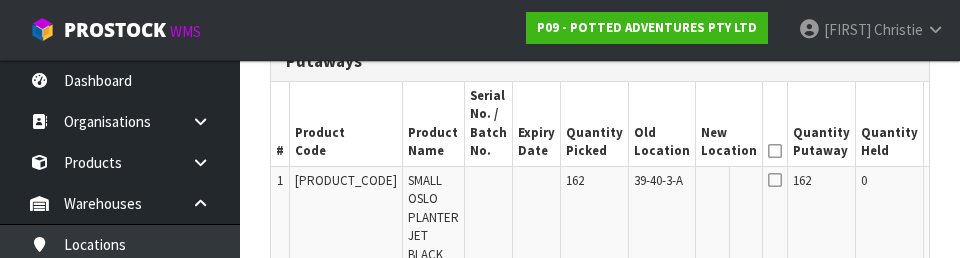 click on "Edit" at bounding box center (1001, 184) 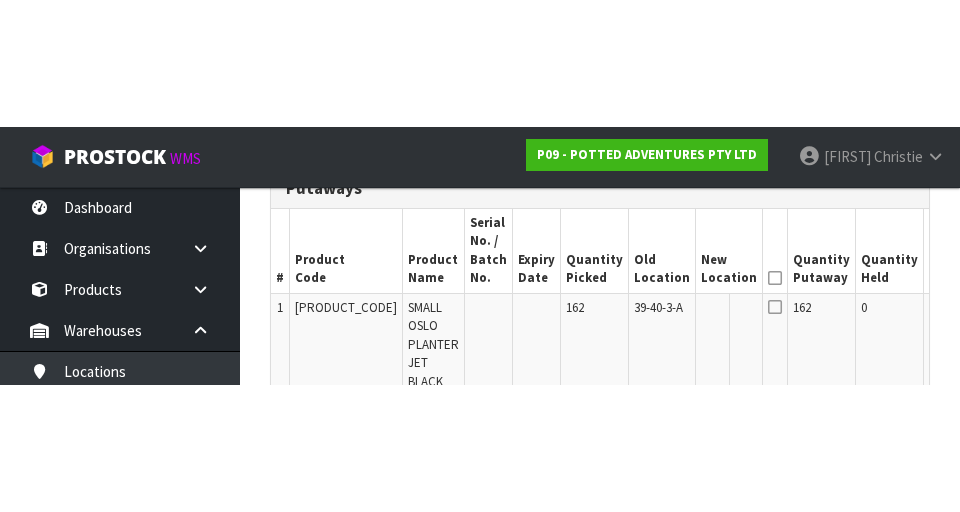 scroll, scrollTop: 512, scrollLeft: 0, axis: vertical 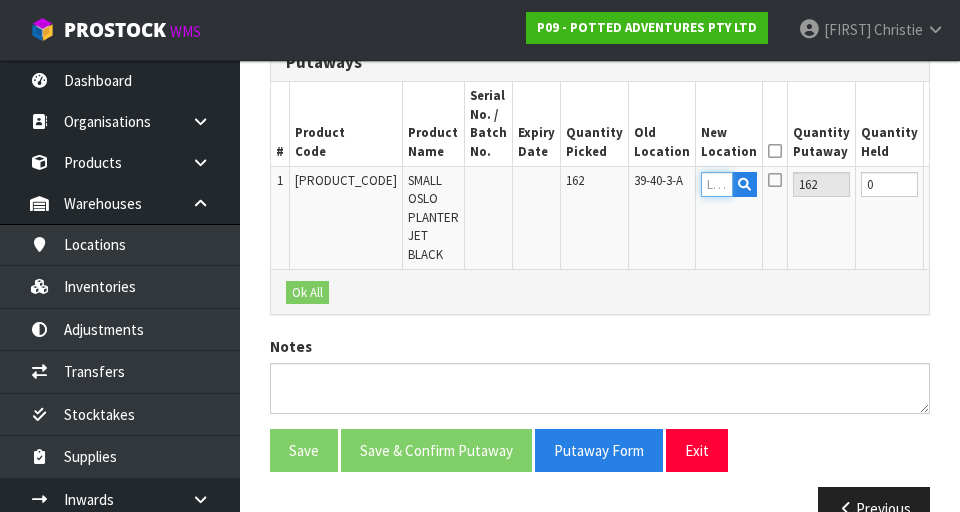 click at bounding box center (717, 184) 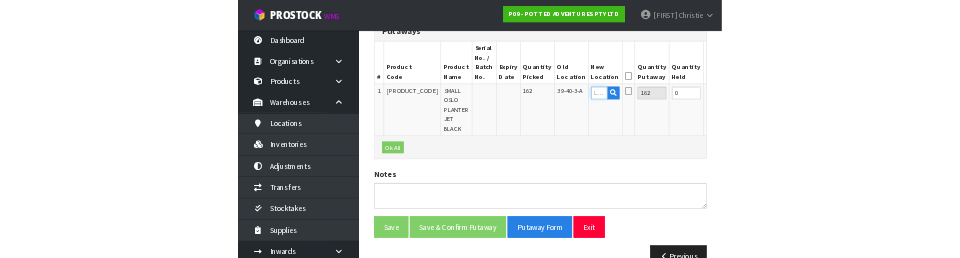 scroll, scrollTop: 503, scrollLeft: 0, axis: vertical 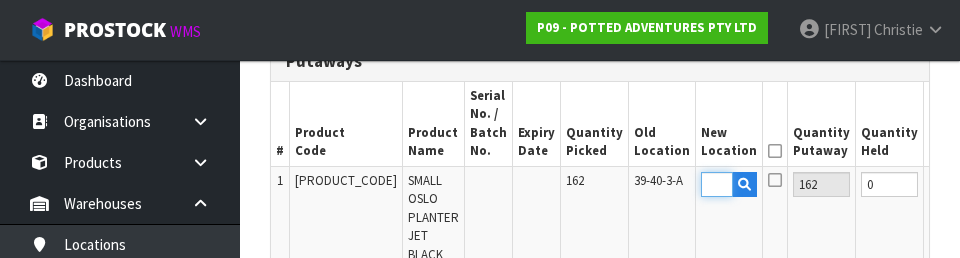 type on "[NUMBER]-[NUMBER]-[NUMBER]-[ALPHA]" 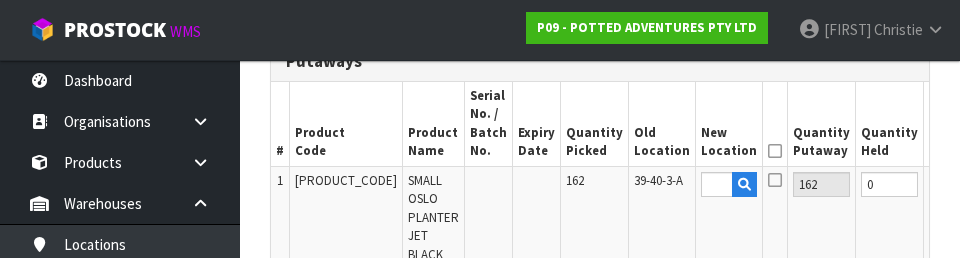 click at bounding box center [775, 151] 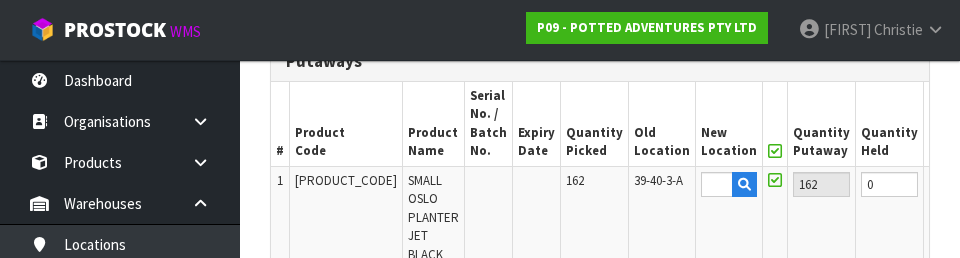 scroll, scrollTop: 0, scrollLeft: 0, axis: both 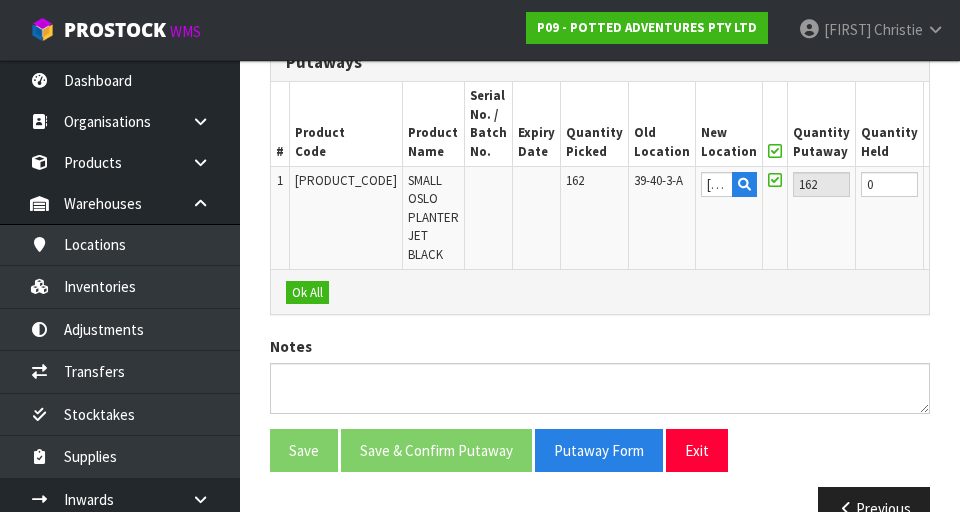click on "OK" at bounding box center (999, 184) 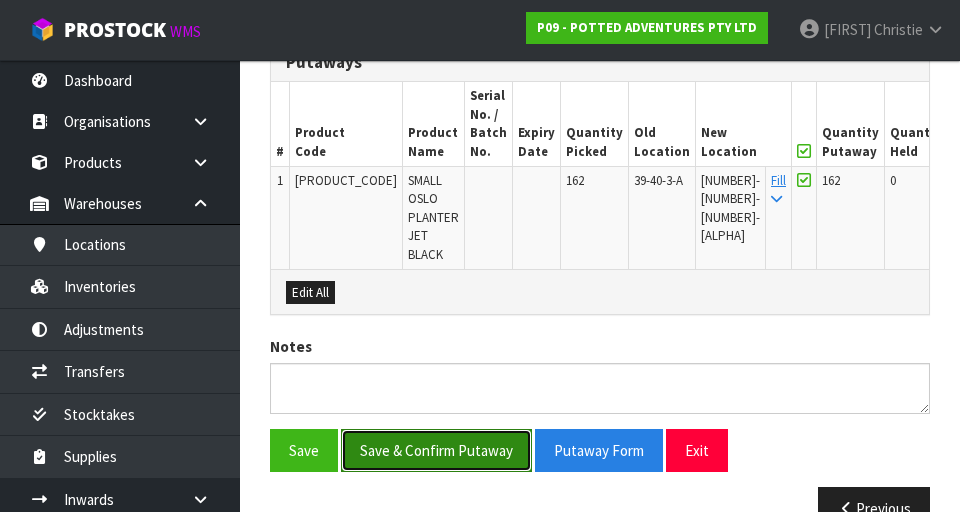 click on "Save & Confirm Putaway" at bounding box center (436, 450) 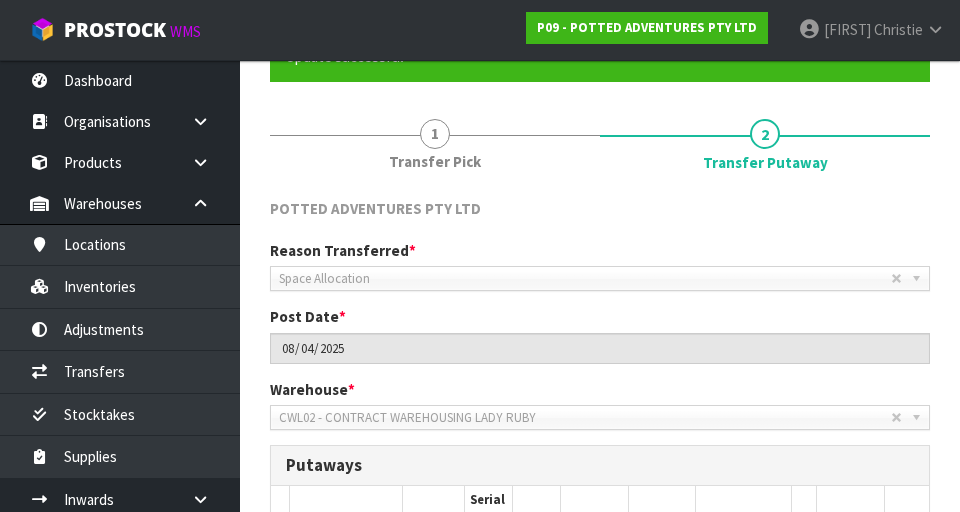scroll, scrollTop: 0, scrollLeft: 0, axis: both 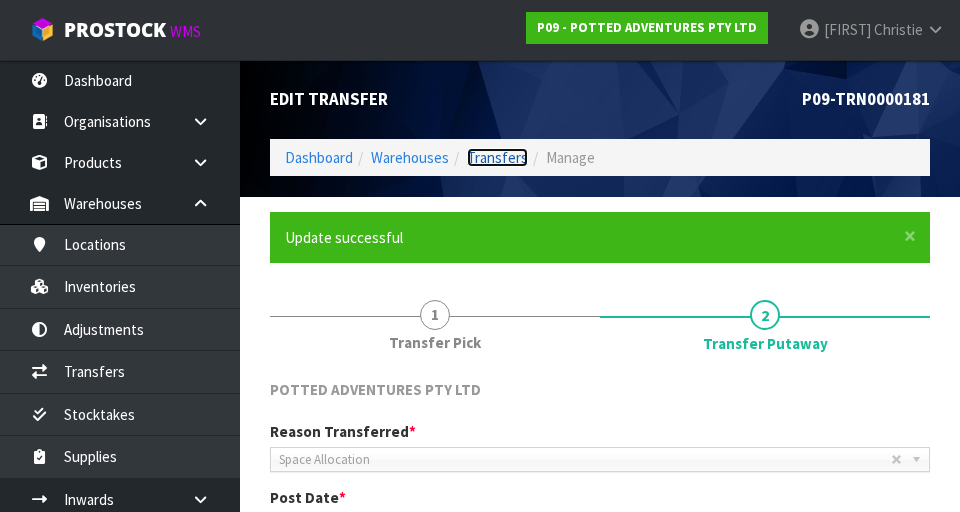 click on "Transfers" at bounding box center [497, 157] 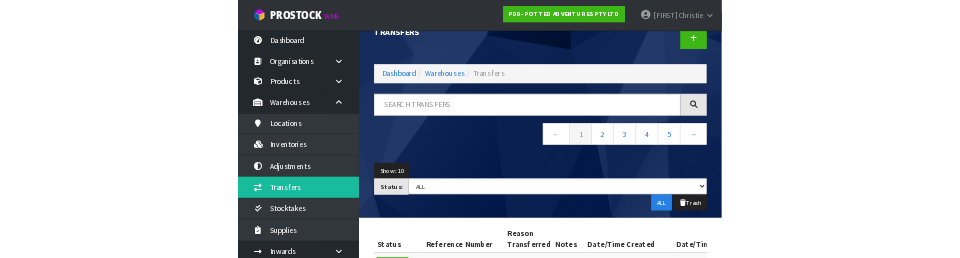 scroll, scrollTop: 45, scrollLeft: 0, axis: vertical 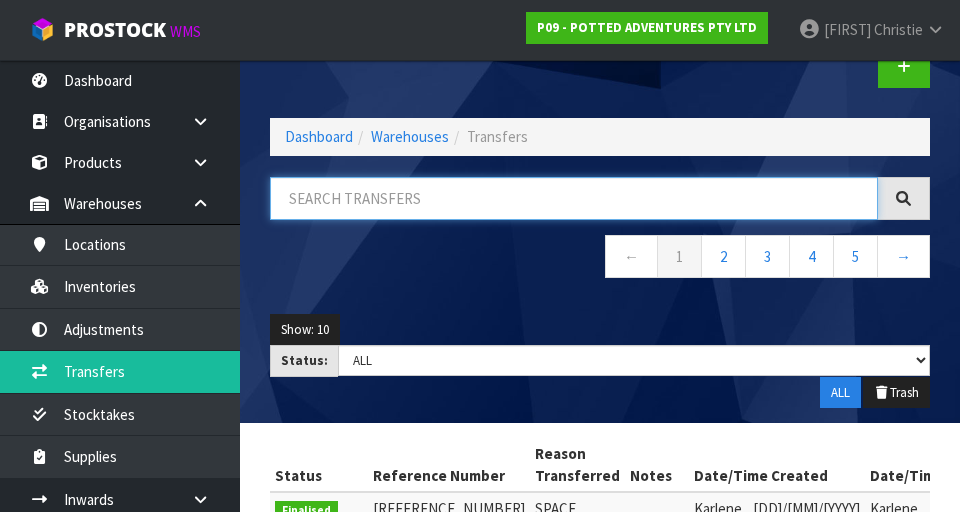 click at bounding box center (574, 198) 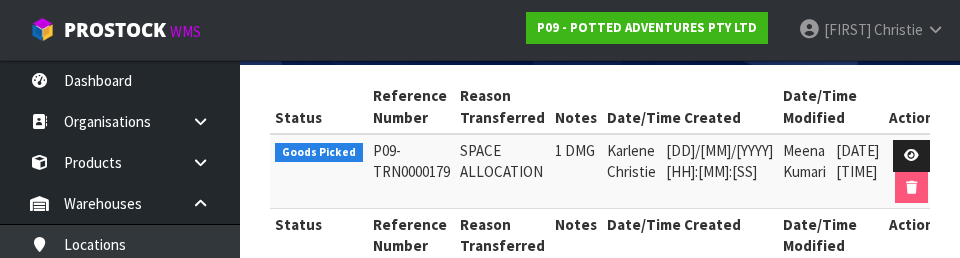 scroll, scrollTop: 409, scrollLeft: 0, axis: vertical 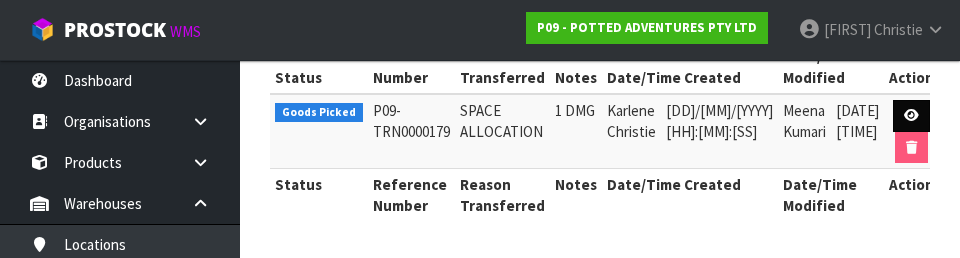 type on "179" 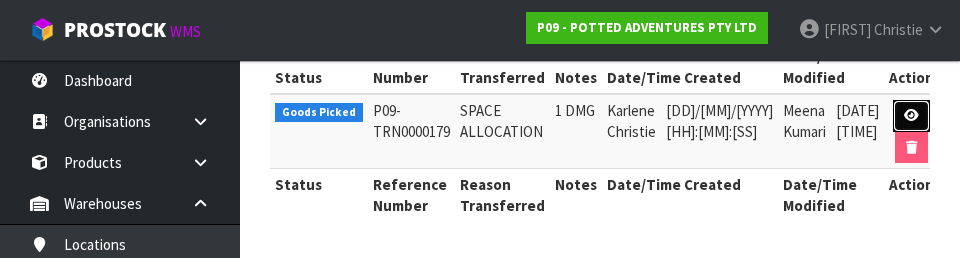 click at bounding box center [911, 115] 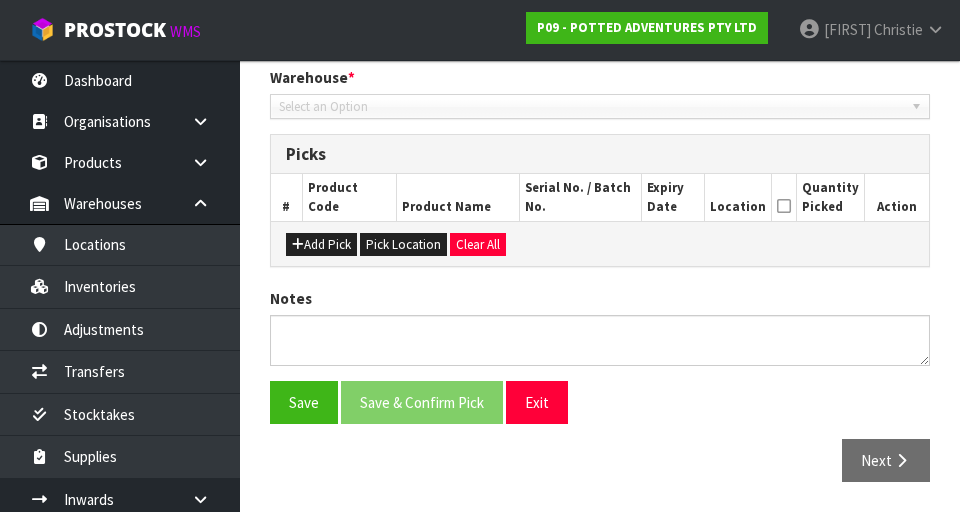 type on "2025-07-30" 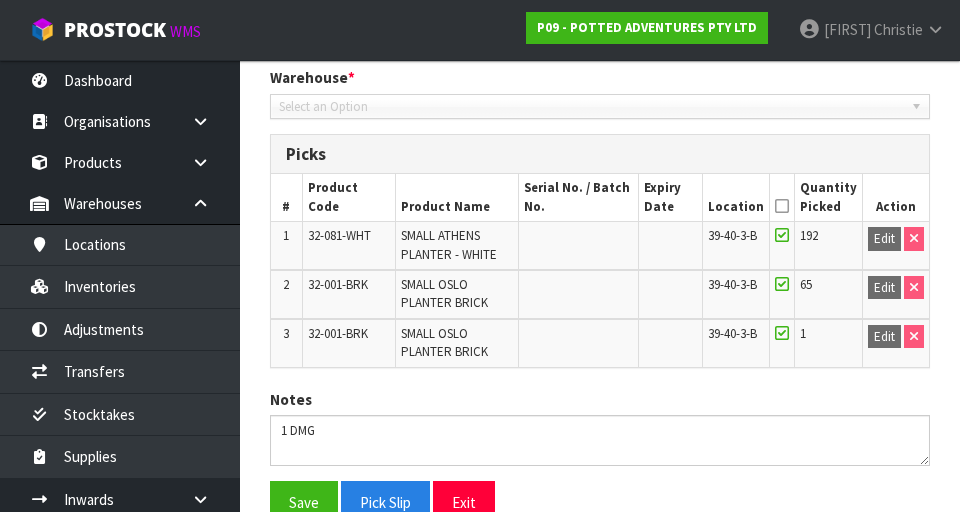 scroll, scrollTop: 521, scrollLeft: 0, axis: vertical 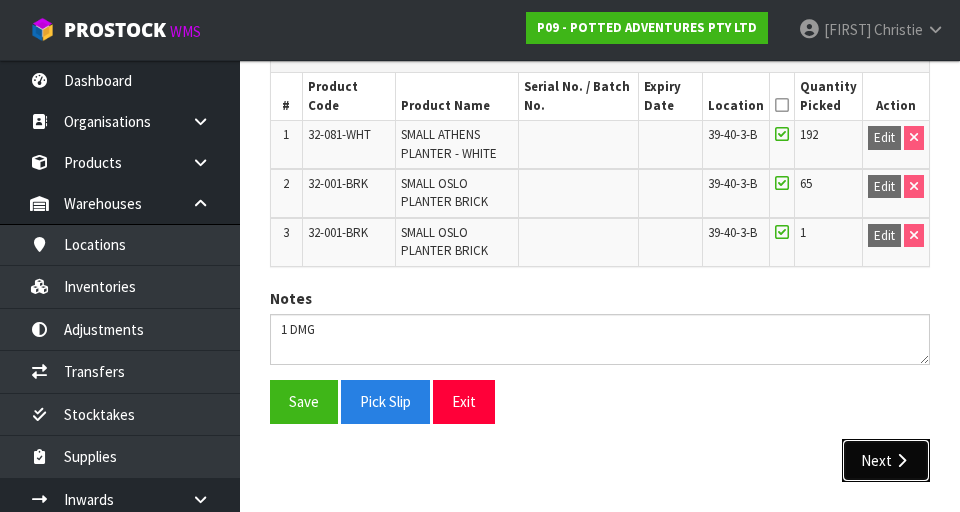 click on "Next" at bounding box center [886, 460] 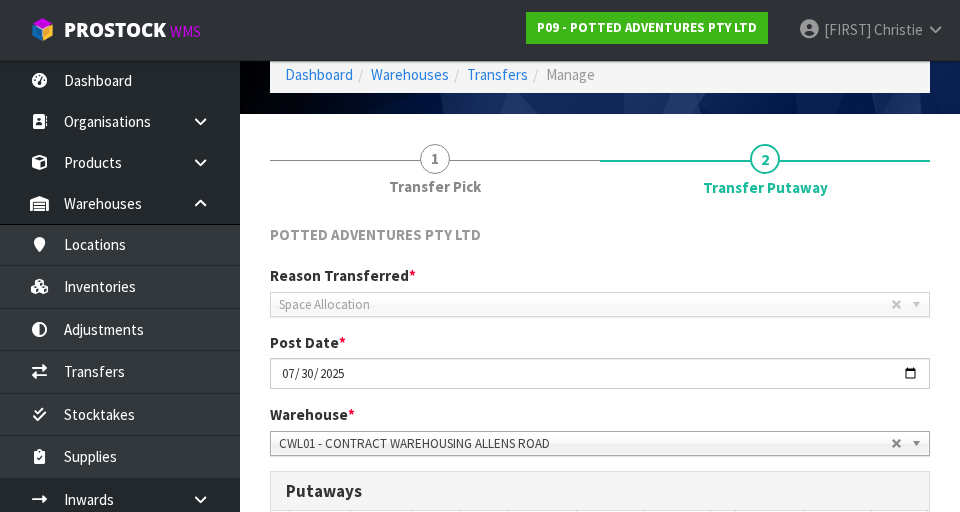 scroll, scrollTop: 162, scrollLeft: 0, axis: vertical 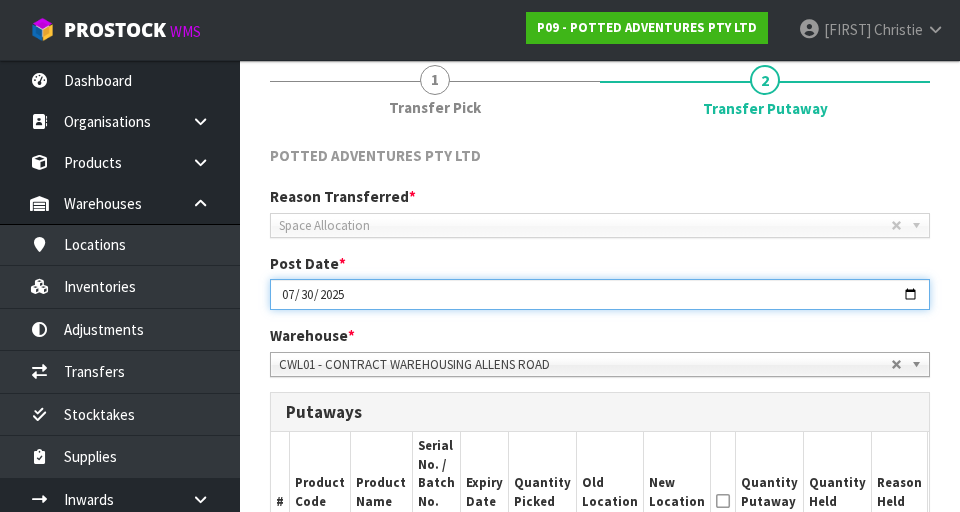 click on "2025-07-30" at bounding box center [600, 294] 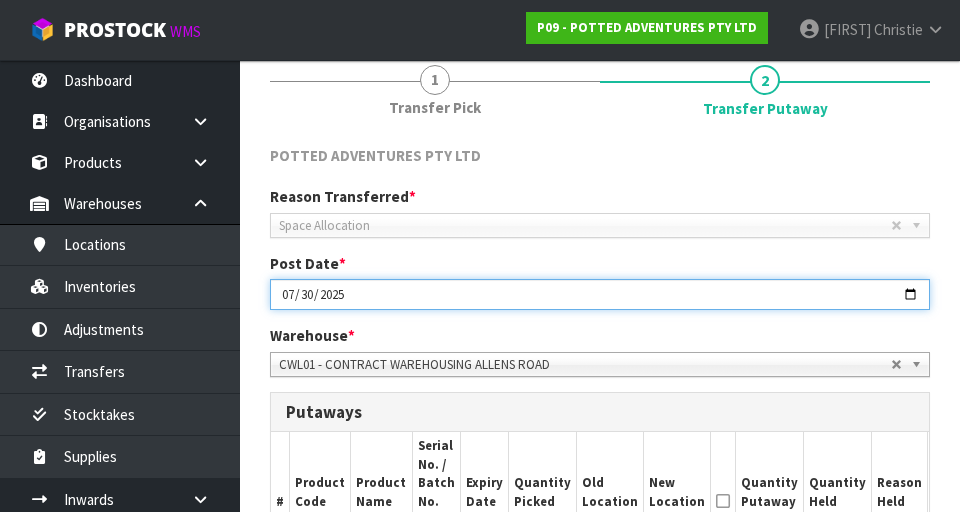 type on "2025-08-04" 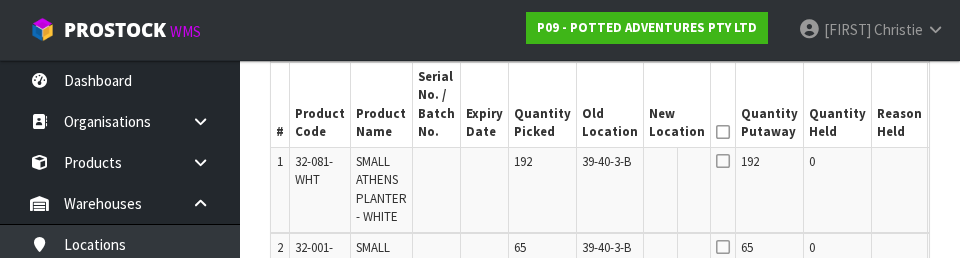 click on "Edit" at bounding box center (949, 165) 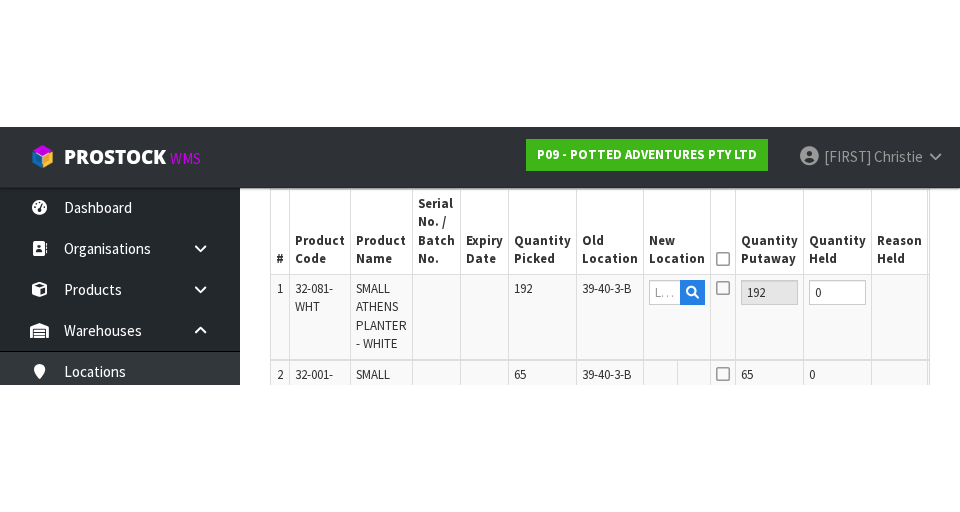 scroll, scrollTop: 531, scrollLeft: 0, axis: vertical 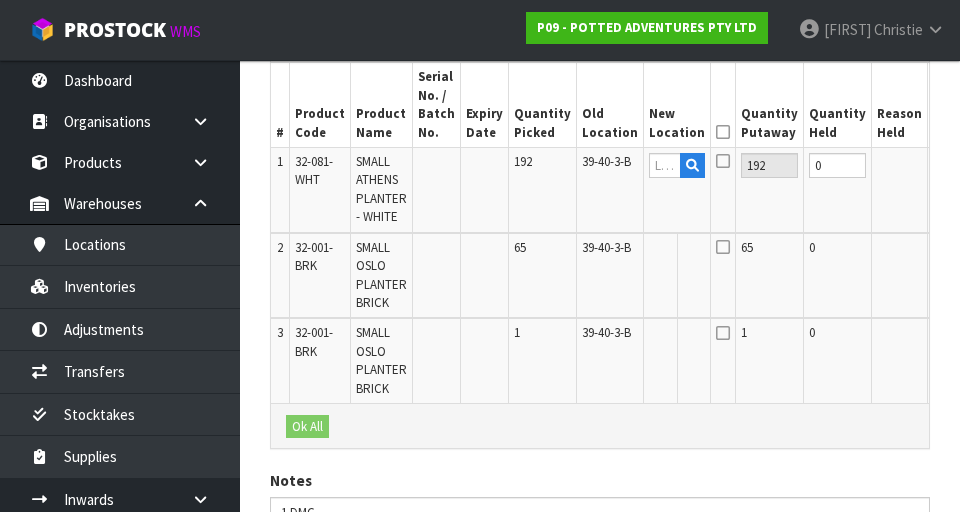 click on "Edit" at bounding box center (949, 251) 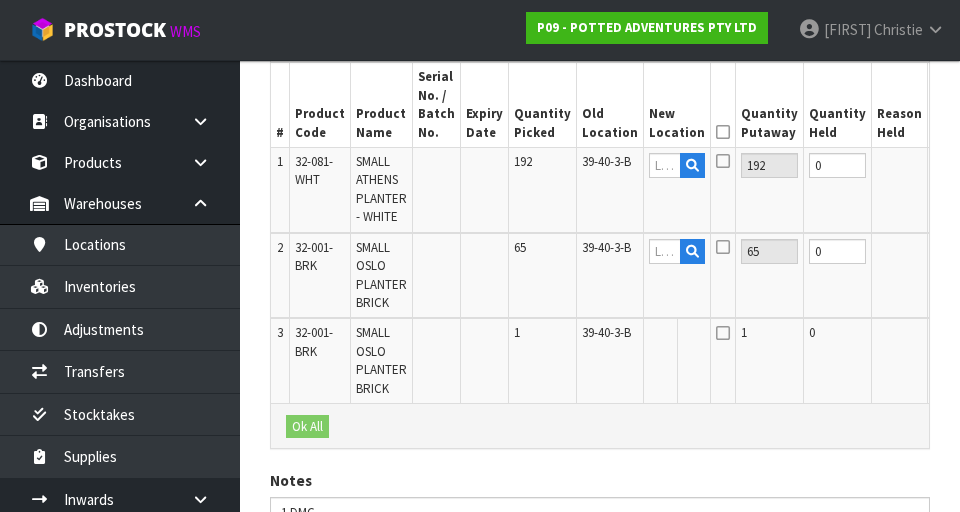 click on "Edit" at bounding box center (949, 336) 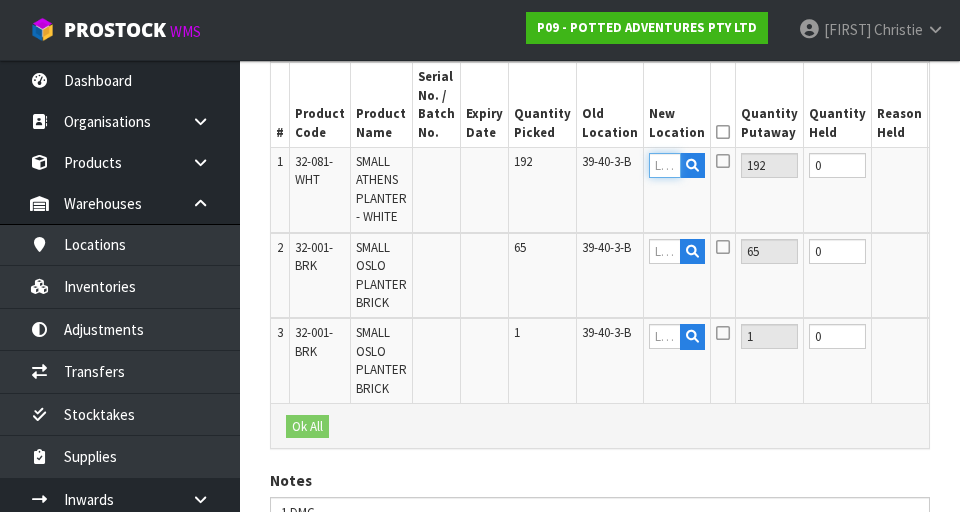 click at bounding box center [665, 165] 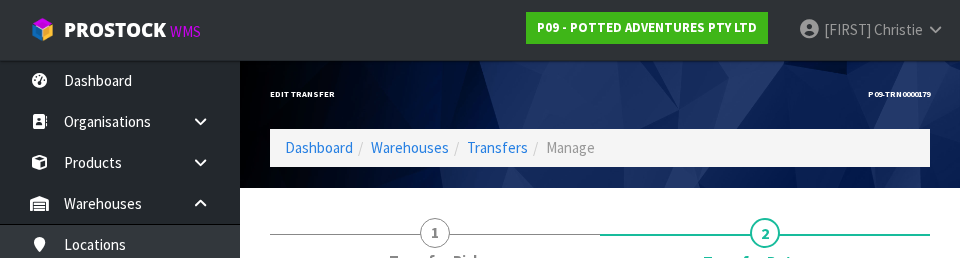 scroll, scrollTop: 437, scrollLeft: 0, axis: vertical 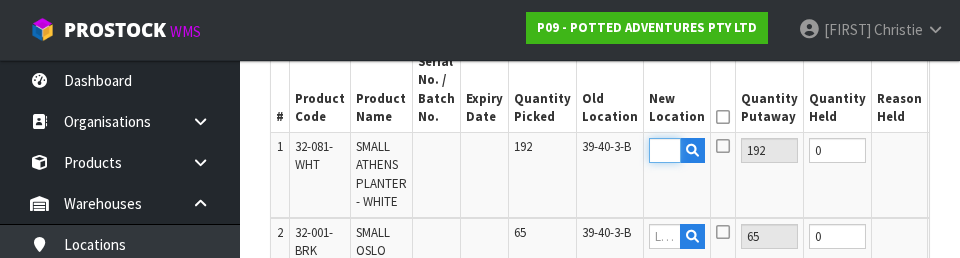 type on "05113-B" 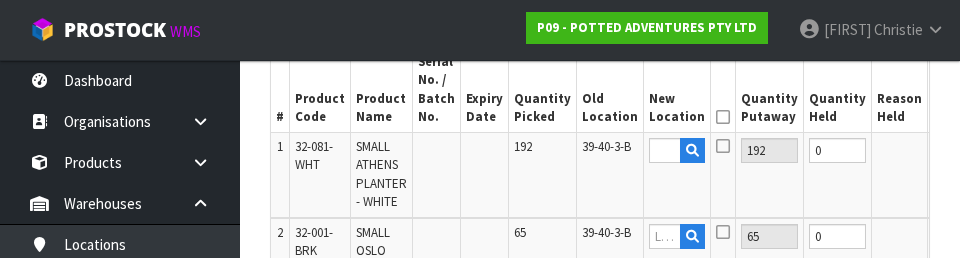 click at bounding box center [723, 146] 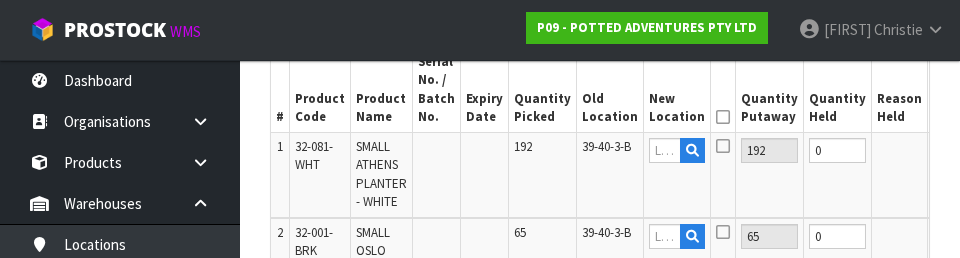 scroll, scrollTop: 0, scrollLeft: 0, axis: both 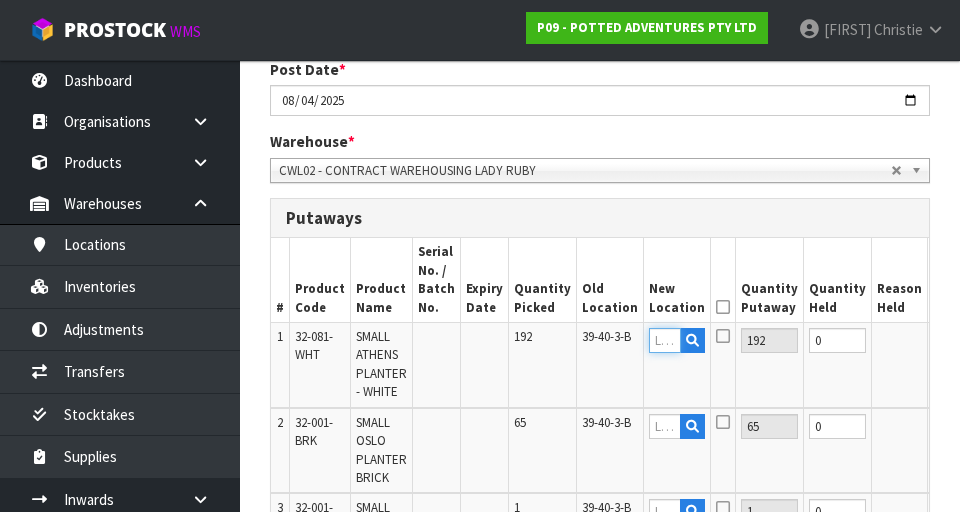 click at bounding box center (665, 340) 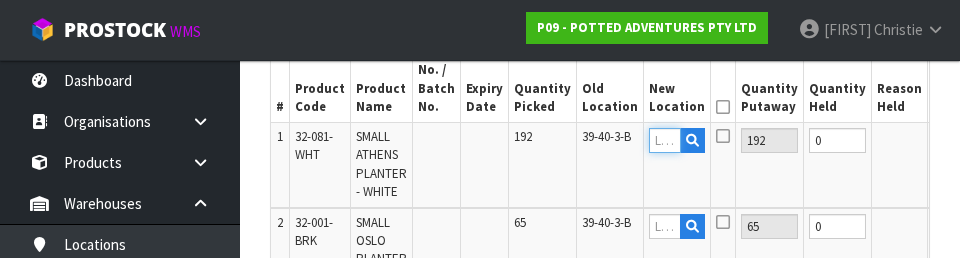 scroll, scrollTop: 558, scrollLeft: 0, axis: vertical 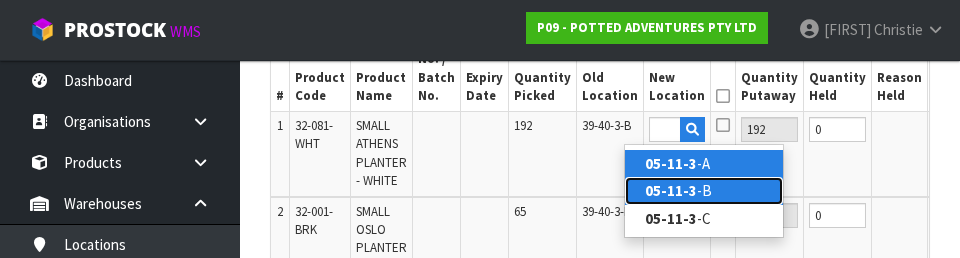 click on "05-11-3 -B" at bounding box center (704, 190) 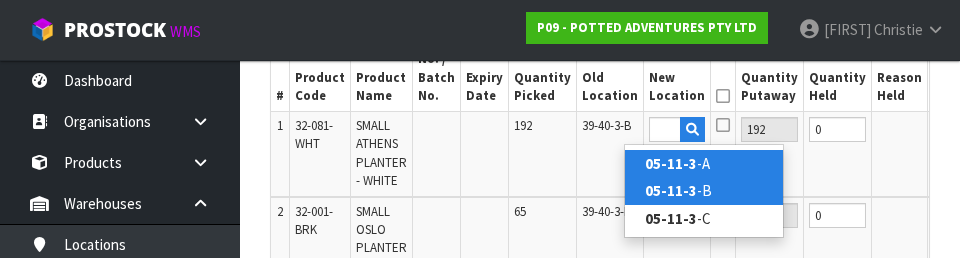 type on "05-11-3-B" 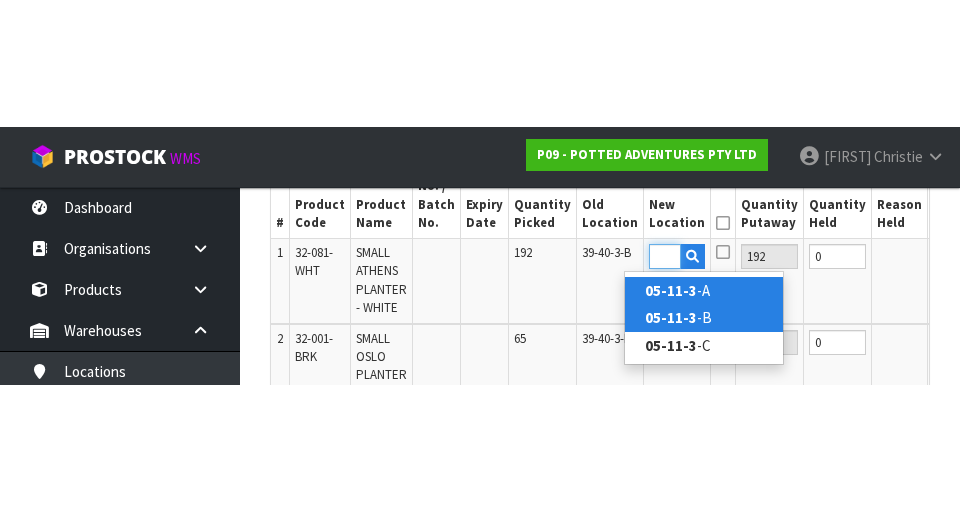 scroll, scrollTop: 567, scrollLeft: 0, axis: vertical 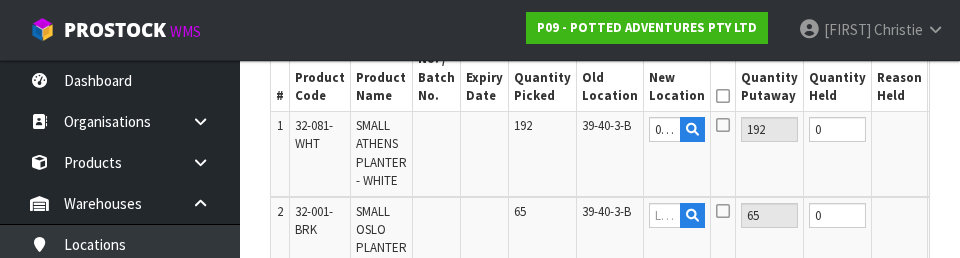 click at bounding box center (723, 125) 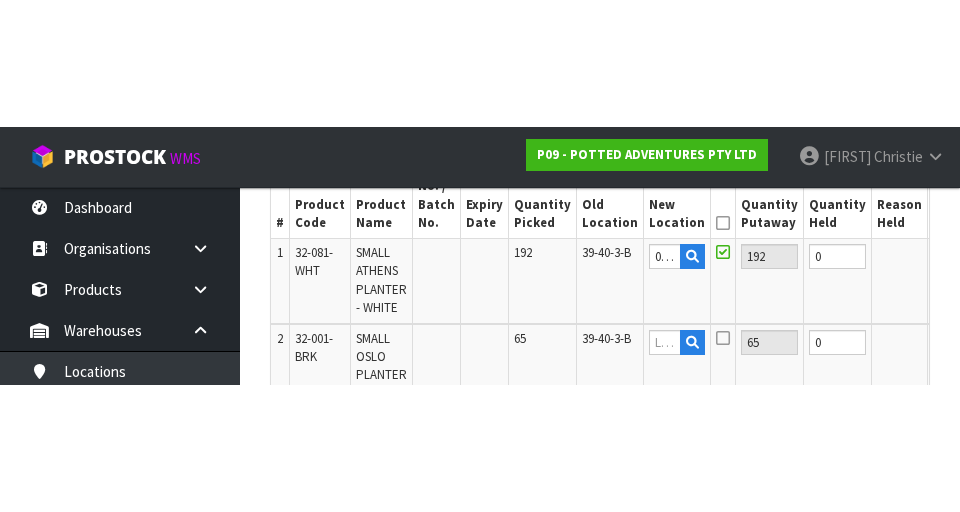 scroll, scrollTop: 567, scrollLeft: 0, axis: vertical 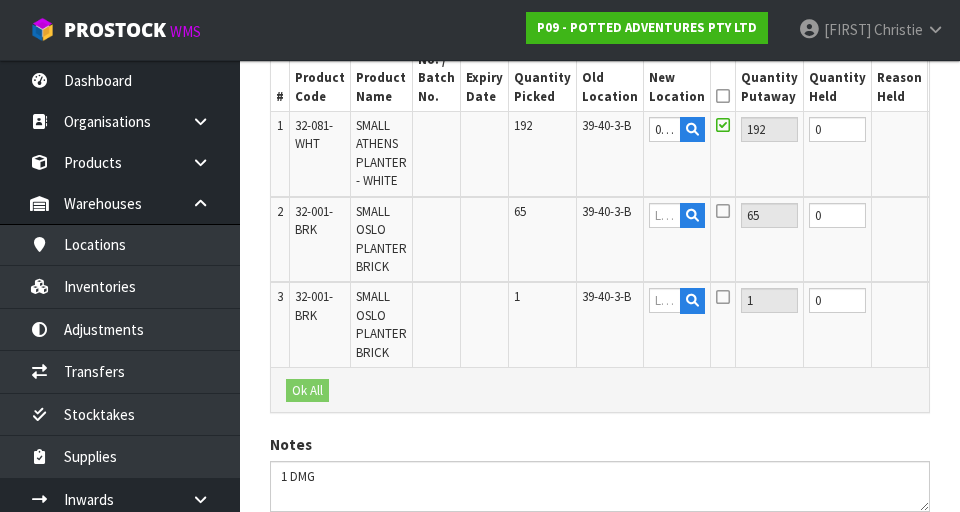 click on "OK" at bounding box center [947, 129] 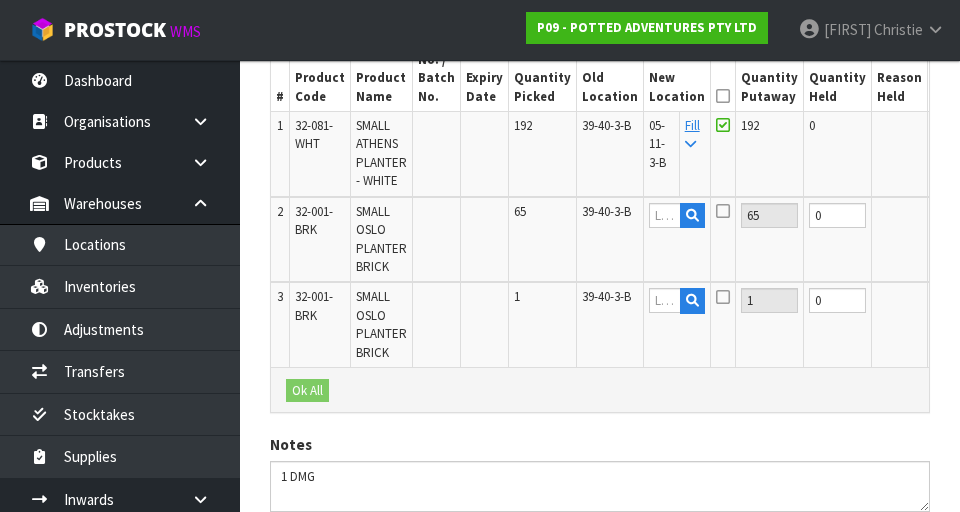 click at bounding box center [723, 96] 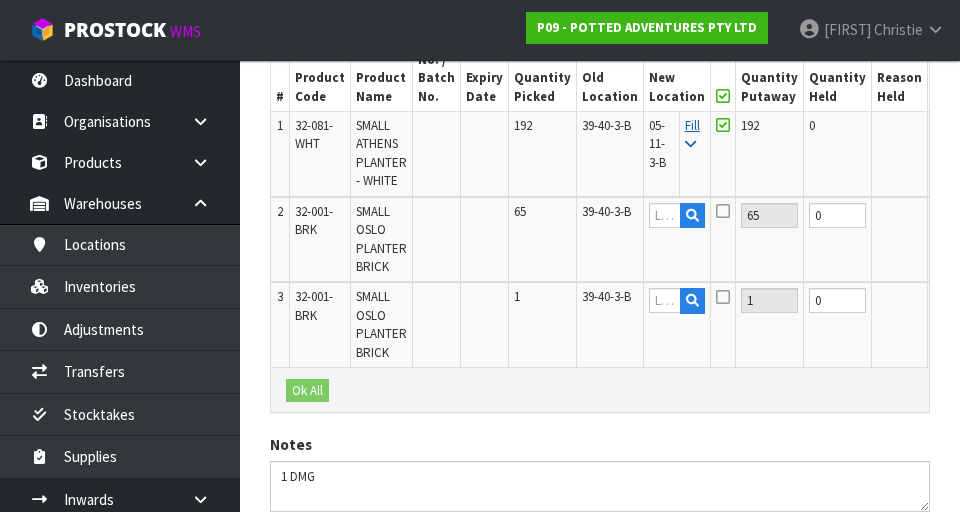 click on "Fill" at bounding box center (692, 134) 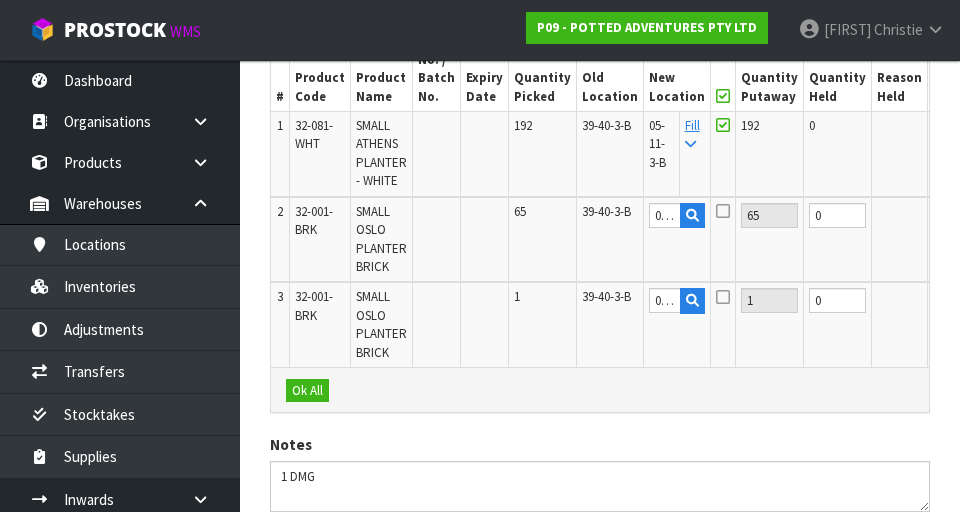 click at bounding box center (723, 96) 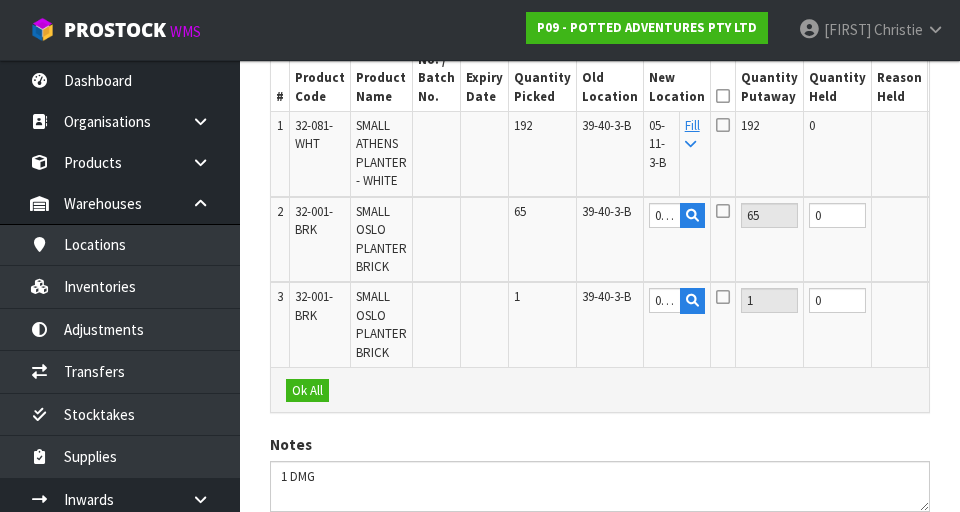 click at bounding box center [723, 96] 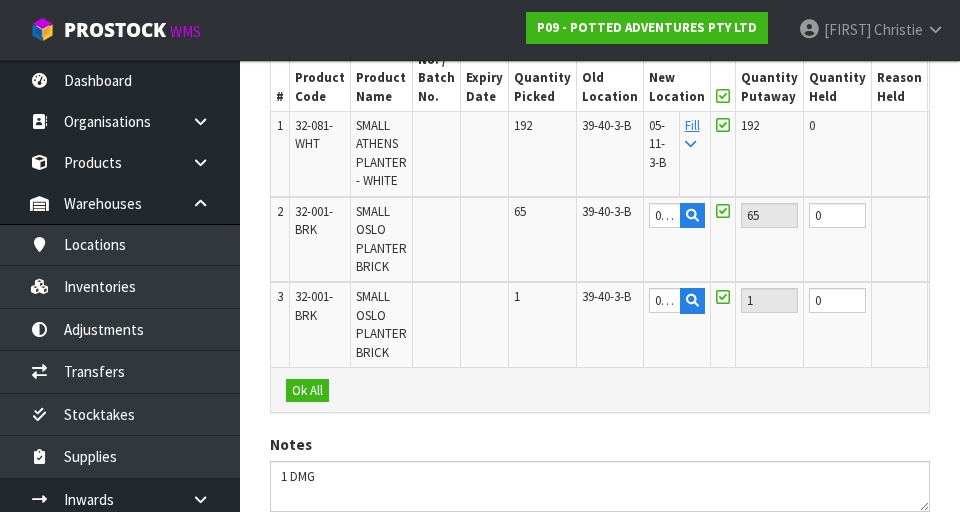 click on "OK" at bounding box center [950, 215] 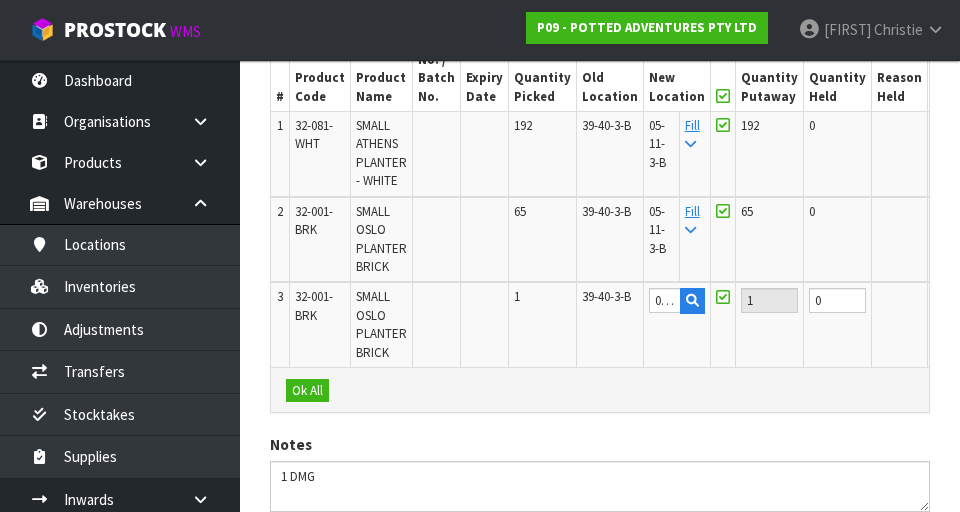 click on "OK" at bounding box center [950, 300] 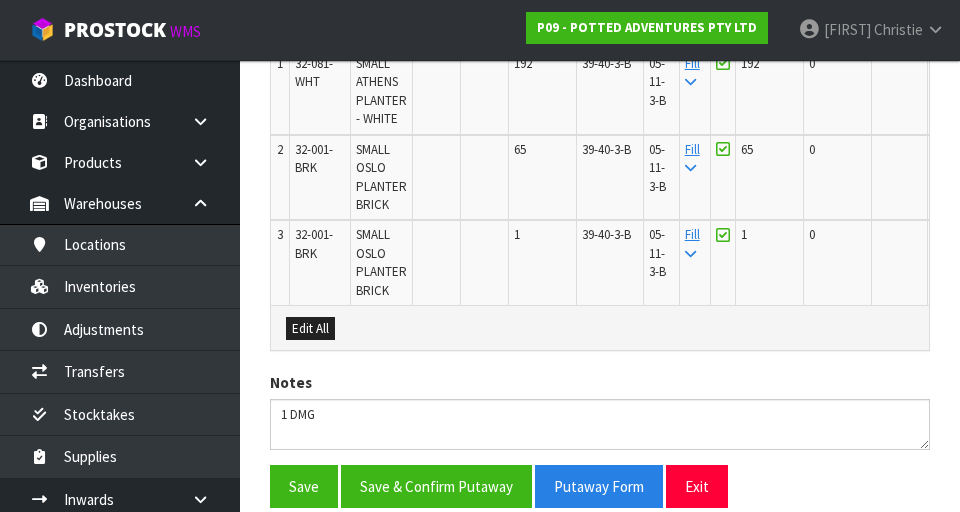scroll, scrollTop: 713, scrollLeft: 0, axis: vertical 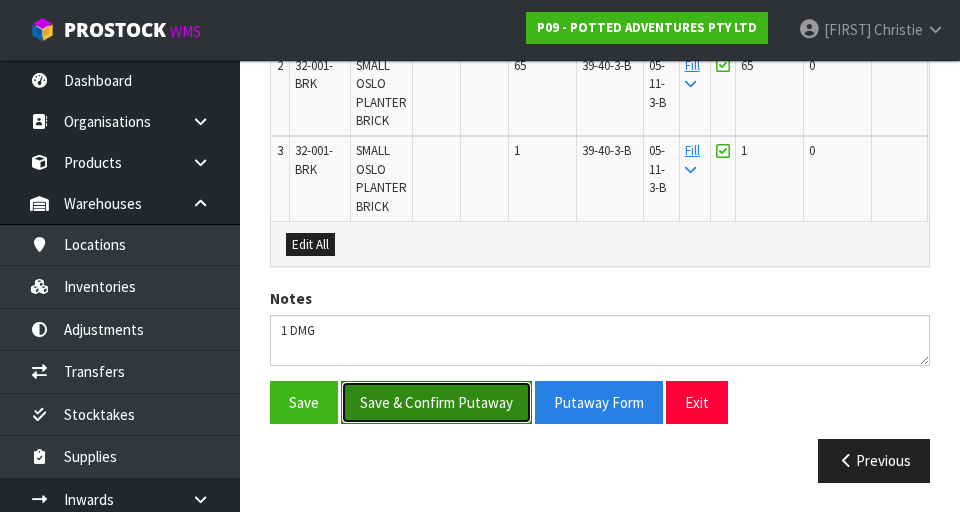 click on "Save & Confirm Putaway" at bounding box center (436, 402) 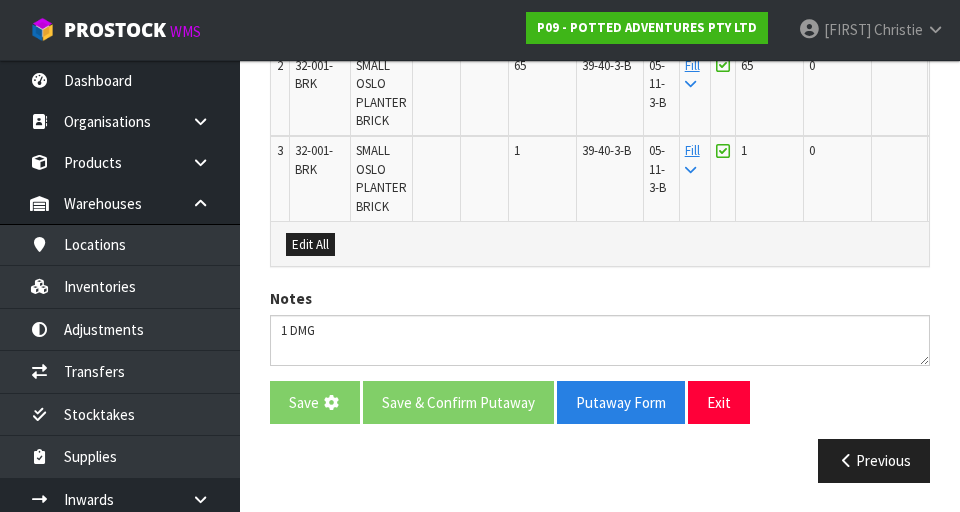 scroll, scrollTop: 0, scrollLeft: 0, axis: both 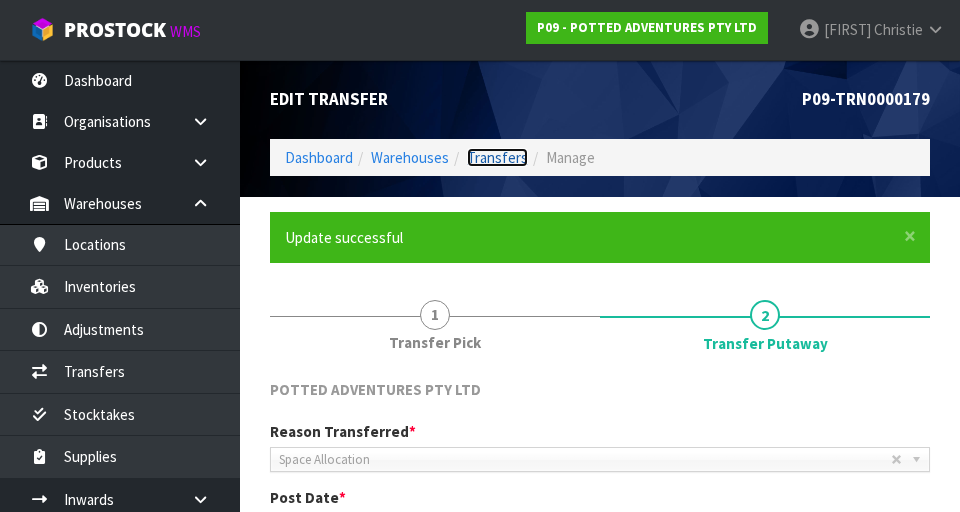 click on "Transfers" at bounding box center [497, 157] 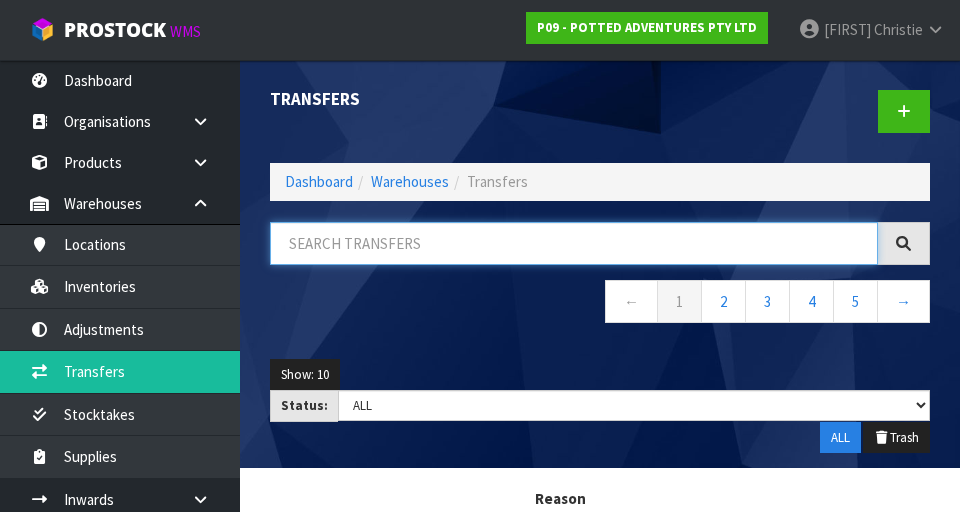 click at bounding box center (574, 243) 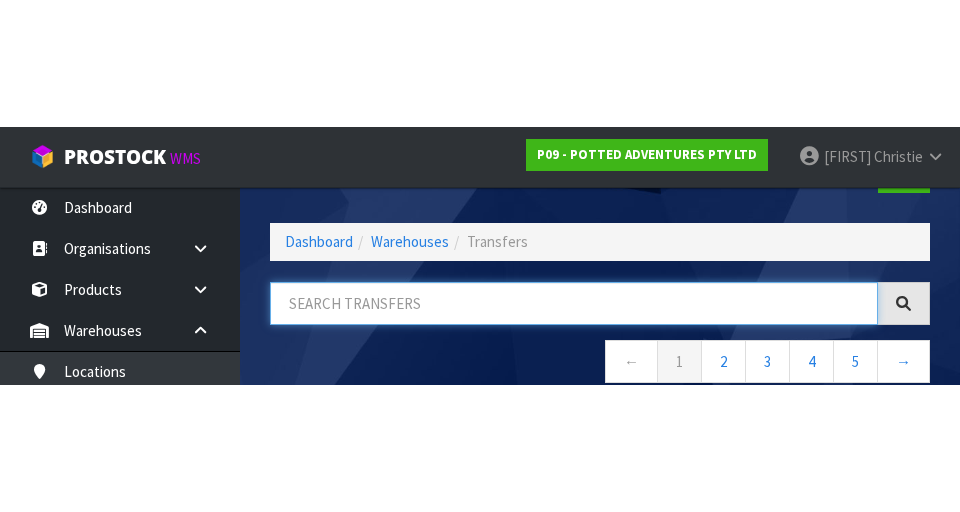 scroll, scrollTop: 114, scrollLeft: 0, axis: vertical 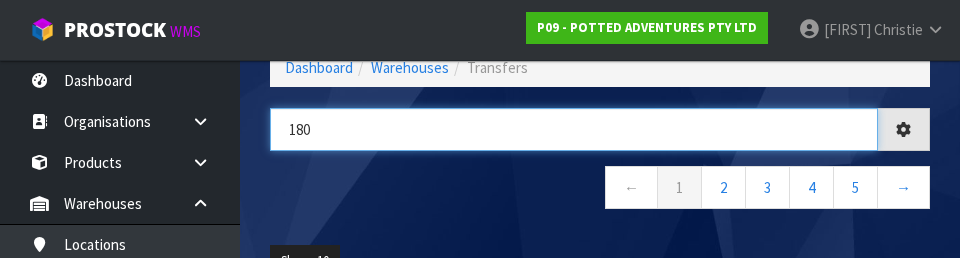 type on "180" 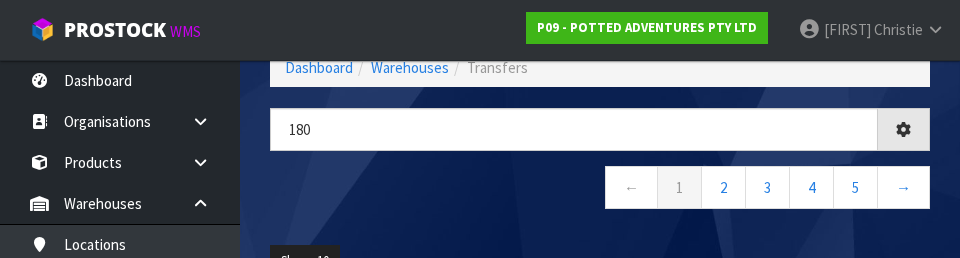 click on "←
1 2 3 4 5
→" at bounding box center [600, 190] 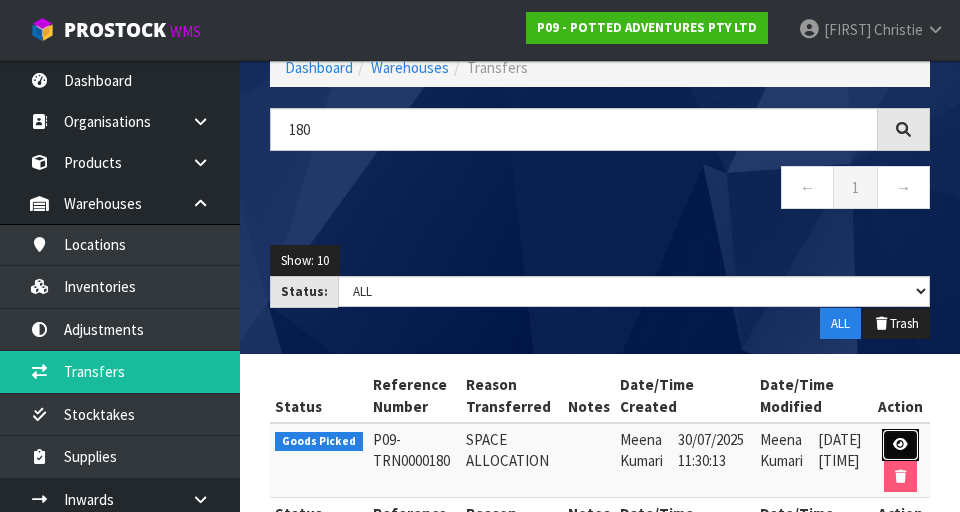 click at bounding box center (900, 445) 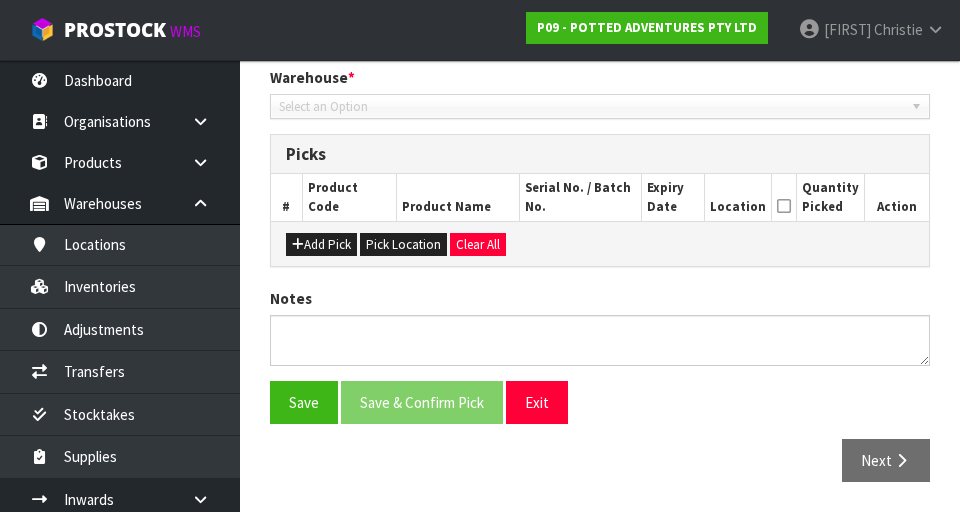 type on "2025-07-30" 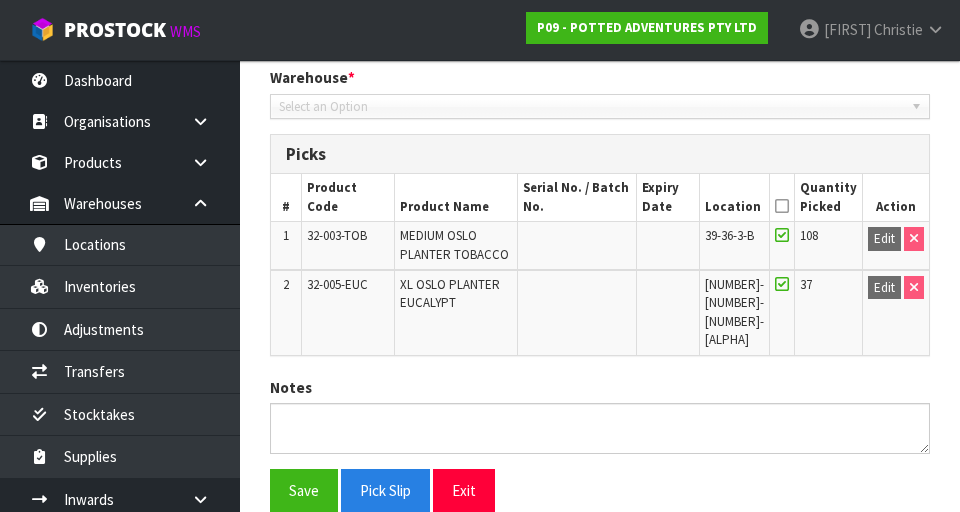 scroll, scrollTop: 472, scrollLeft: 0, axis: vertical 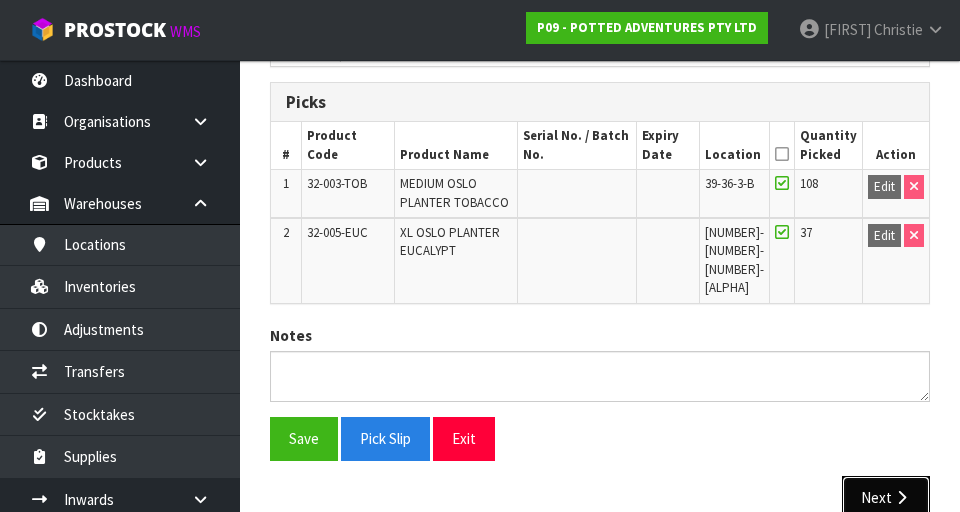 click on "Next" at bounding box center [886, 497] 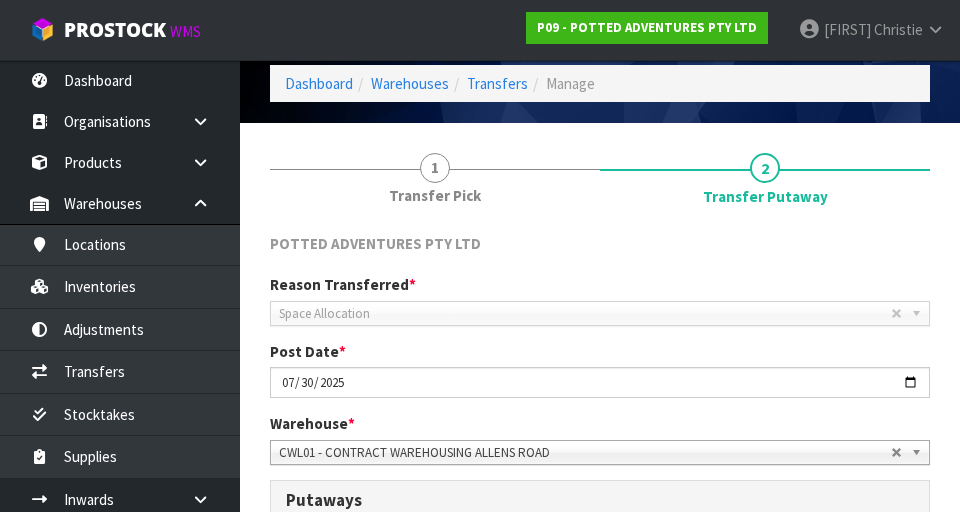 scroll, scrollTop: 166, scrollLeft: 0, axis: vertical 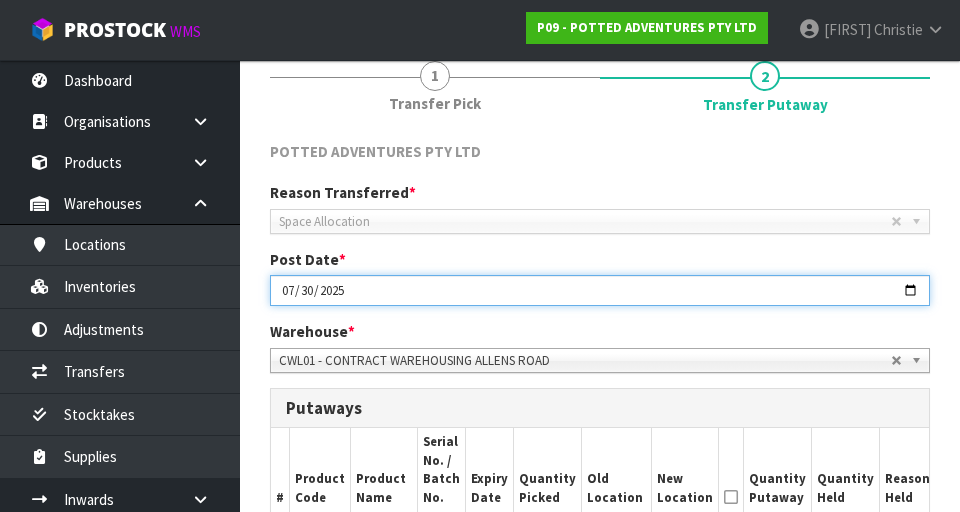 click on "2025-07-30" at bounding box center (600, 290) 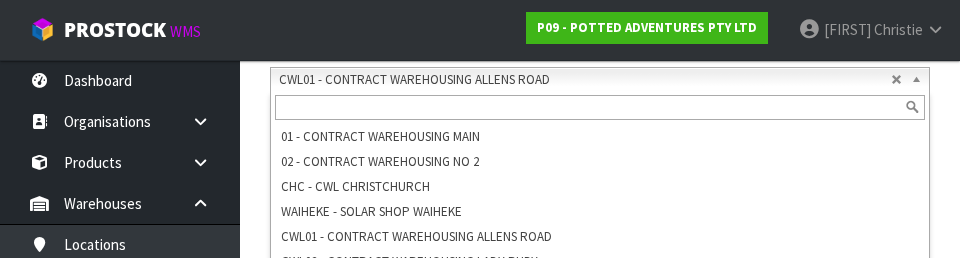 scroll, scrollTop: 486, scrollLeft: 0, axis: vertical 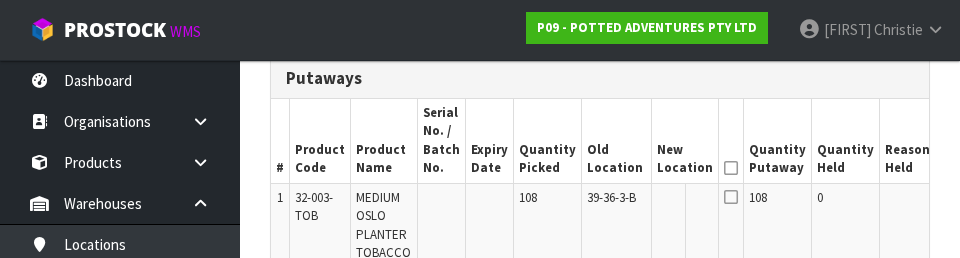 click on "Edit" at bounding box center [957, 201] 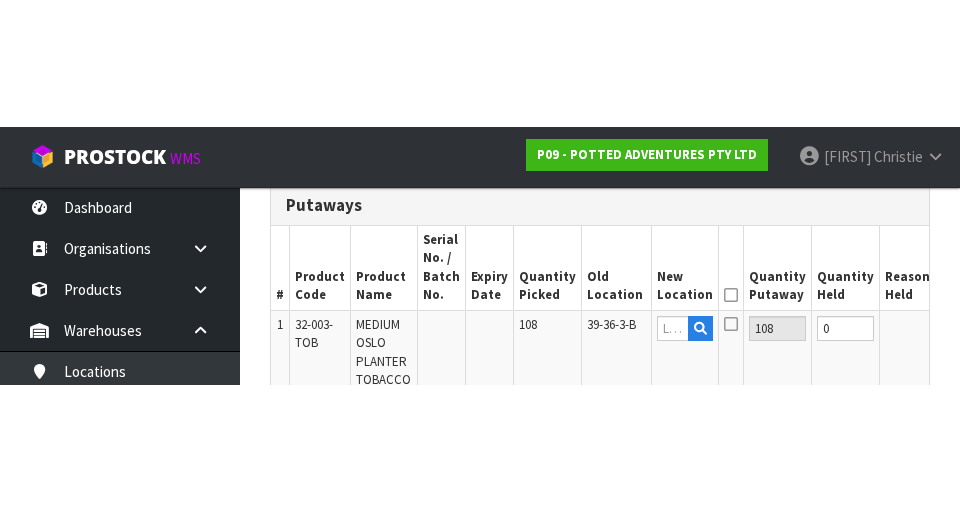 scroll, scrollTop: 495, scrollLeft: 0, axis: vertical 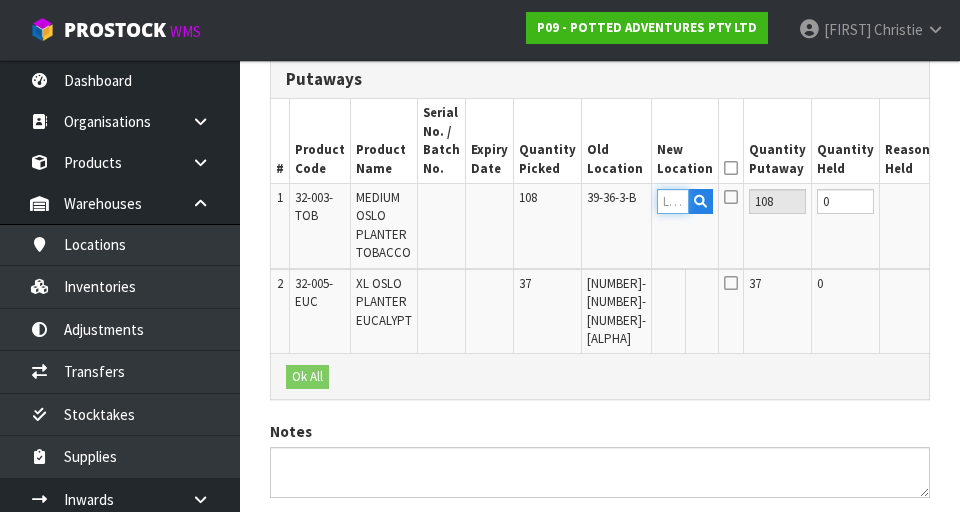 click at bounding box center (673, 201) 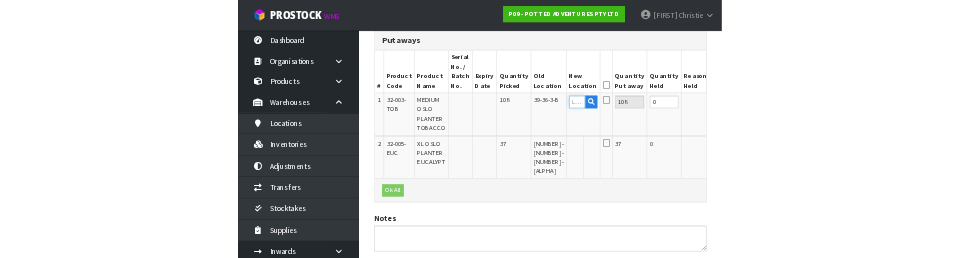 scroll, scrollTop: 486, scrollLeft: 0, axis: vertical 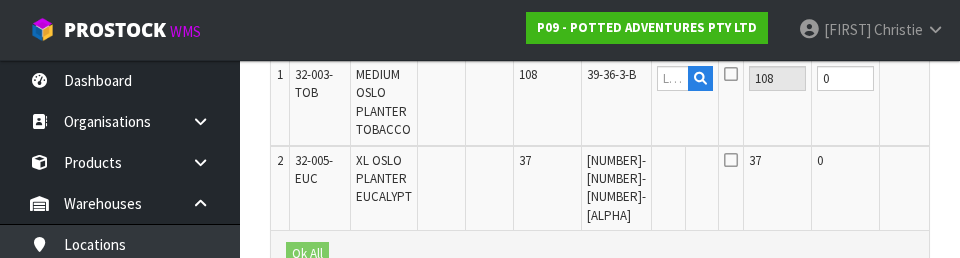 click on "Edit" at bounding box center [957, 164] 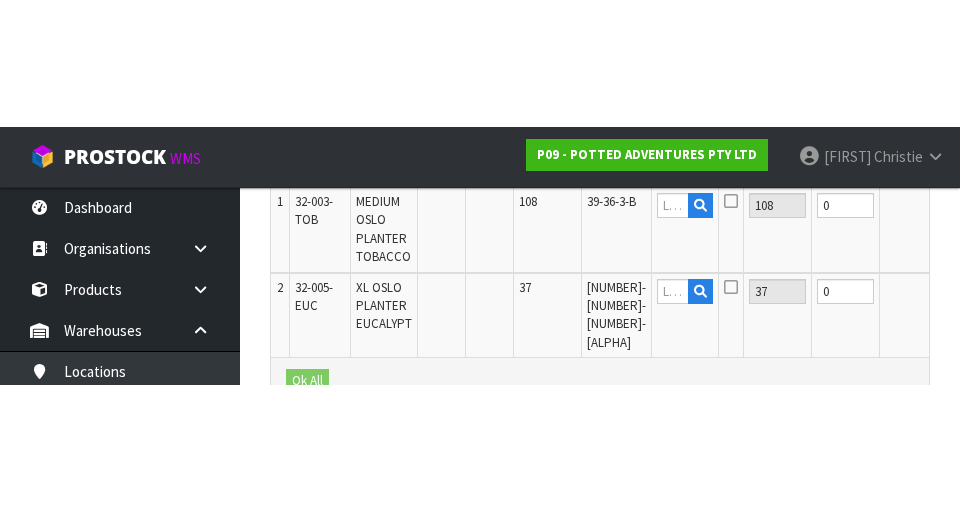 scroll, scrollTop: 608, scrollLeft: 0, axis: vertical 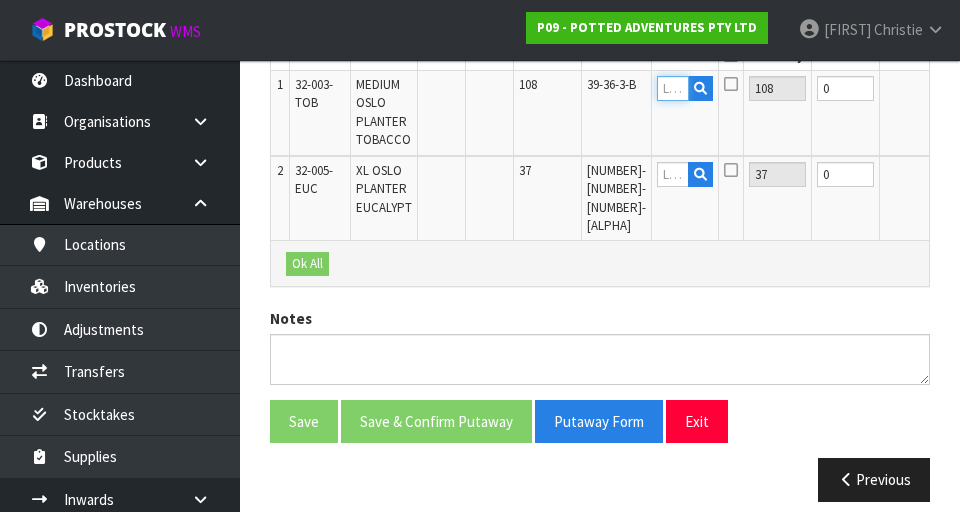 click at bounding box center (673, 88) 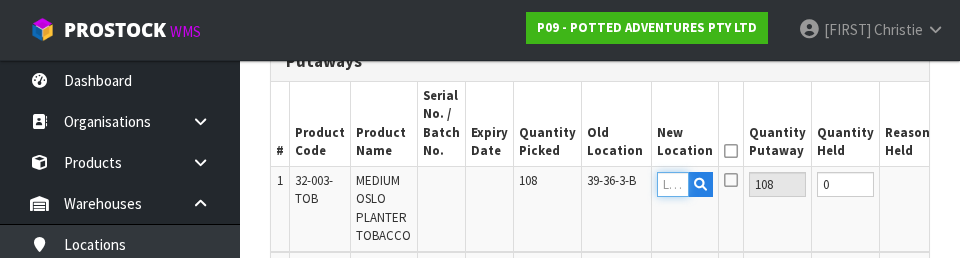 scroll, scrollTop: 504, scrollLeft: 0, axis: vertical 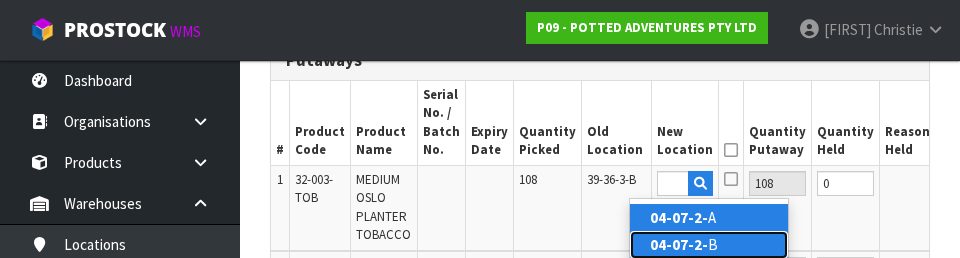 click on "04-07-2- B" at bounding box center (709, 244) 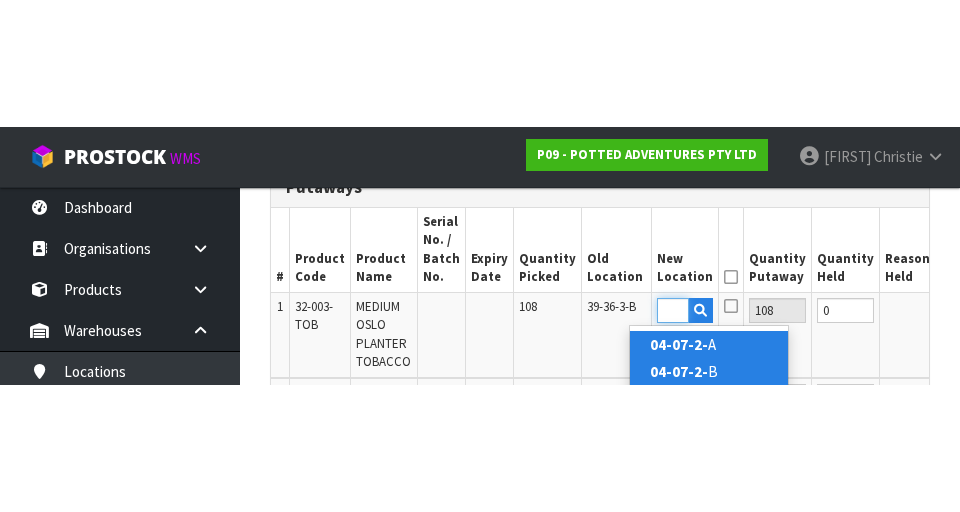 scroll, scrollTop: 513, scrollLeft: 0, axis: vertical 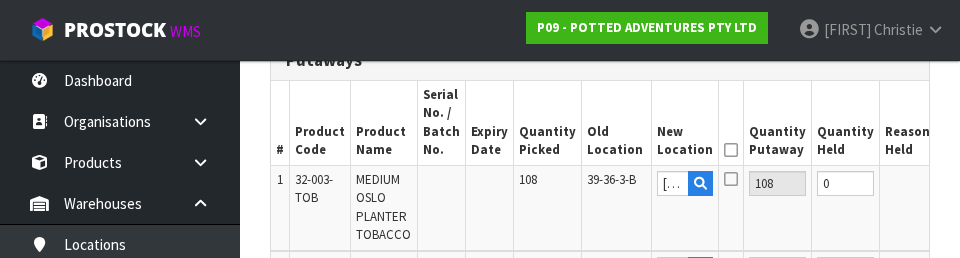 click at bounding box center [731, 179] 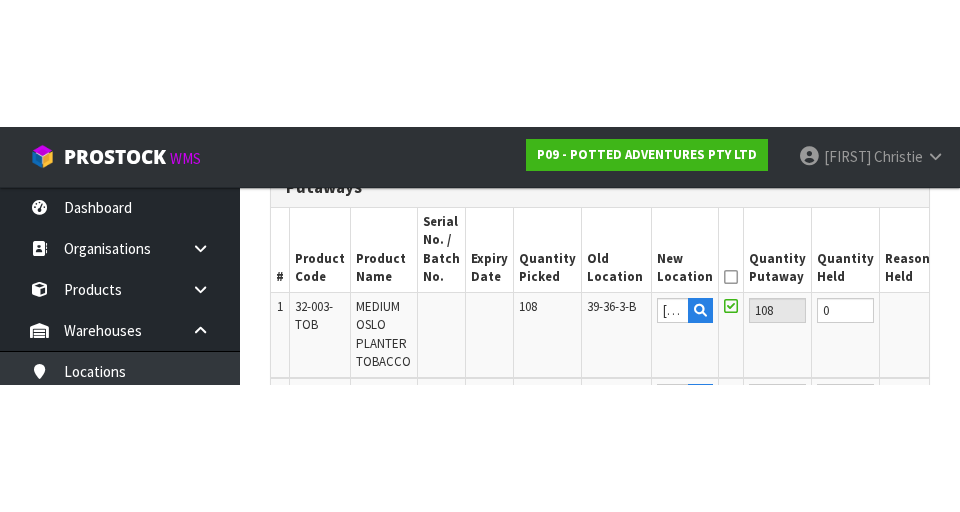 scroll, scrollTop: 513, scrollLeft: 0, axis: vertical 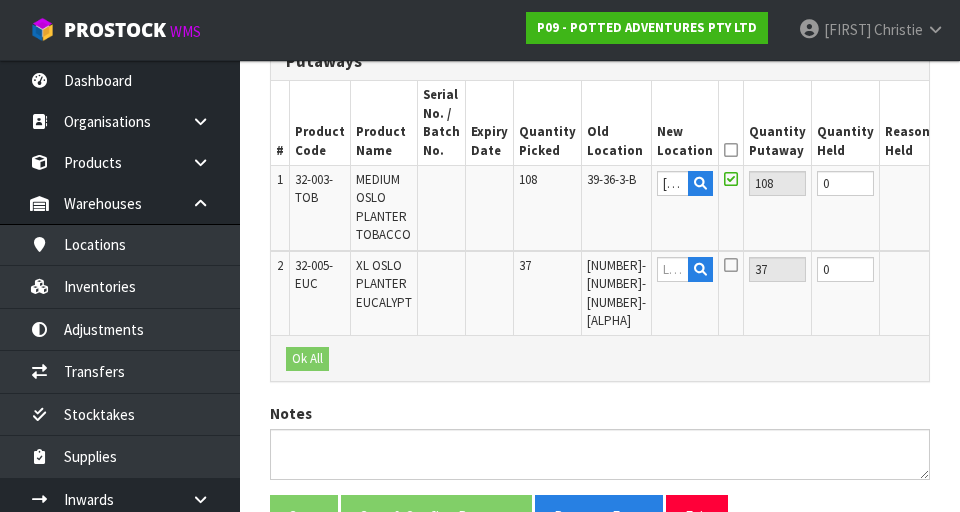 click on "OK" at bounding box center (955, 183) 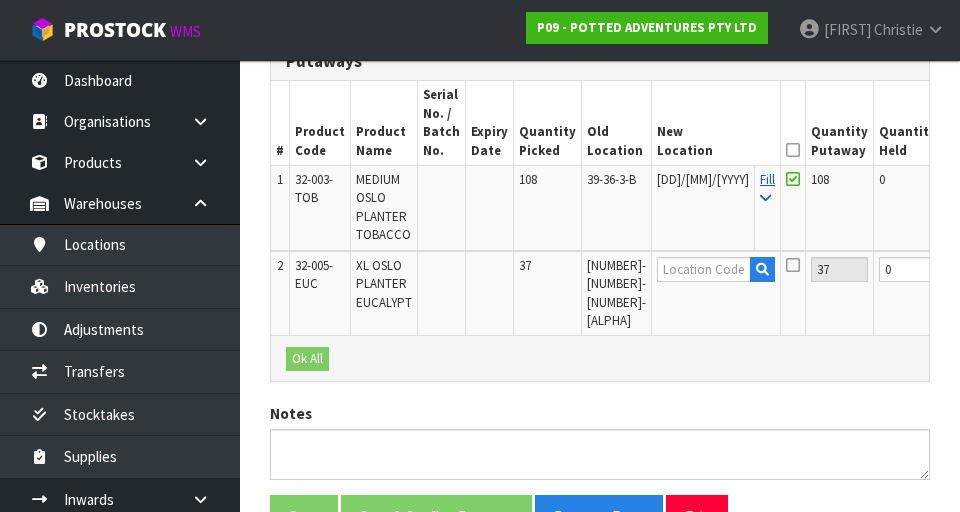 click on "Fill" at bounding box center [767, 188] 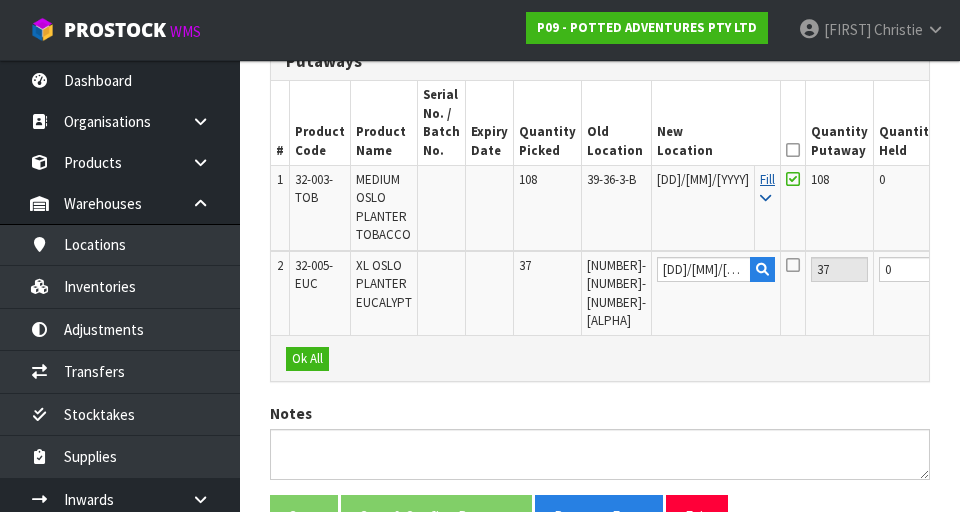 click on "Fill" at bounding box center [767, 188] 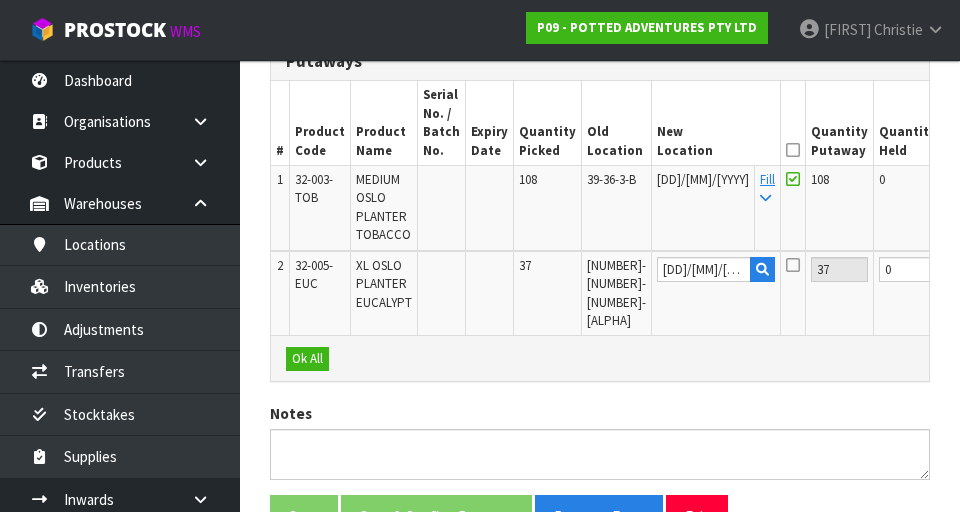 click at bounding box center [793, 150] 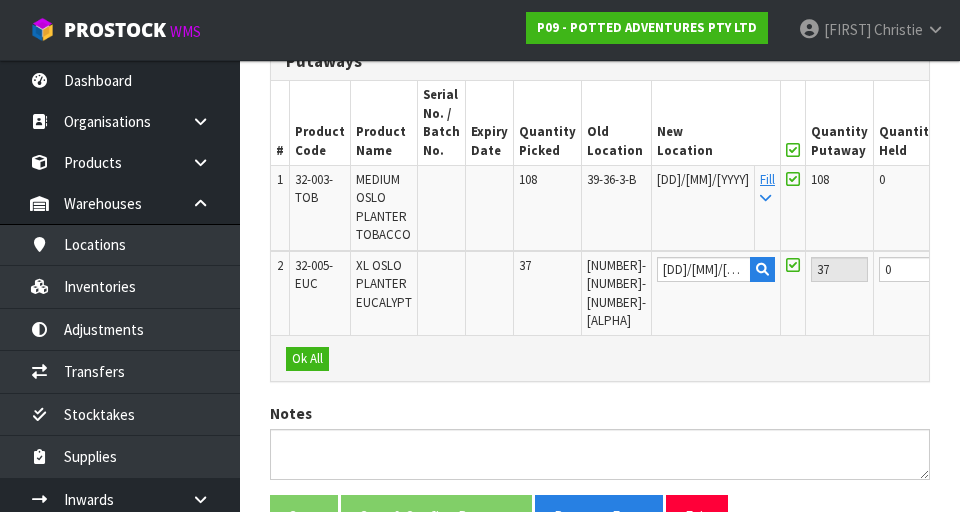 click on "OK" at bounding box center [1020, 269] 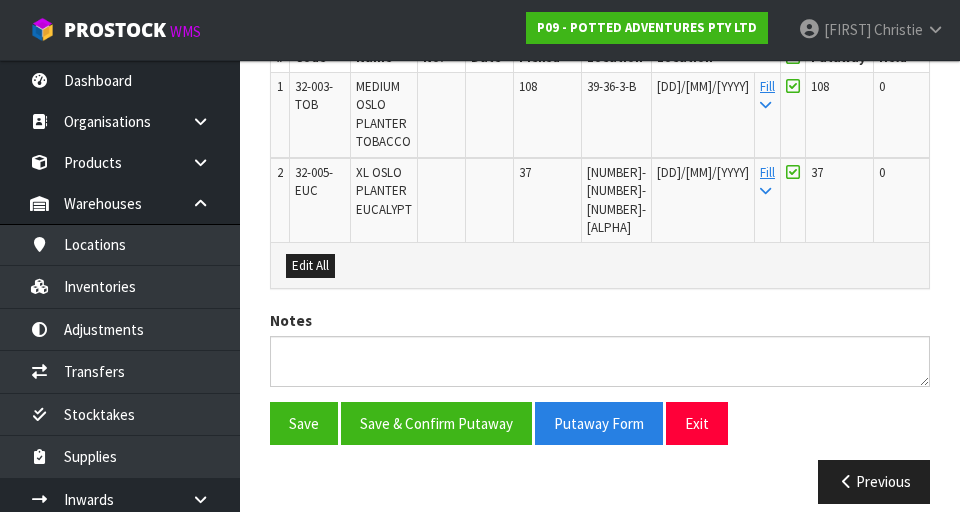 scroll, scrollTop: 608, scrollLeft: 0, axis: vertical 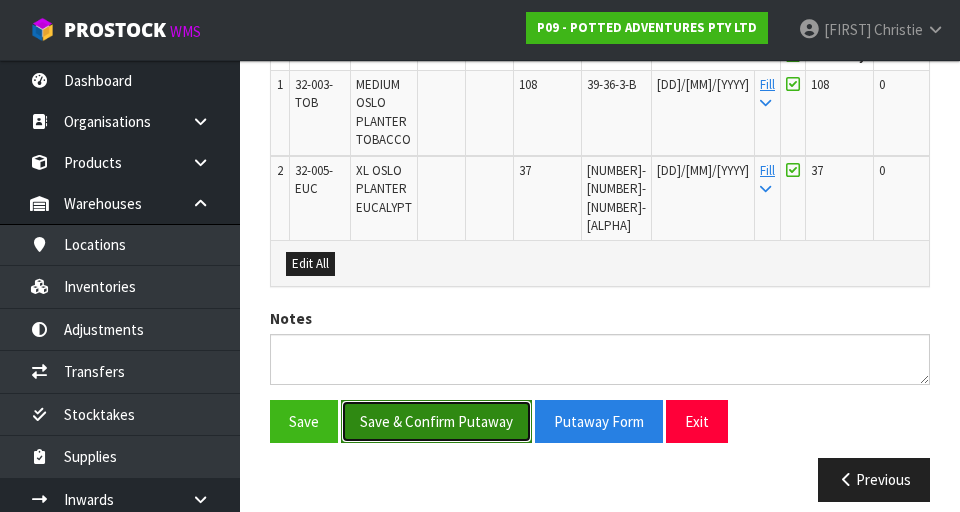 click on "Save & Confirm Putaway" at bounding box center (436, 421) 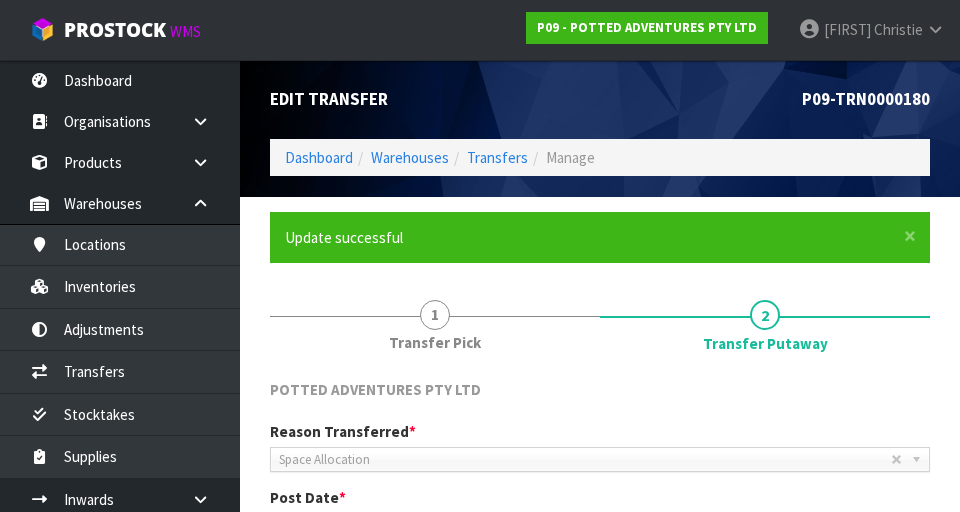scroll, scrollTop: 4, scrollLeft: 0, axis: vertical 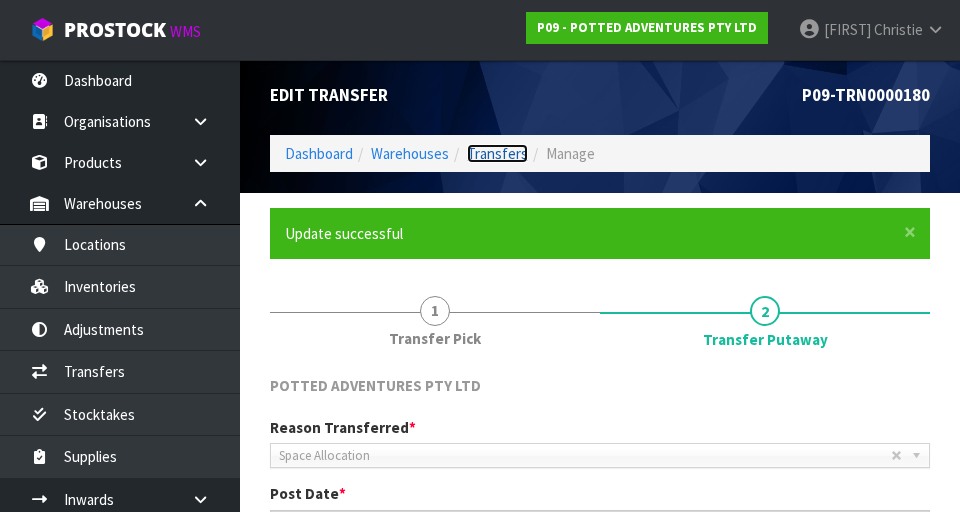 click on "Transfers" at bounding box center (497, 153) 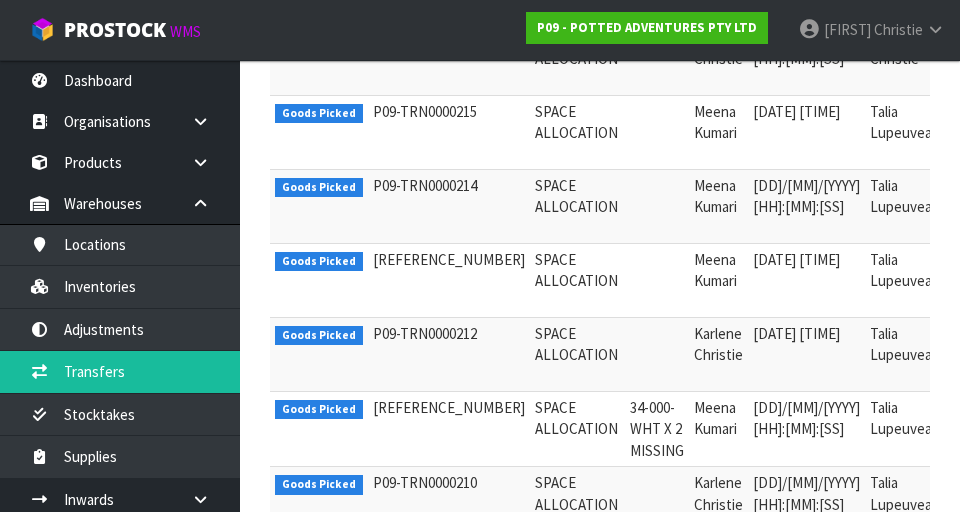 click at bounding box center [657, 133] 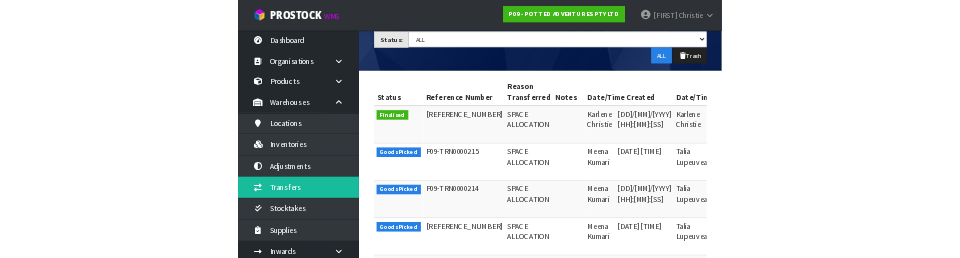 scroll, scrollTop: 0, scrollLeft: 0, axis: both 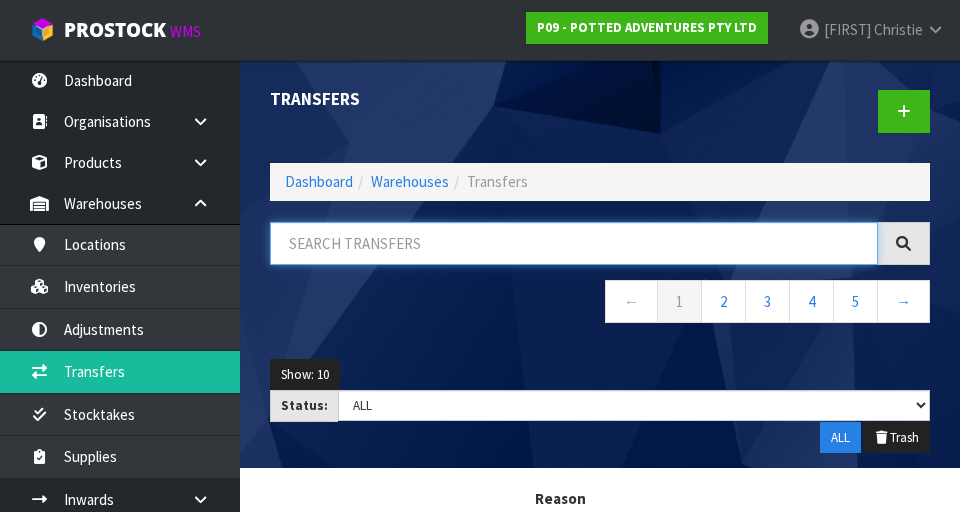 click at bounding box center (574, 243) 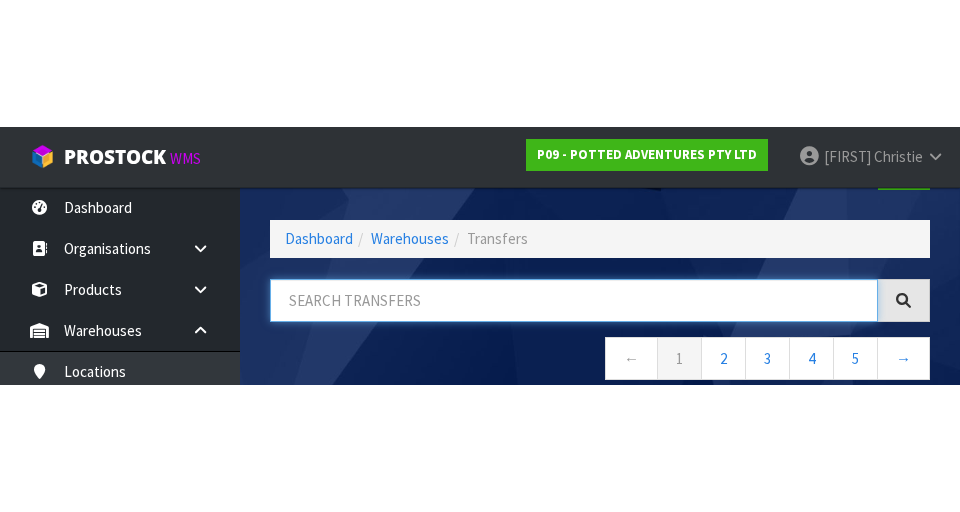 scroll, scrollTop: 114, scrollLeft: 0, axis: vertical 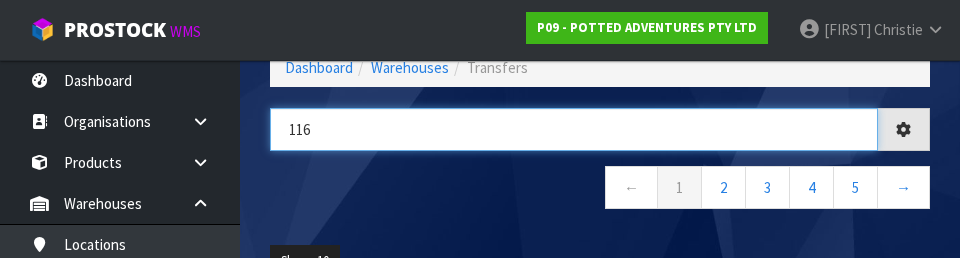 type on "116" 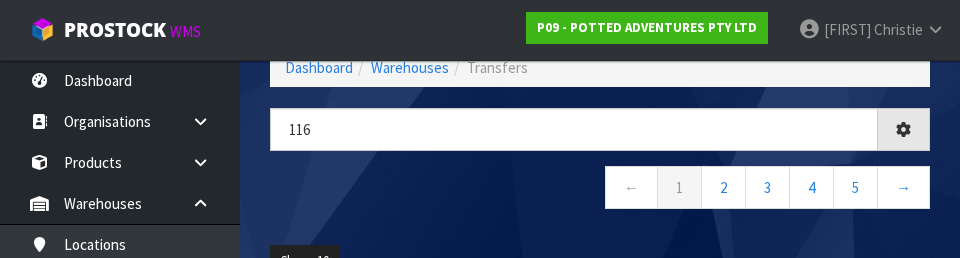 click on "←
1 2 3 4 5
→" at bounding box center [600, 190] 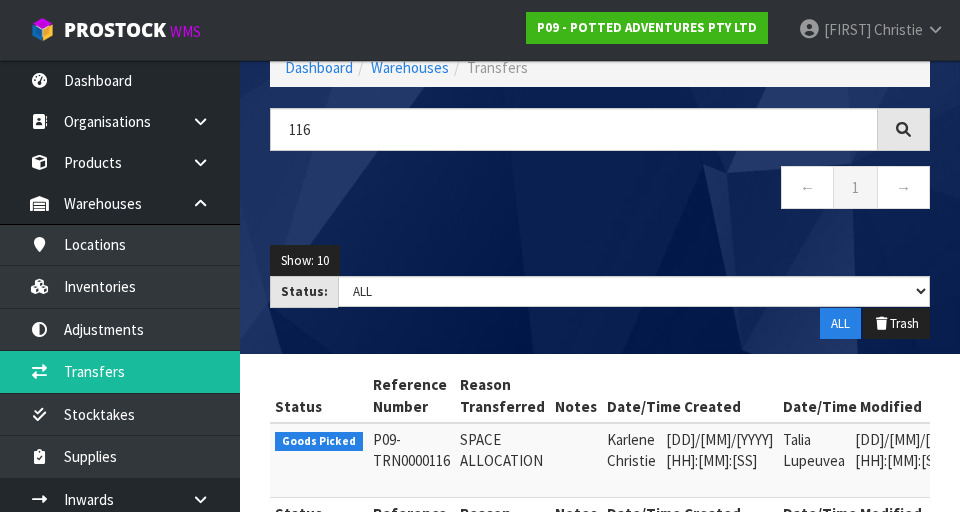 click at bounding box center (994, 445) 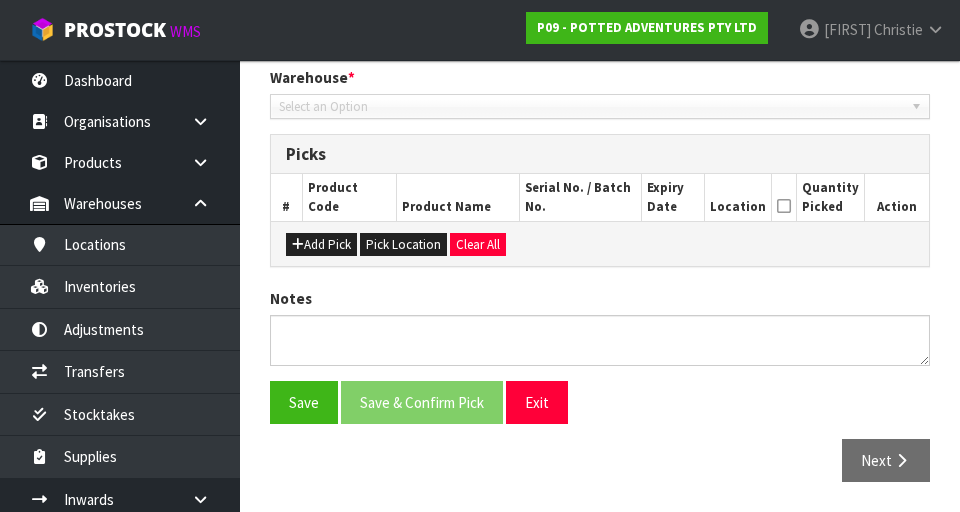 type on "2025-07-24" 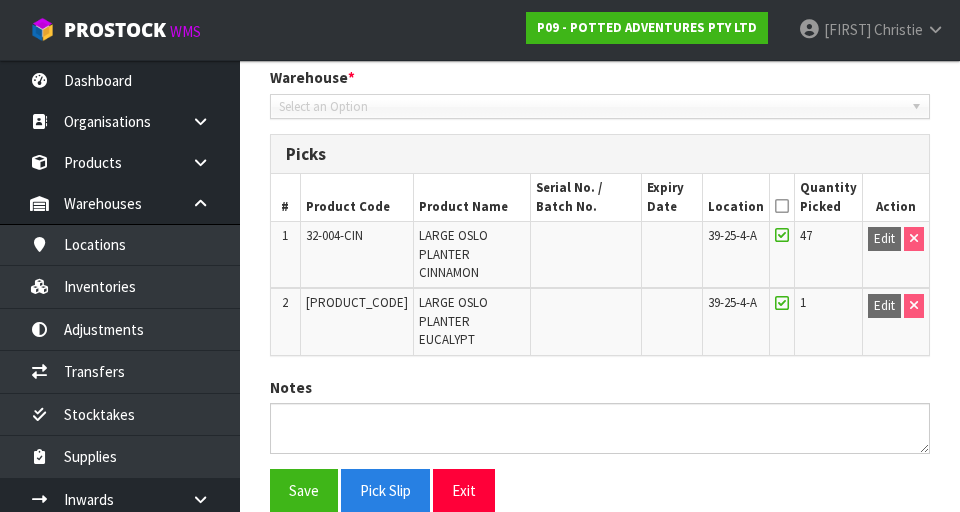 scroll, scrollTop: 472, scrollLeft: 0, axis: vertical 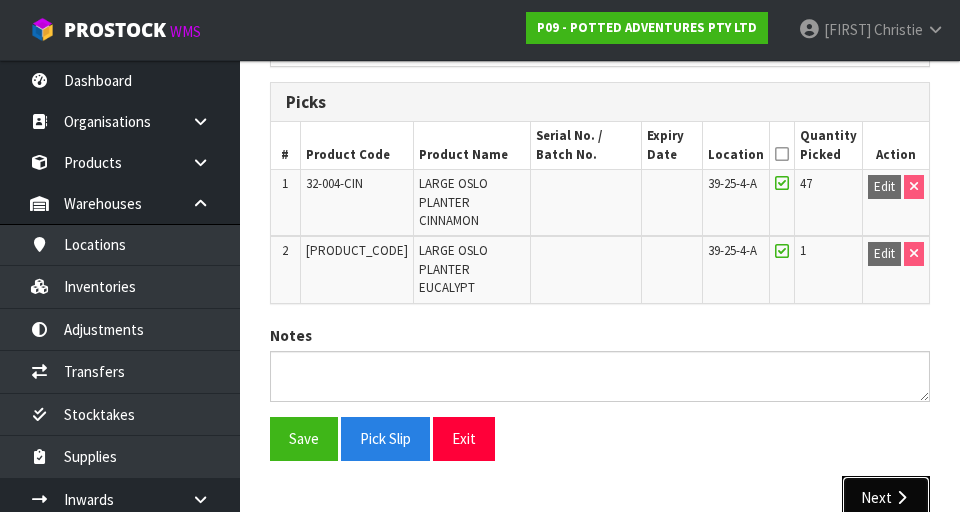 click on "Next" at bounding box center [886, 497] 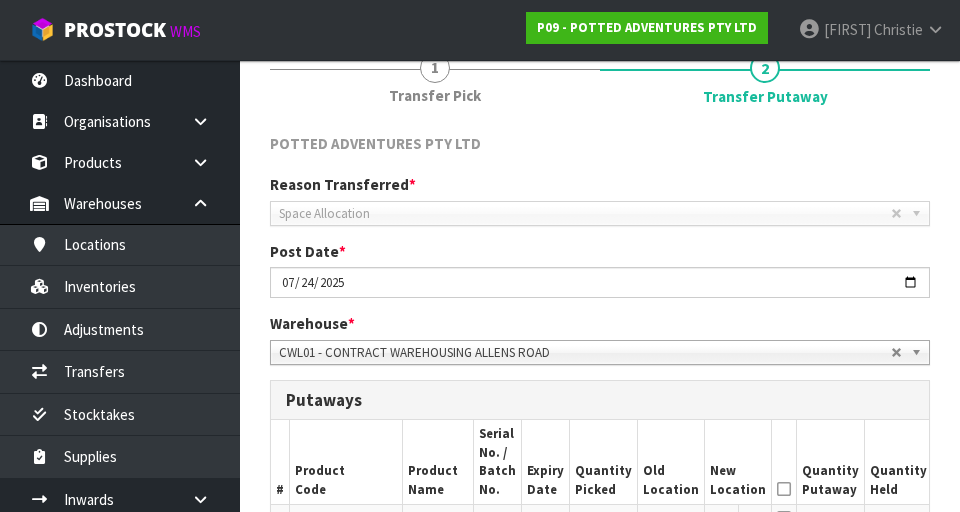 scroll, scrollTop: 178, scrollLeft: 0, axis: vertical 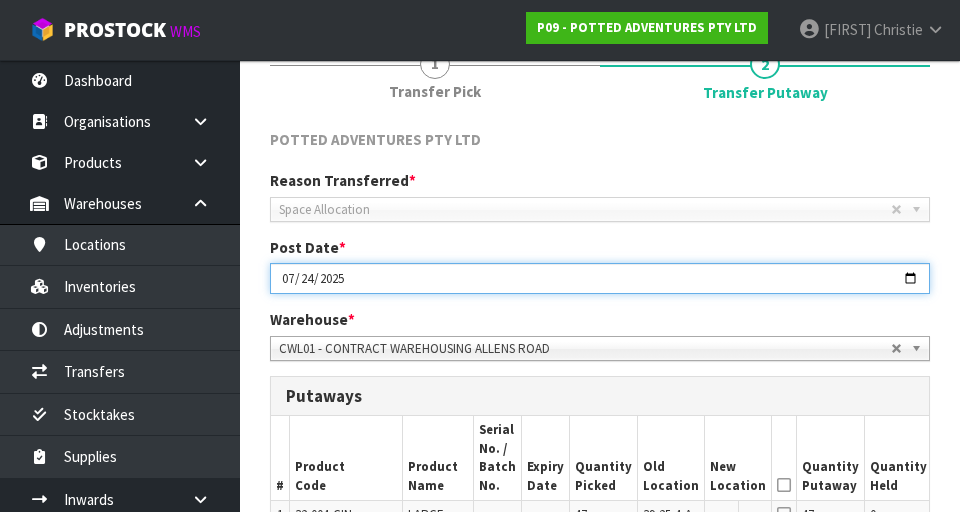 click on "2025-07-24" at bounding box center [600, 278] 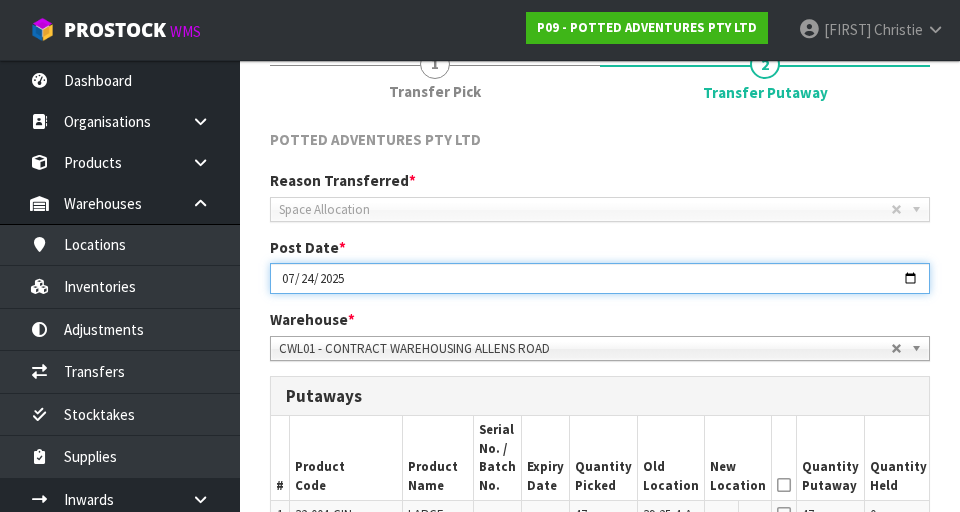 type on "2025-08-04" 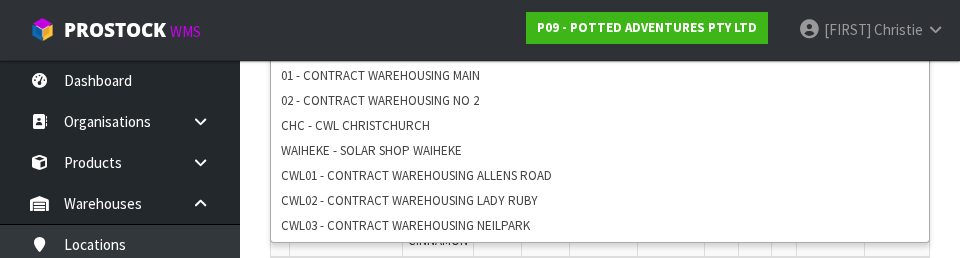 scroll, scrollTop: 508, scrollLeft: 0, axis: vertical 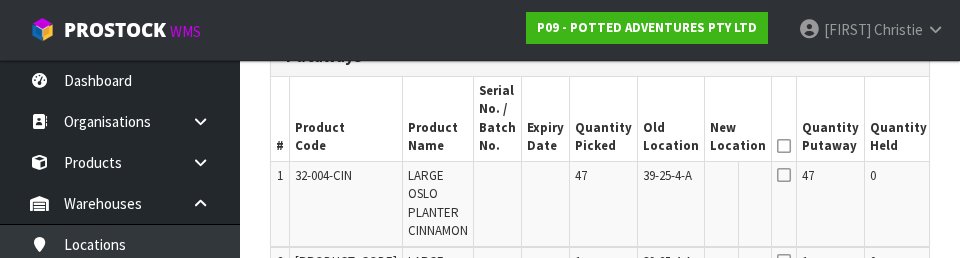click on "Edit" at bounding box center (1010, 179) 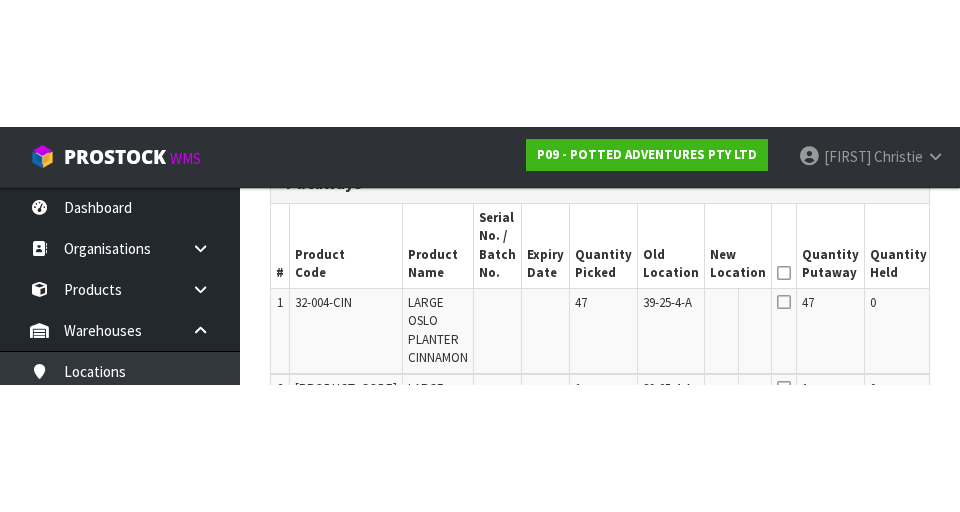 scroll, scrollTop: 517, scrollLeft: 0, axis: vertical 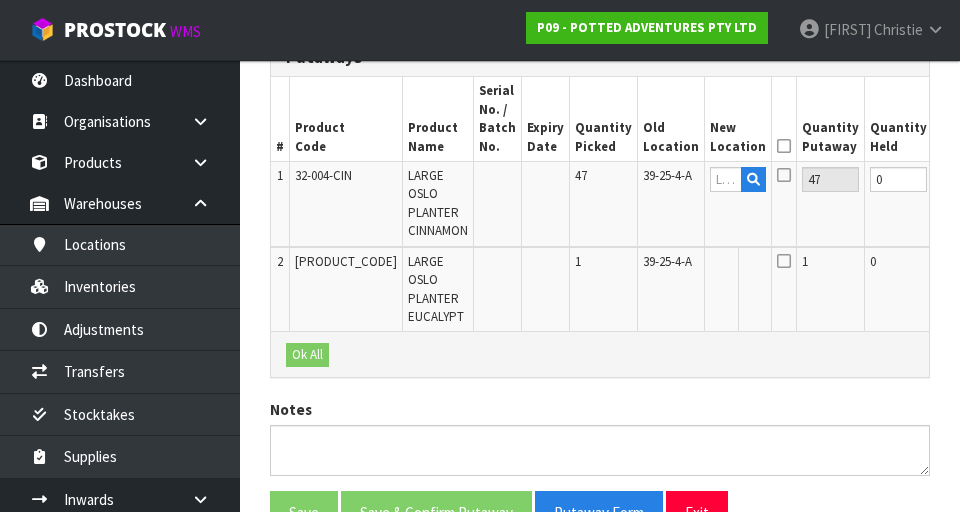 click on "Edit" at bounding box center [1010, 265] 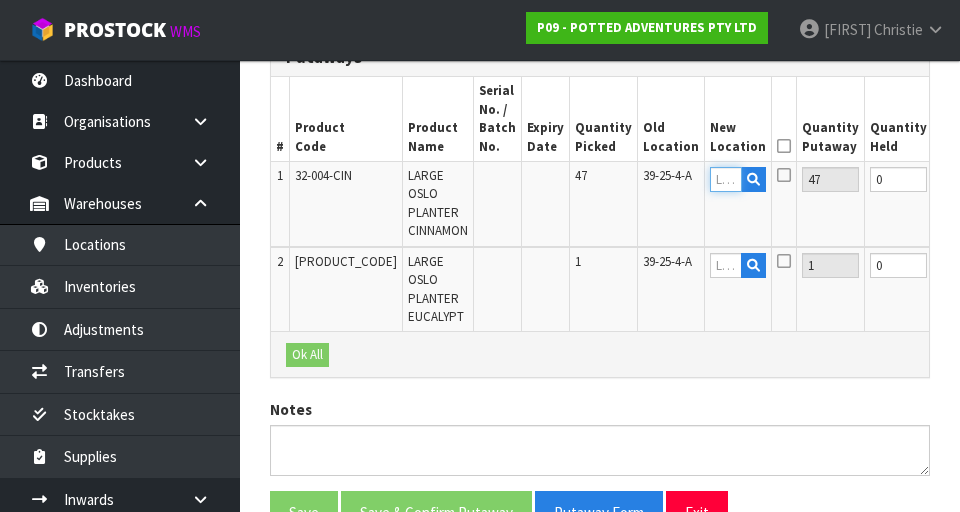 click at bounding box center [726, 179] 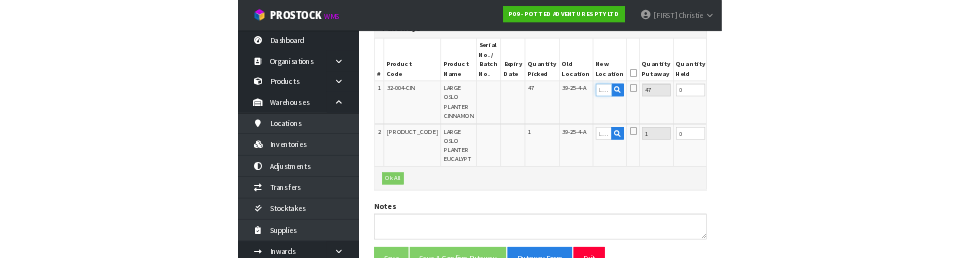 scroll, scrollTop: 508, scrollLeft: 0, axis: vertical 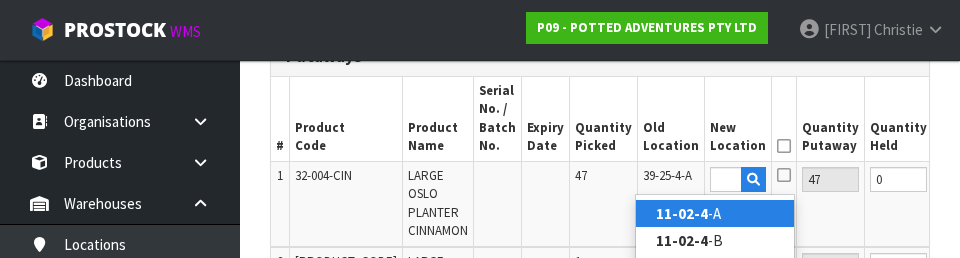click on "11-02-4 -A" at bounding box center (715, 213) 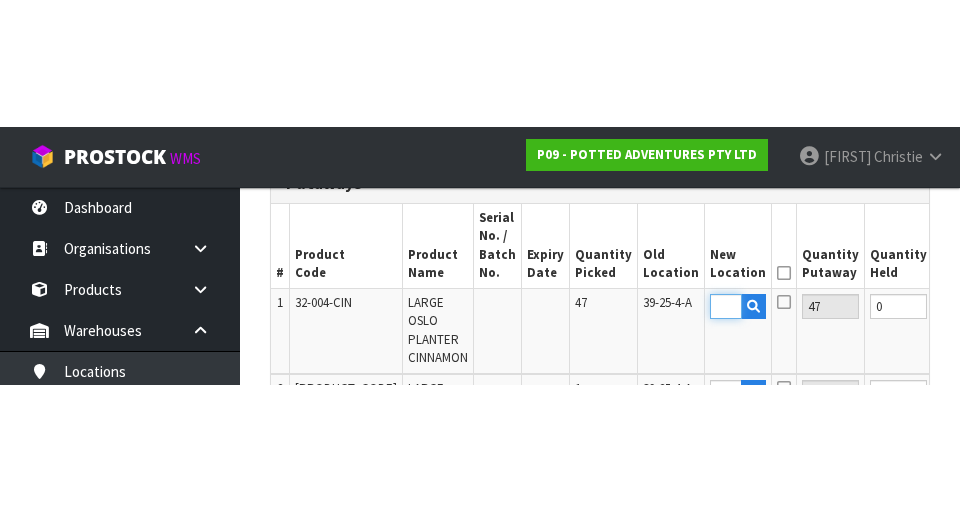 scroll, scrollTop: 517, scrollLeft: 0, axis: vertical 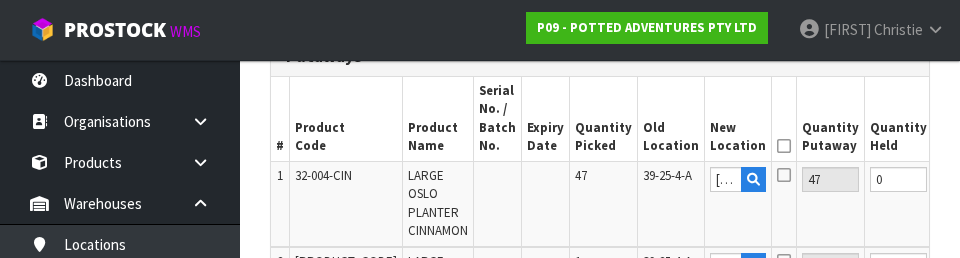 click at bounding box center [784, 146] 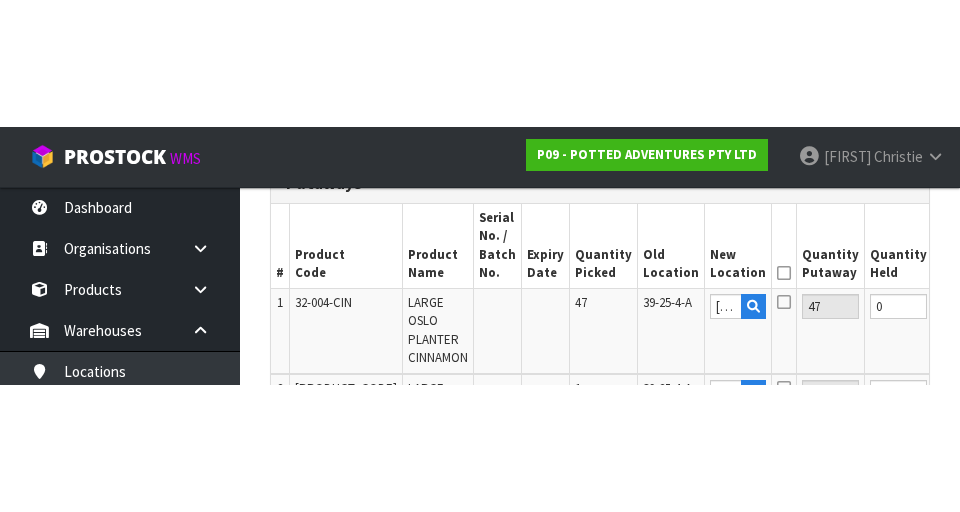 scroll, scrollTop: 517, scrollLeft: 0, axis: vertical 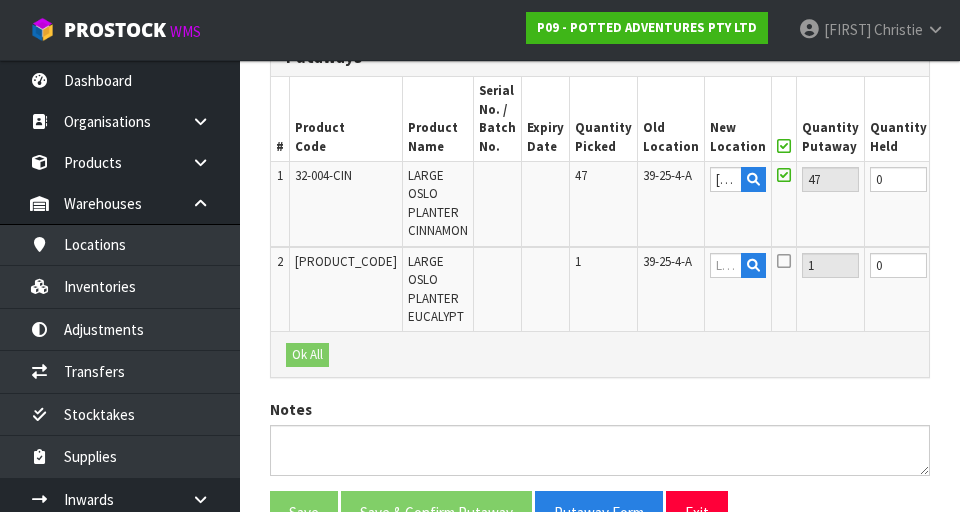 click on "OK" at bounding box center [1008, 179] 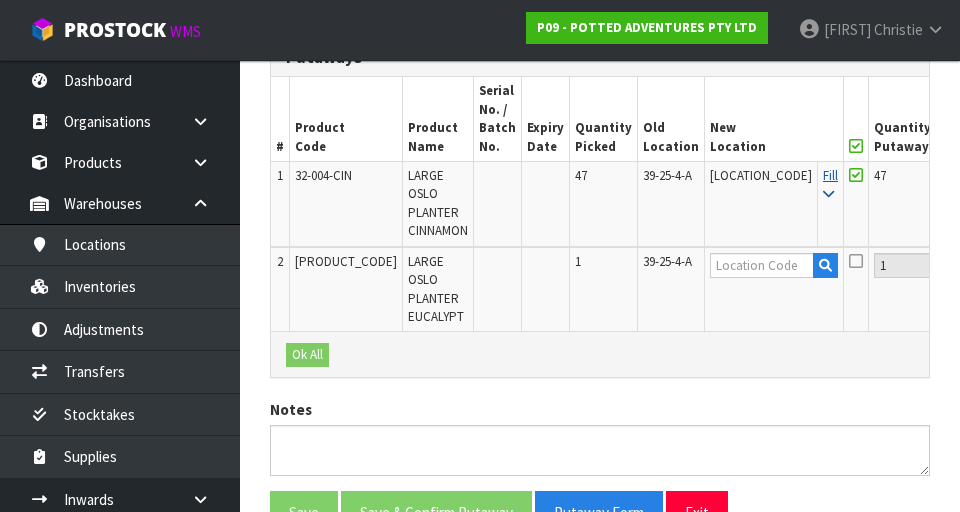 click at bounding box center (828, 194) 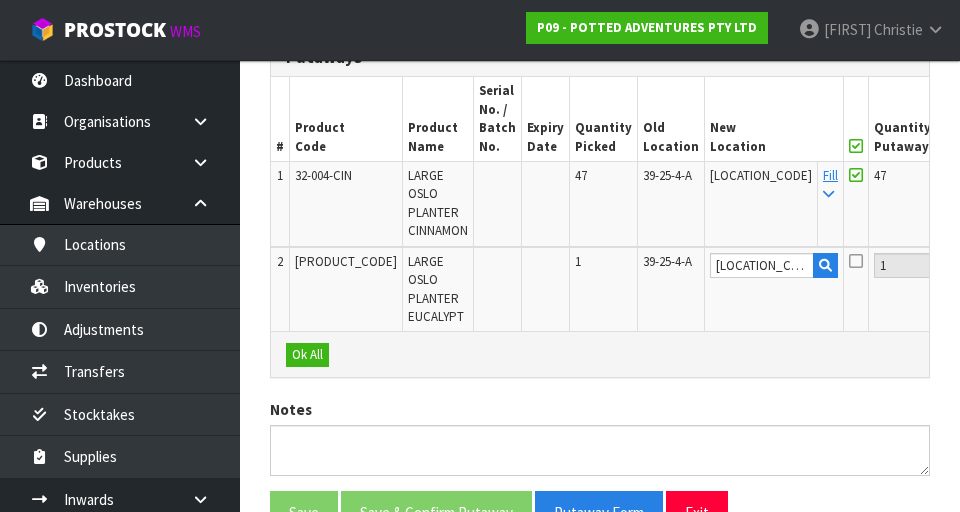 click at bounding box center [856, 146] 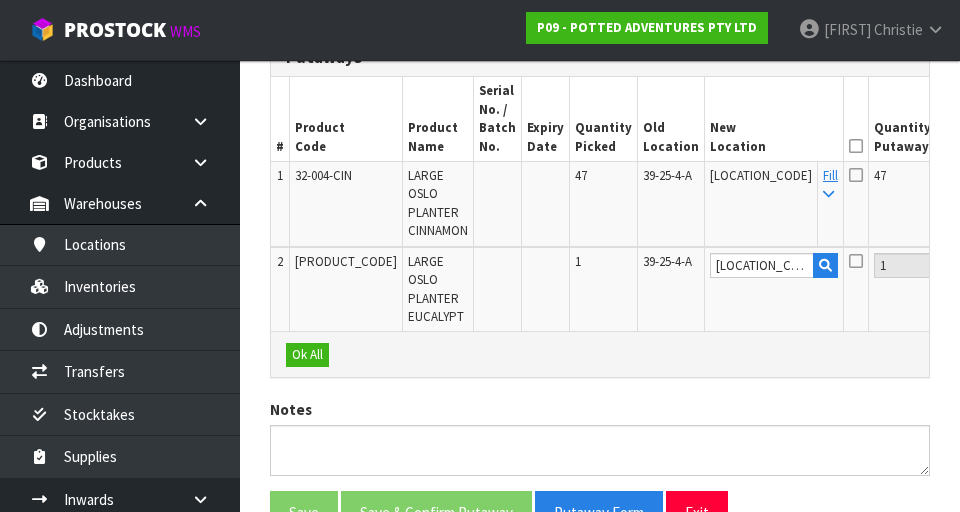 click at bounding box center [856, 146] 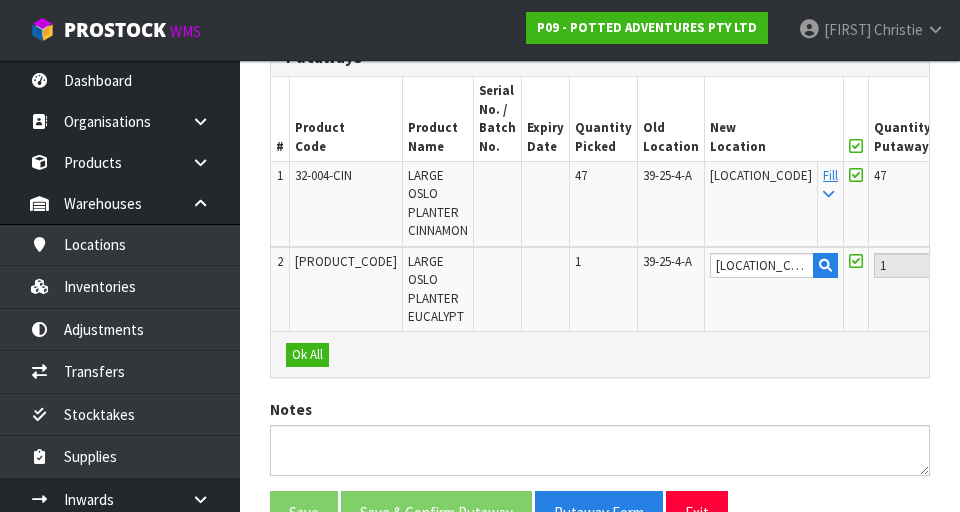 click on "OK" at bounding box center (1083, 265) 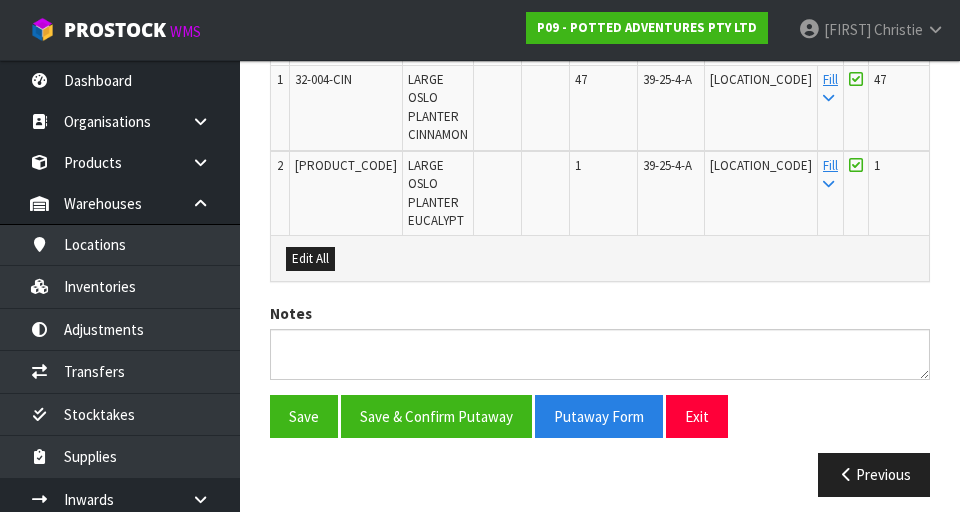 scroll, scrollTop: 612, scrollLeft: 0, axis: vertical 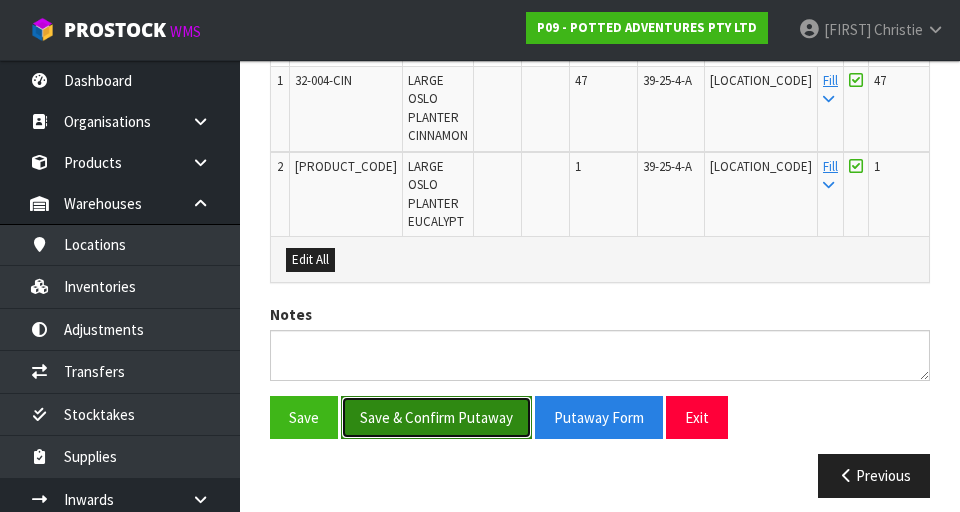 click on "Save & Confirm Putaway" at bounding box center [436, 417] 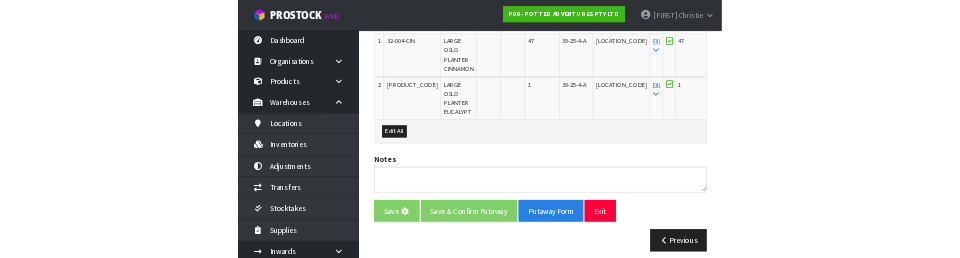 scroll, scrollTop: 0, scrollLeft: 0, axis: both 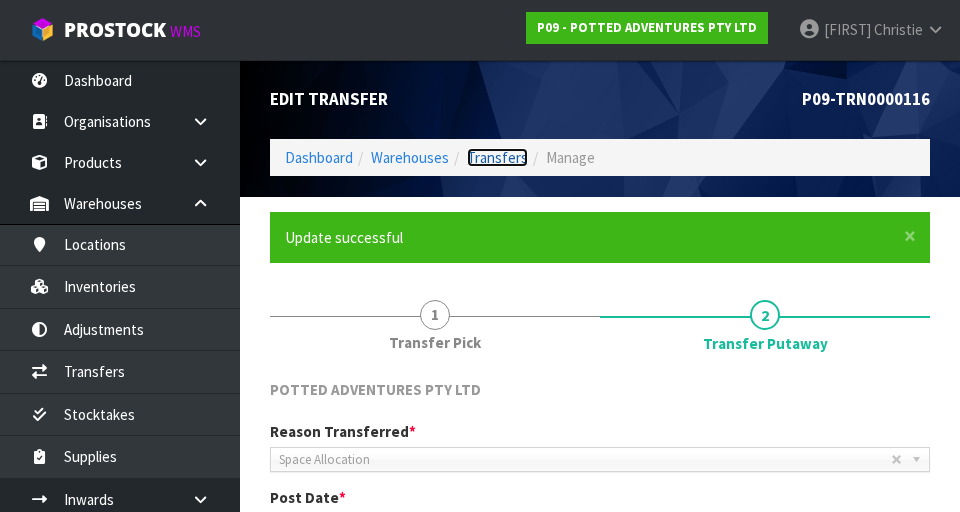 click on "Transfers" at bounding box center [497, 157] 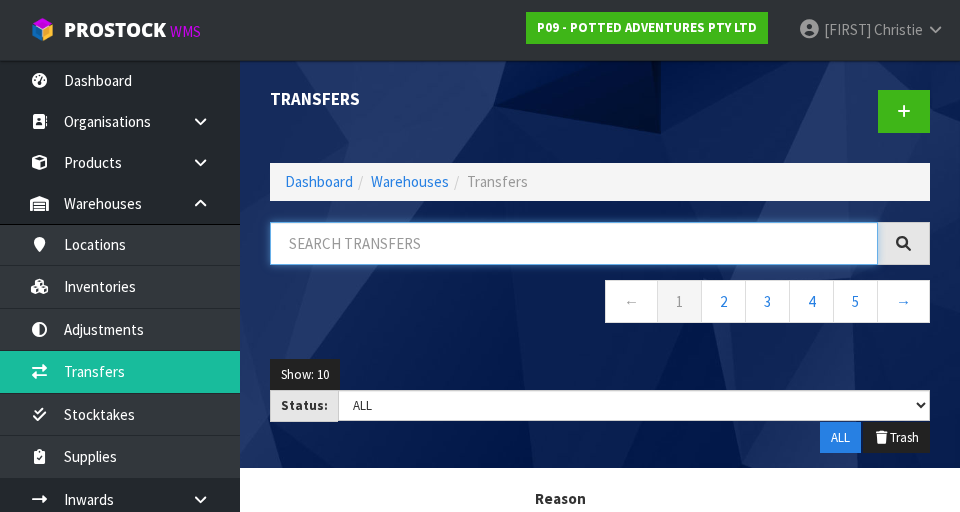 click at bounding box center (574, 243) 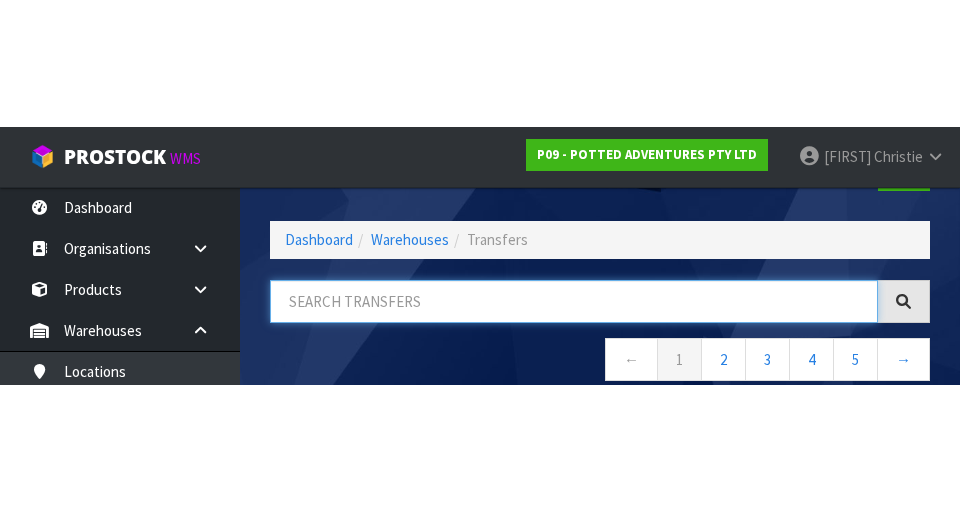 scroll, scrollTop: 114, scrollLeft: 0, axis: vertical 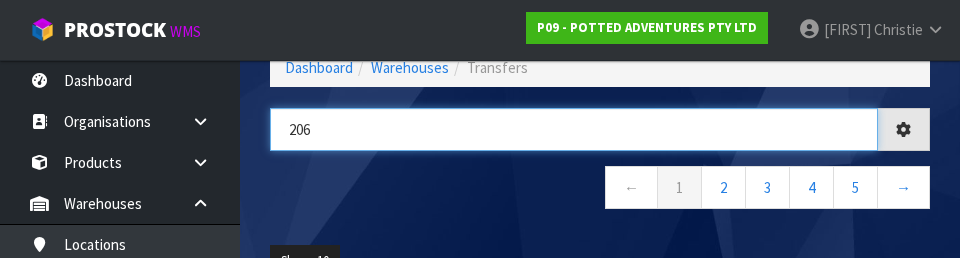 type on "206" 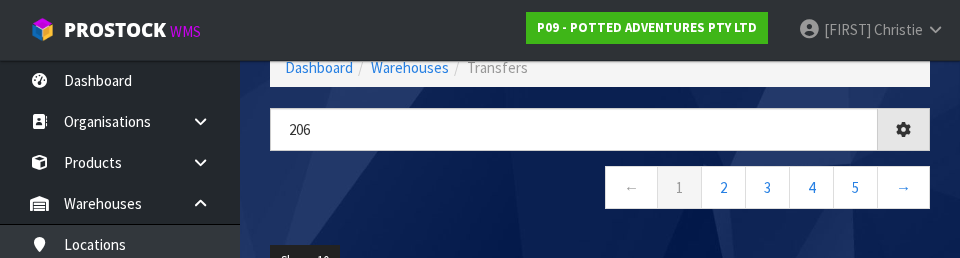 click on "←
1 2 3 4 5
→" at bounding box center [600, 190] 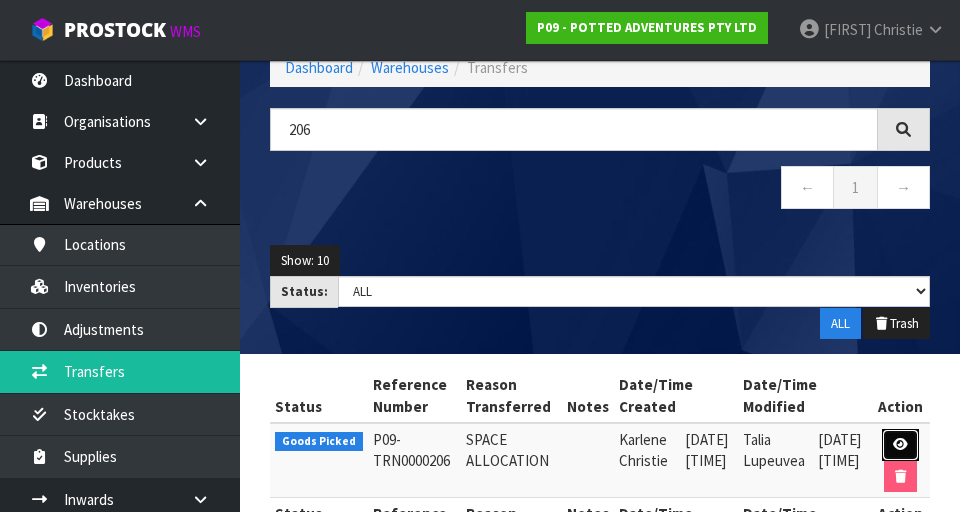 click at bounding box center [900, 445] 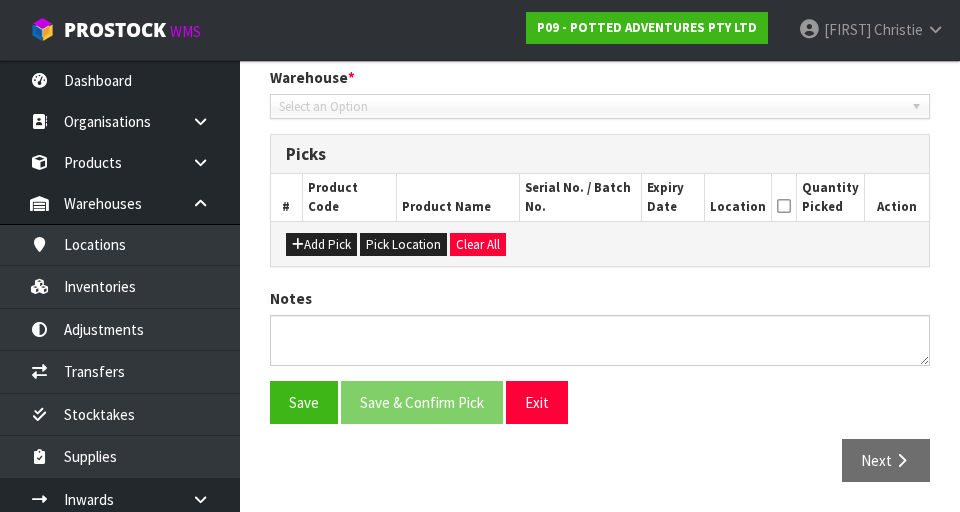 type on "2025-07-30" 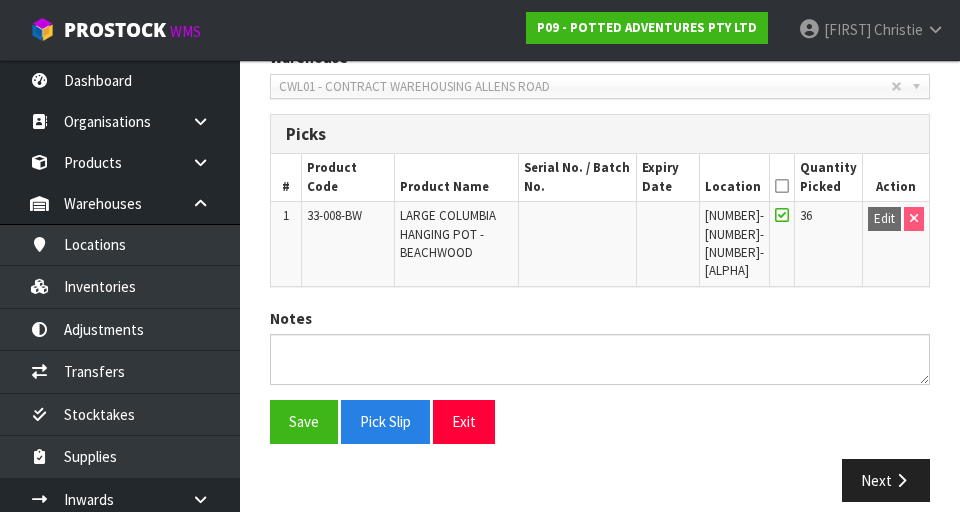 scroll, scrollTop: 438, scrollLeft: 0, axis: vertical 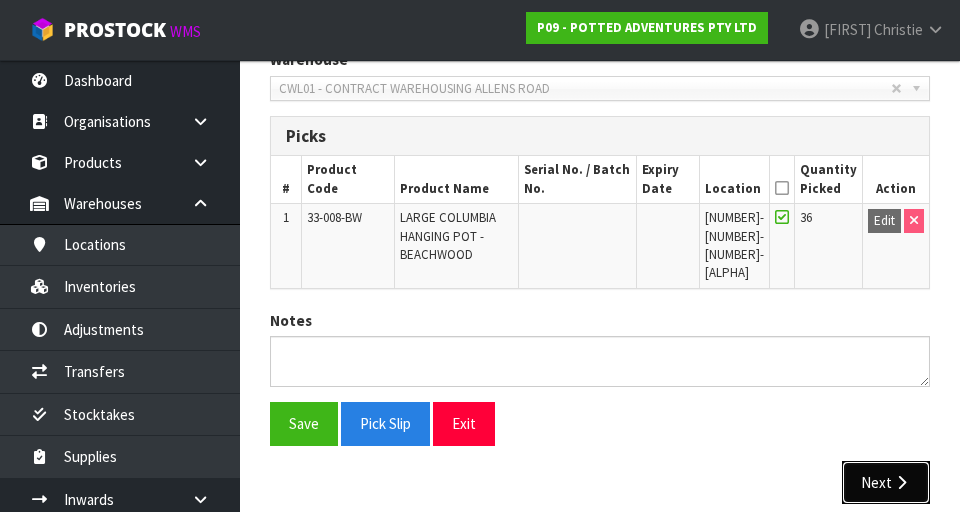 click on "Next" at bounding box center [886, 482] 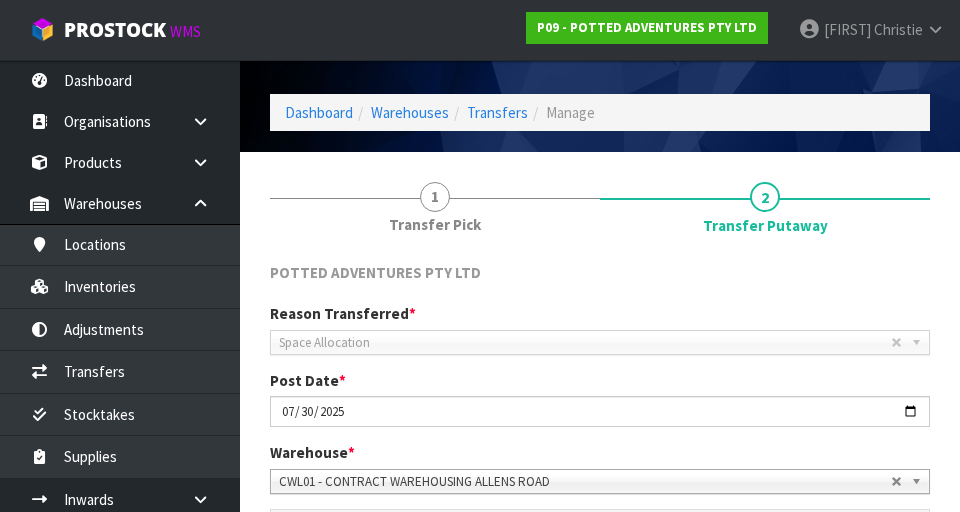 scroll, scrollTop: 66, scrollLeft: 0, axis: vertical 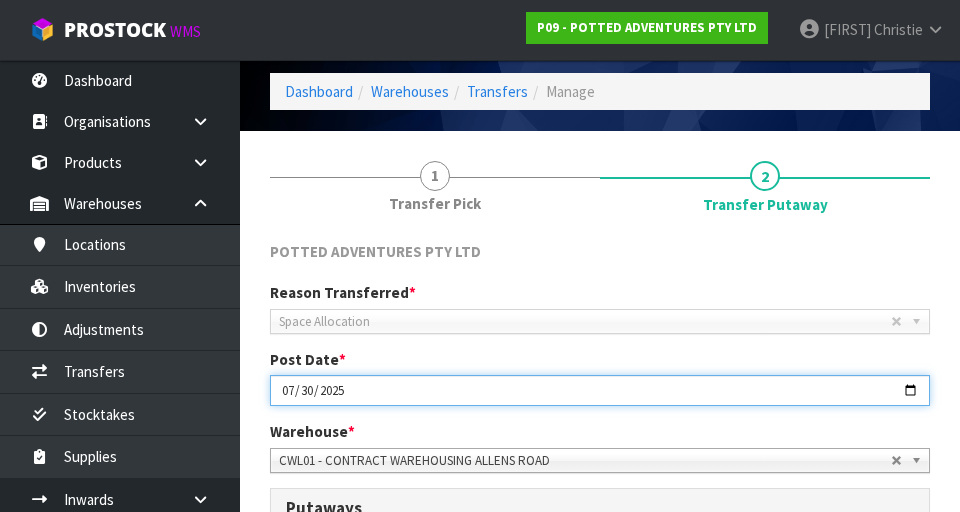 click on "2025-07-30" at bounding box center (600, 390) 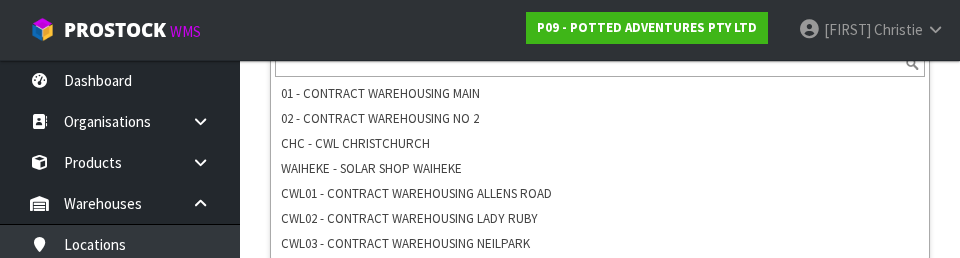scroll, scrollTop: 489, scrollLeft: 0, axis: vertical 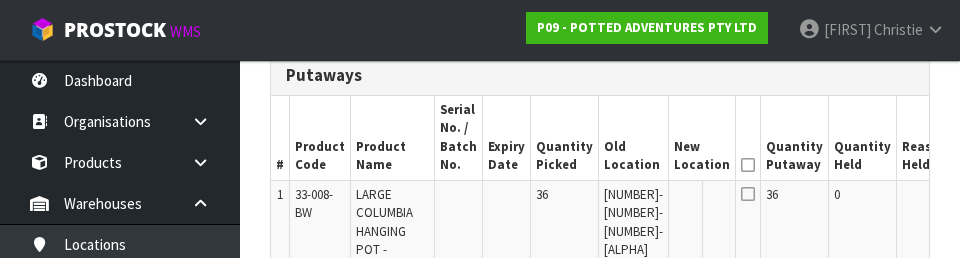 click on "Edit" at bounding box center (974, 198) 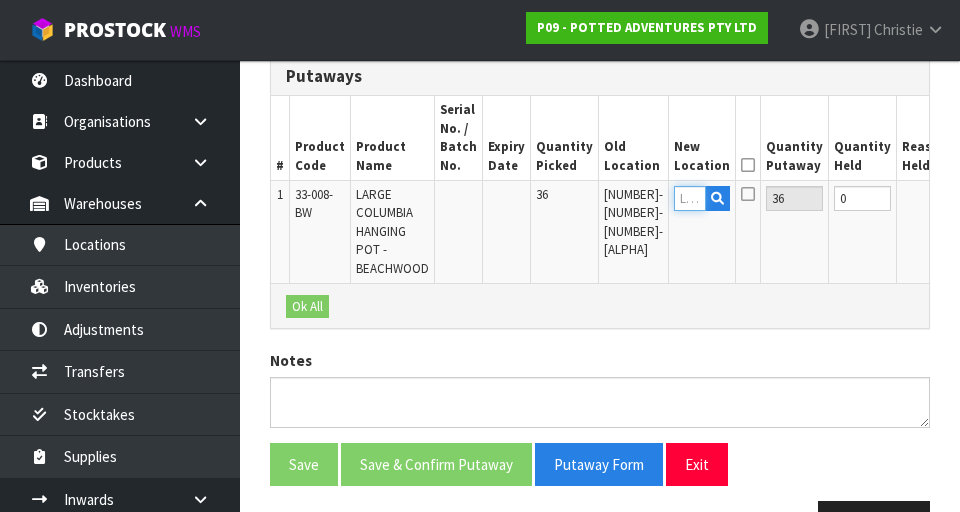click at bounding box center [690, 198] 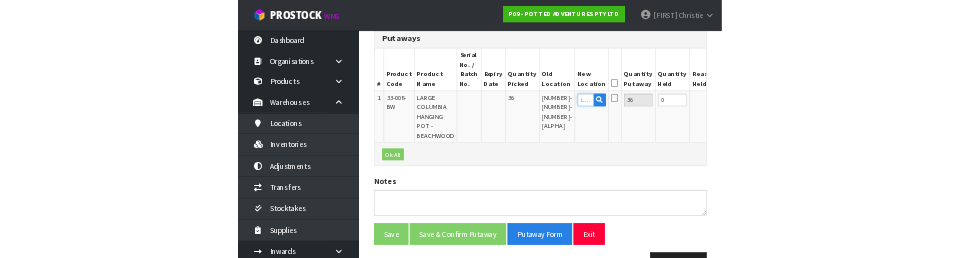 scroll, scrollTop: 489, scrollLeft: 0, axis: vertical 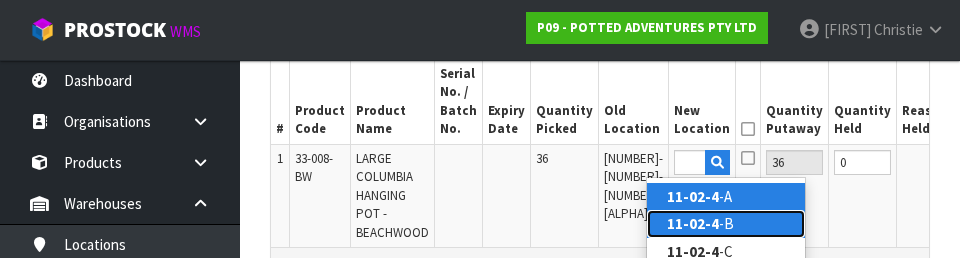 click on "11-02-4 -B" at bounding box center [726, 223] 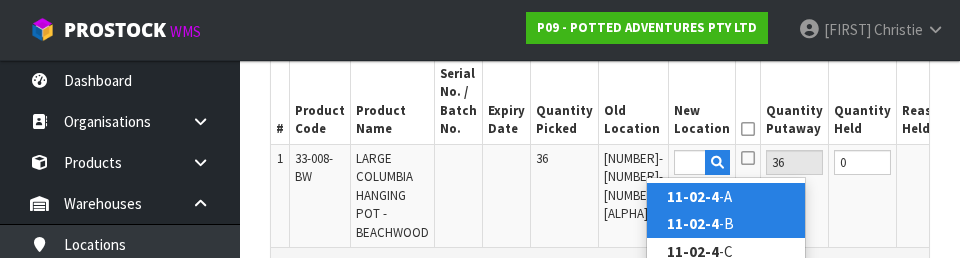 type on "[LOCATION_CODE]" 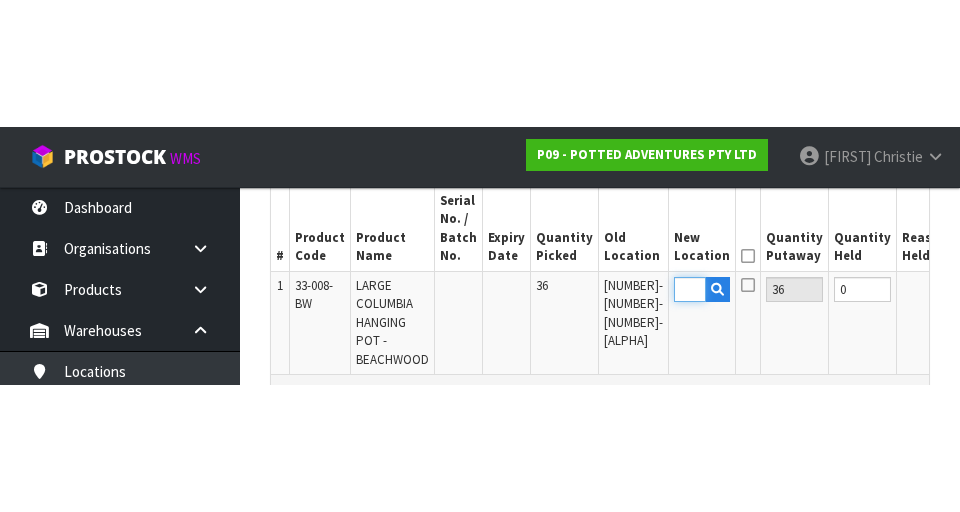 scroll, scrollTop: 534, scrollLeft: 0, axis: vertical 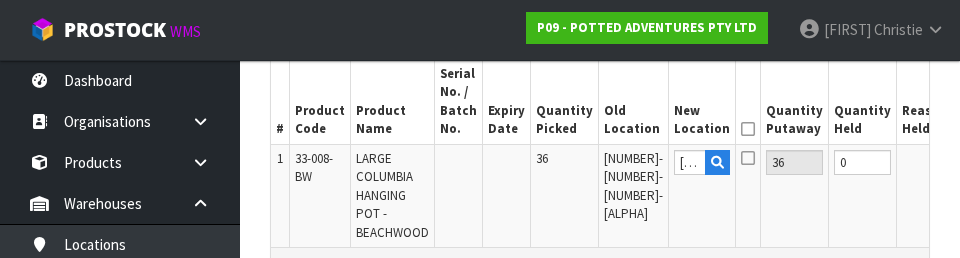 click at bounding box center (748, 129) 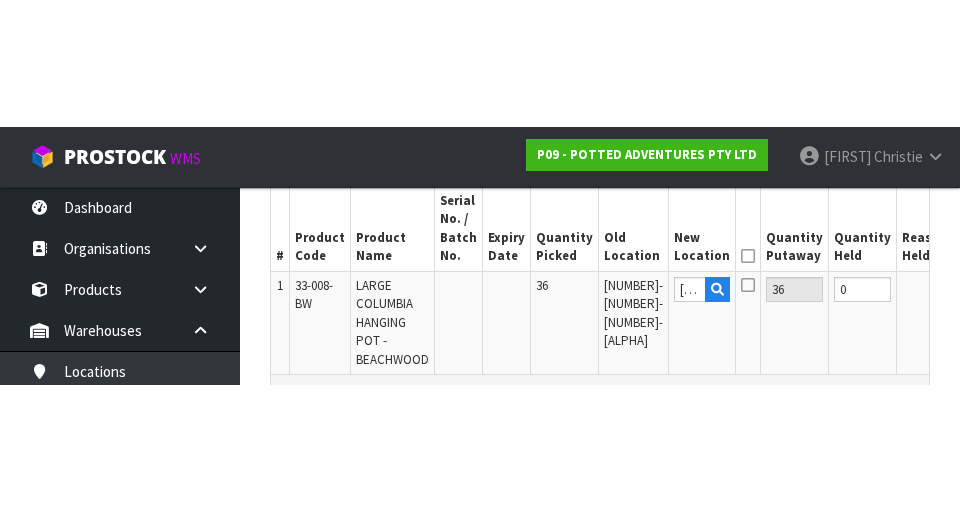 scroll, scrollTop: 534, scrollLeft: 0, axis: vertical 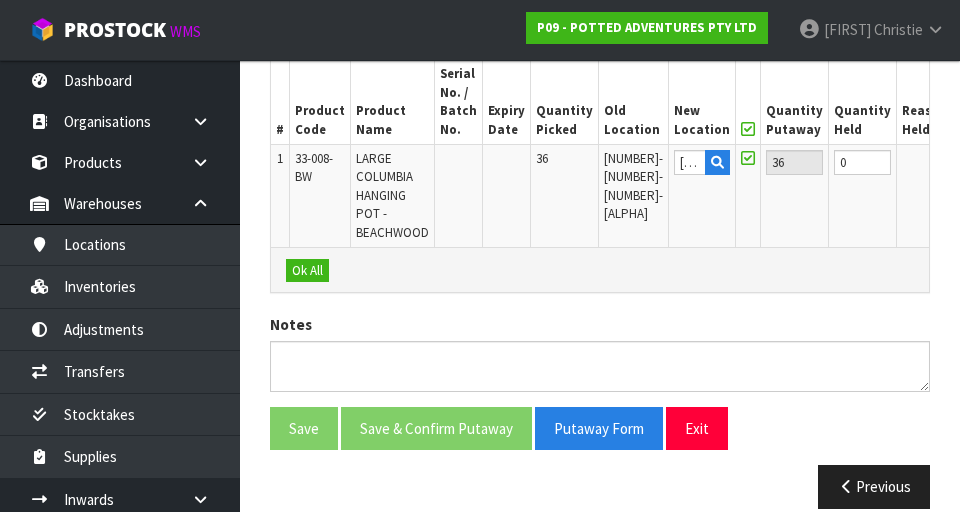 click on "OK" at bounding box center (972, 162) 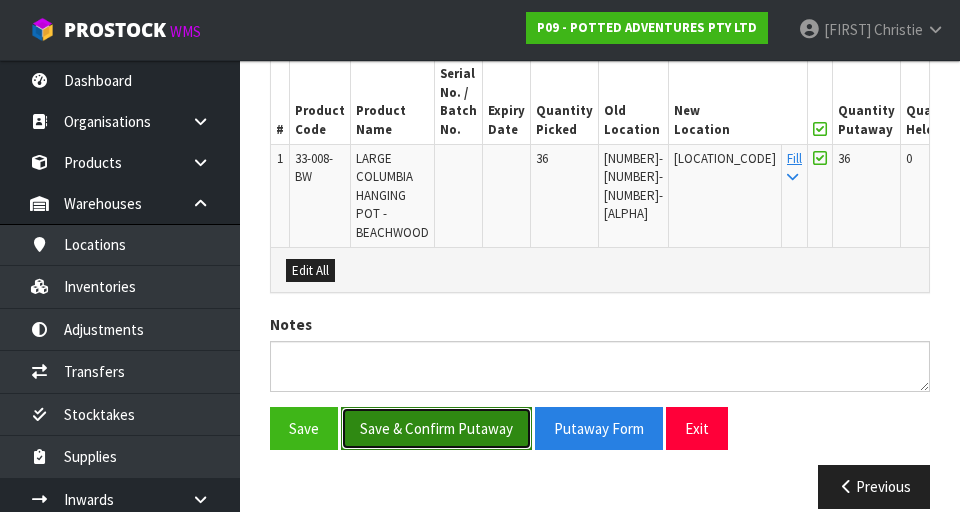 click on "Save & Confirm Putaway" at bounding box center [436, 428] 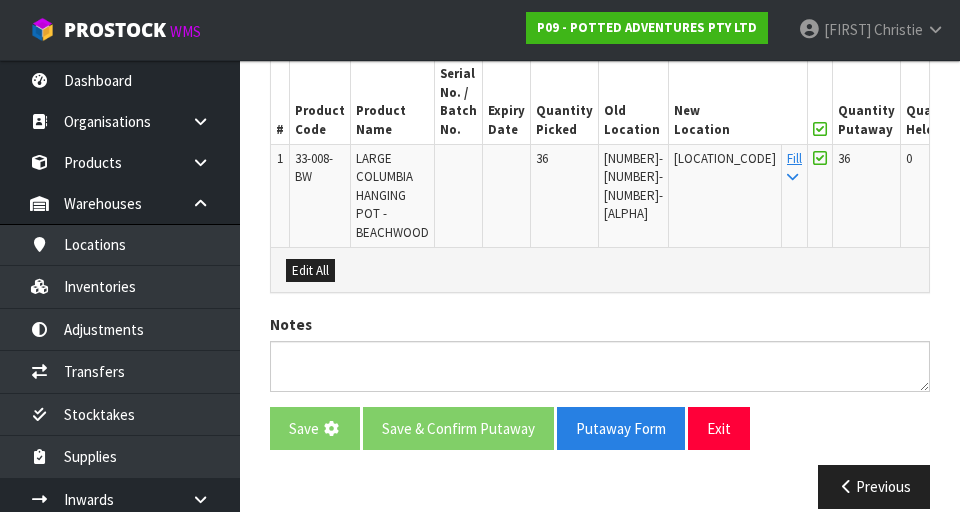 scroll, scrollTop: 0, scrollLeft: 0, axis: both 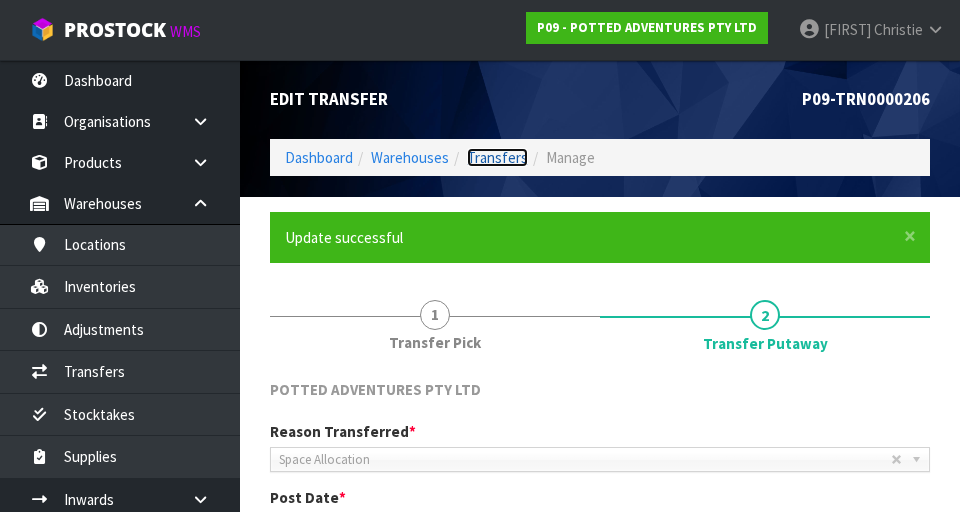 click on "Transfers" at bounding box center [497, 157] 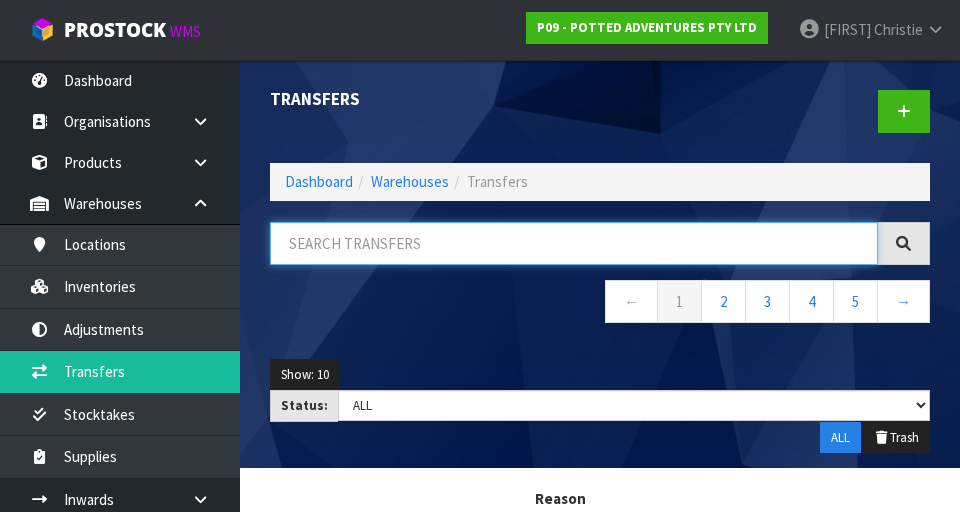 click at bounding box center [574, 243] 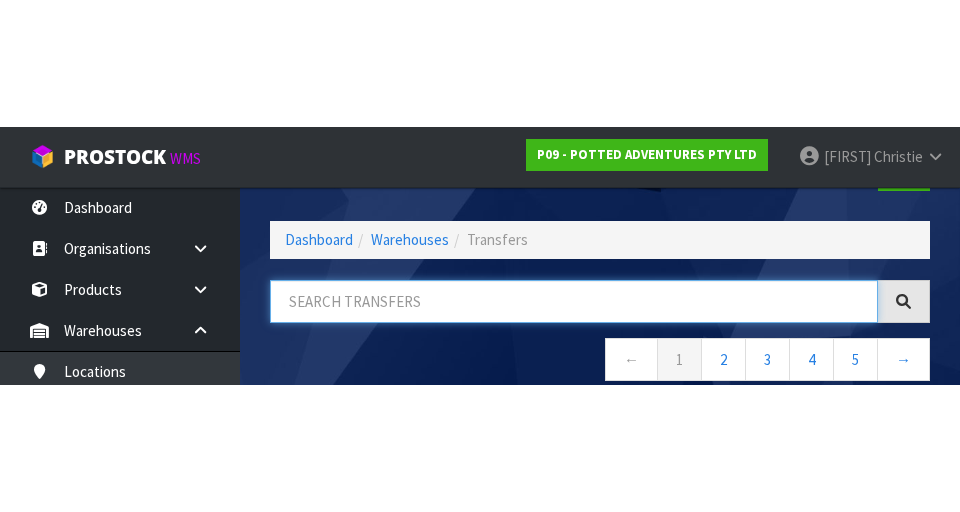 scroll, scrollTop: 114, scrollLeft: 0, axis: vertical 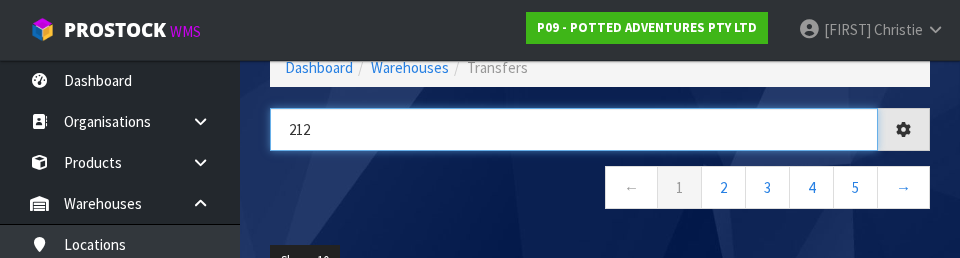 type on "212" 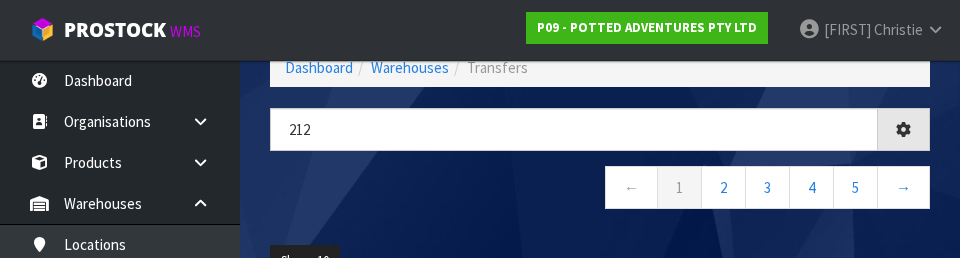 click on "←
1 2 3 4 5
→" at bounding box center [600, 190] 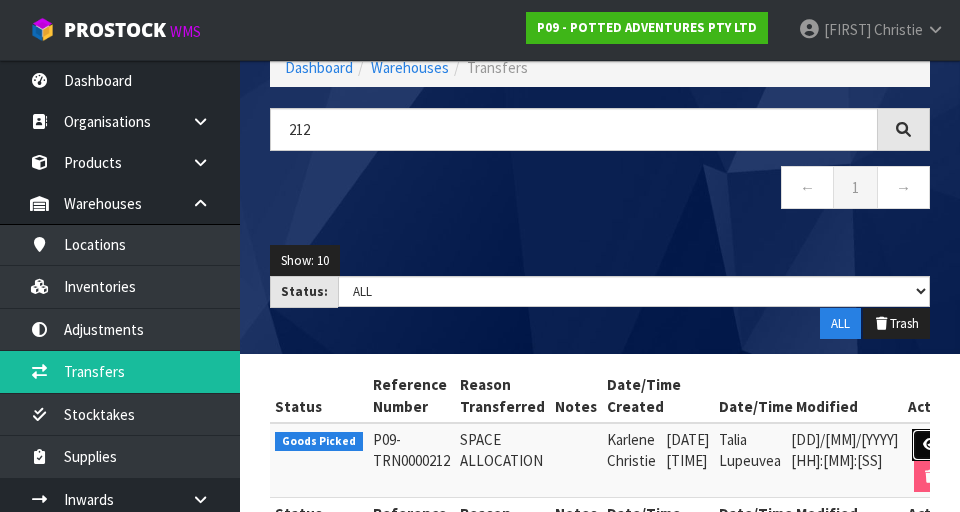 click at bounding box center (930, 444) 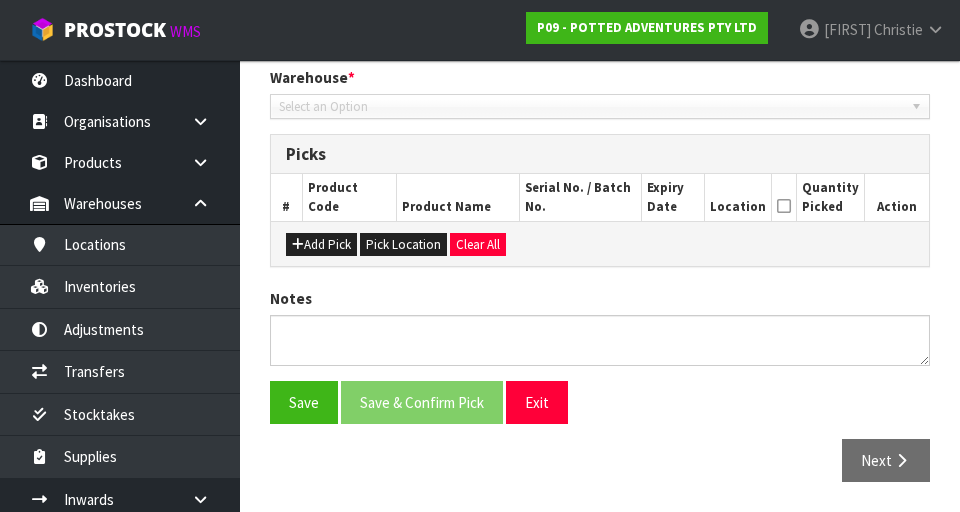 type on "2025-07-30" 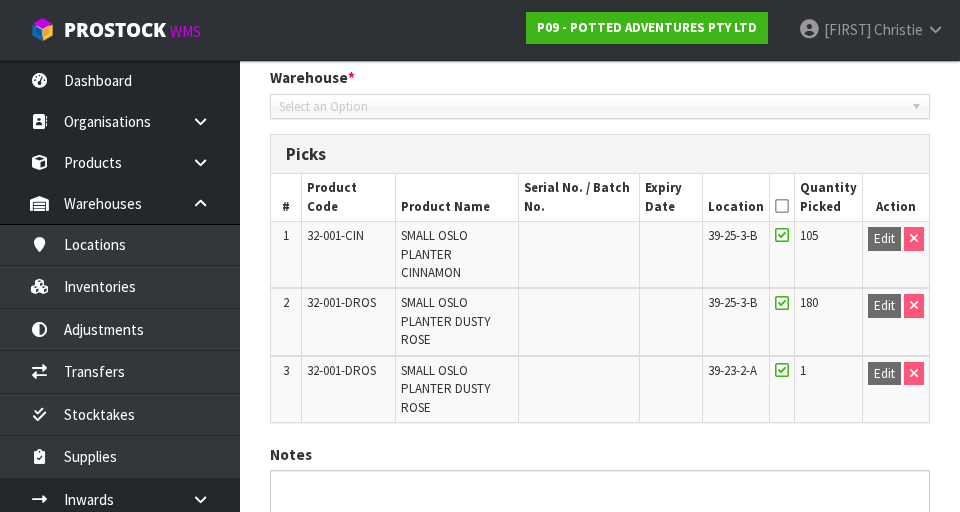 scroll, scrollTop: 557, scrollLeft: 0, axis: vertical 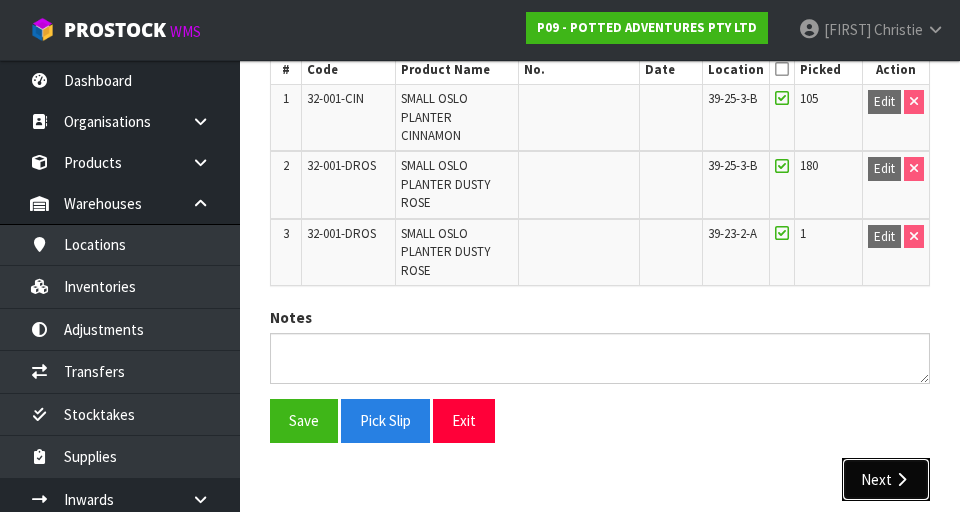 click at bounding box center (901, 479) 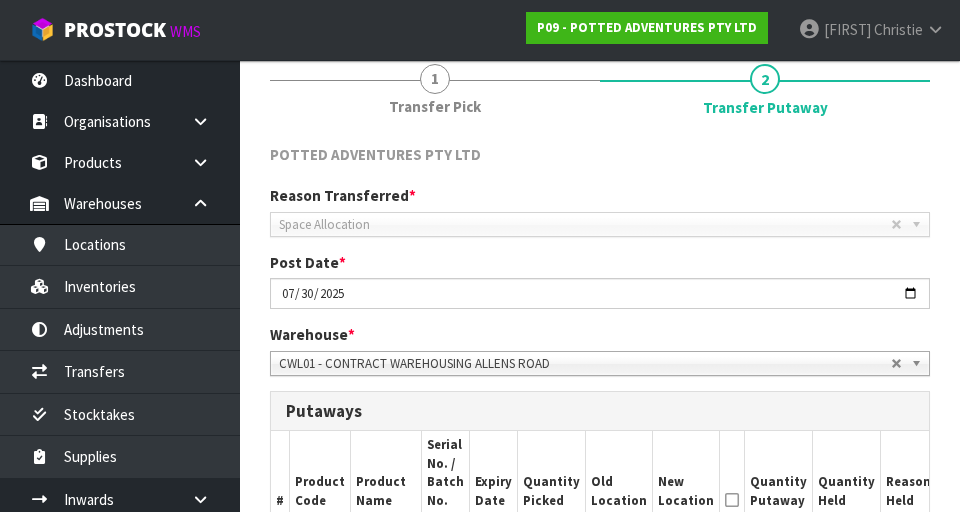 scroll, scrollTop: 196, scrollLeft: 0, axis: vertical 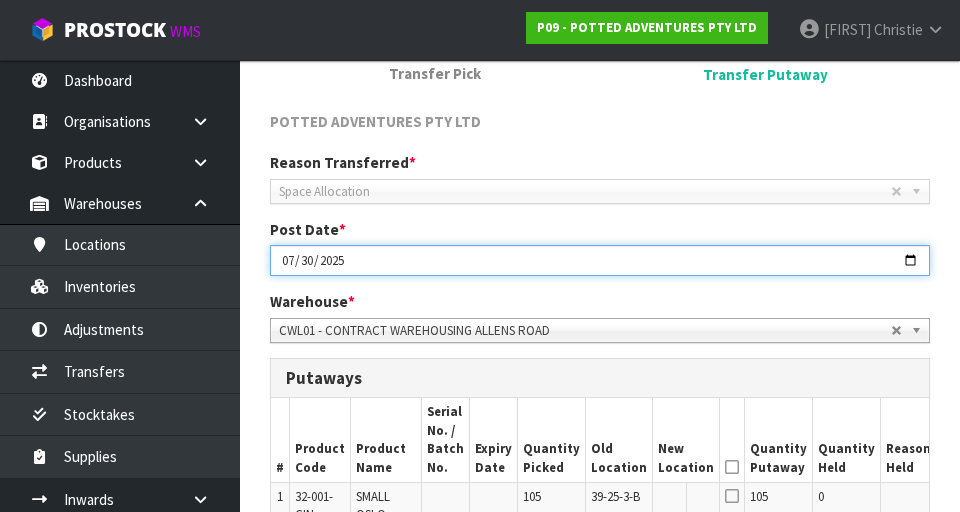 click on "2025-07-30" at bounding box center (600, 260) 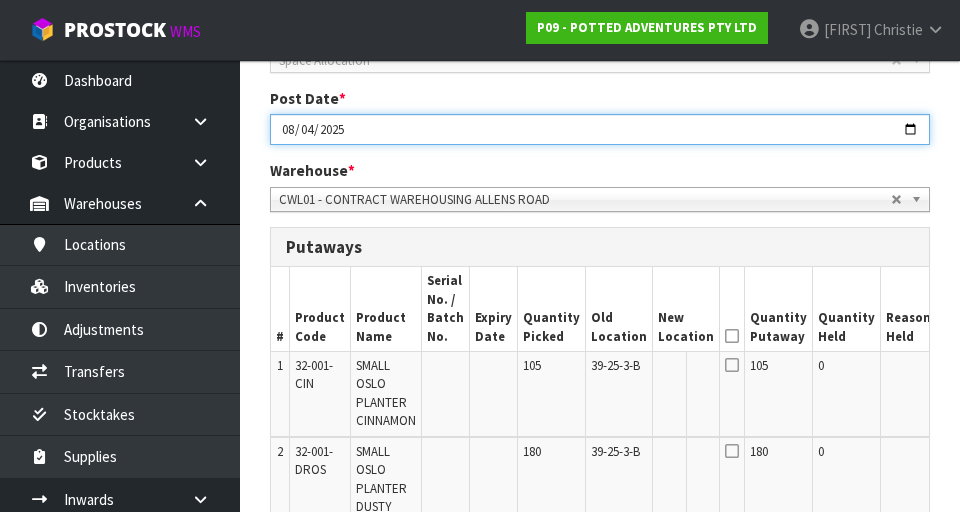 scroll, scrollTop: 339, scrollLeft: 0, axis: vertical 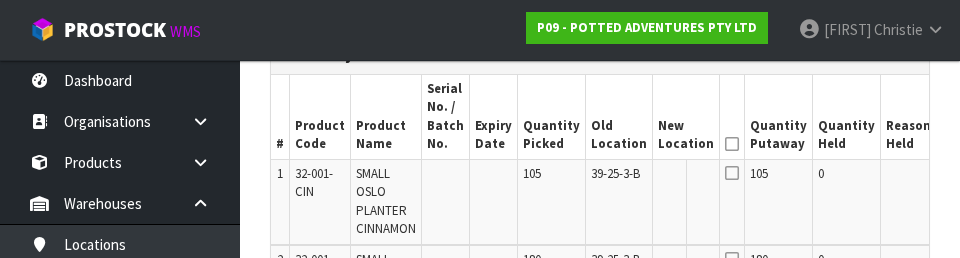 click on "Edit" at bounding box center (958, 177) 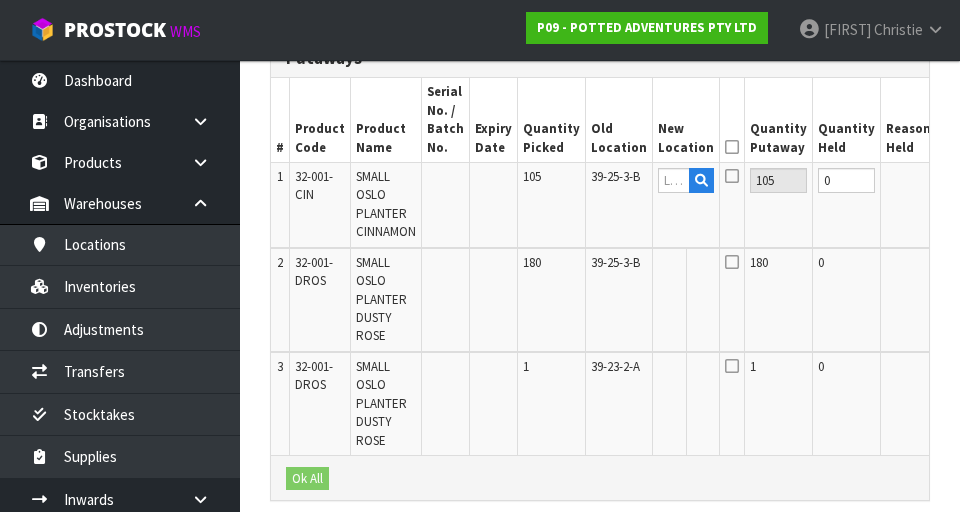 scroll, scrollTop: 521, scrollLeft: 0, axis: vertical 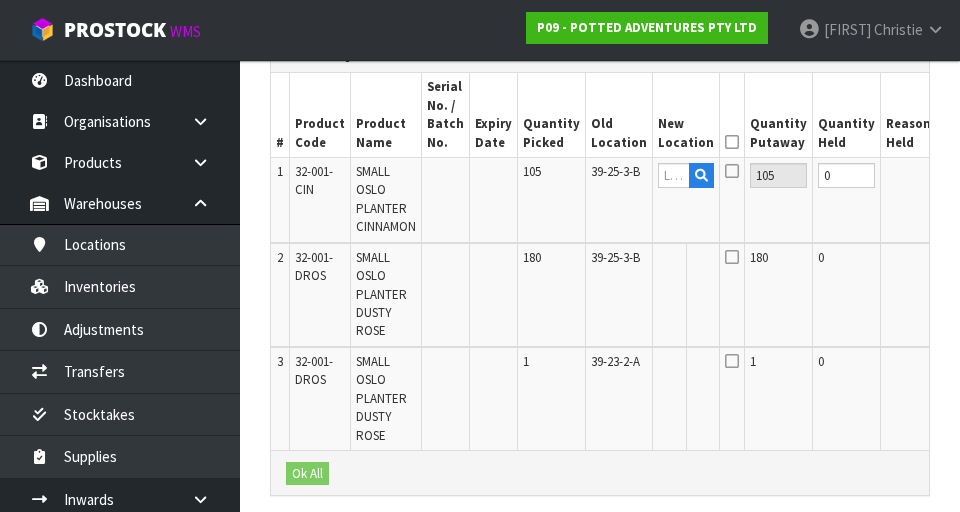 click on "Edit" at bounding box center [958, 261] 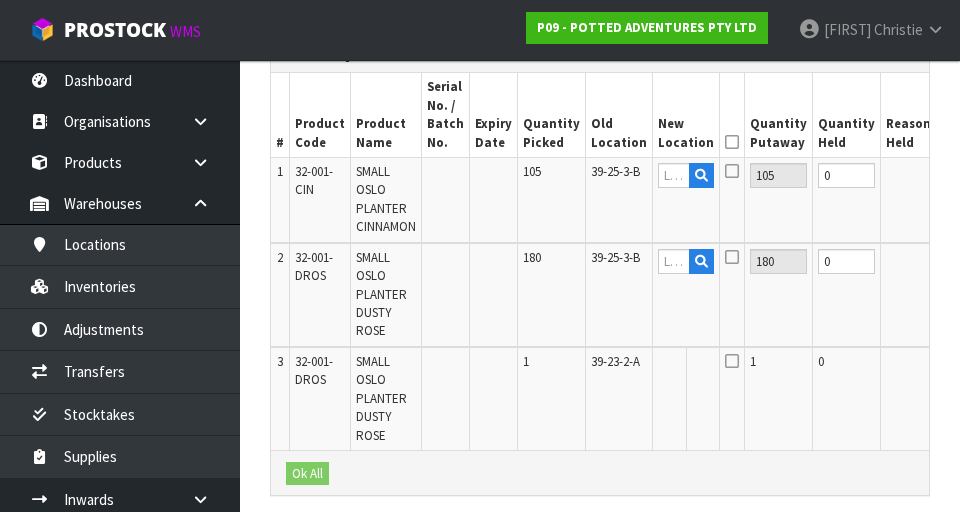 click on "Edit" at bounding box center [958, 365] 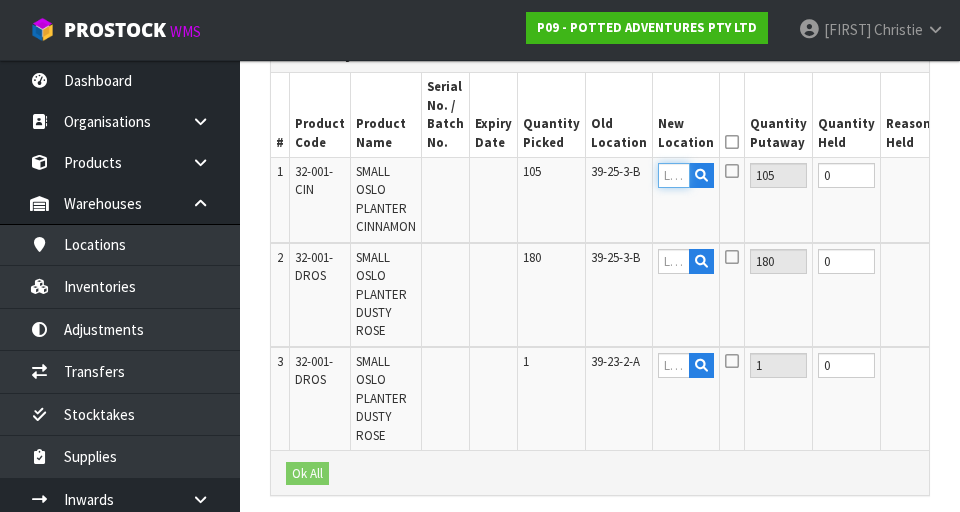 click at bounding box center [674, 175] 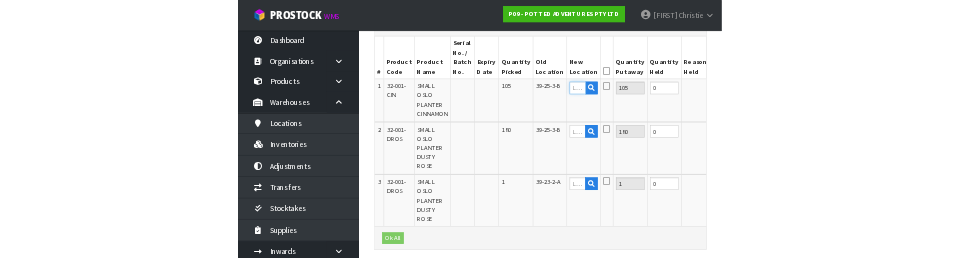 scroll, scrollTop: 512, scrollLeft: 0, axis: vertical 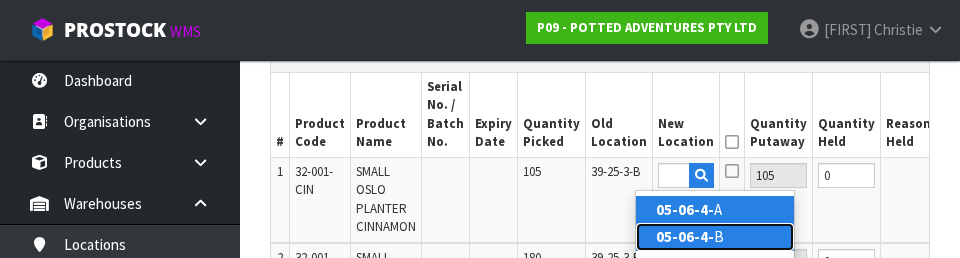 click on "05-06-4- B" at bounding box center (715, 236) 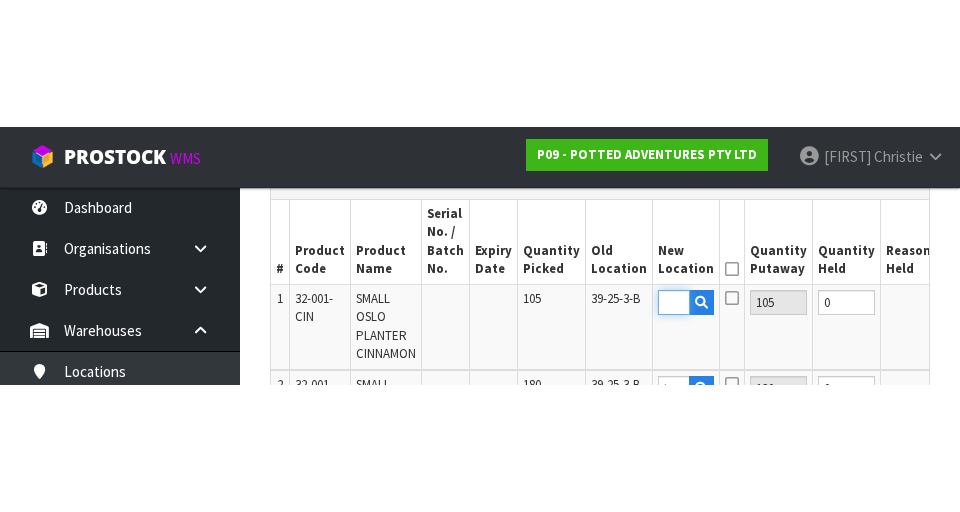 scroll, scrollTop: 521, scrollLeft: 0, axis: vertical 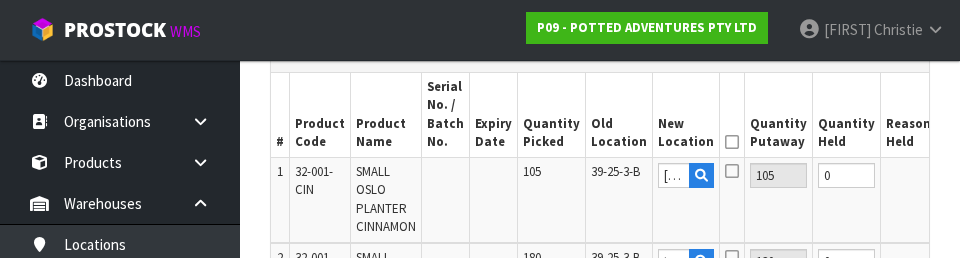 click at bounding box center (732, 142) 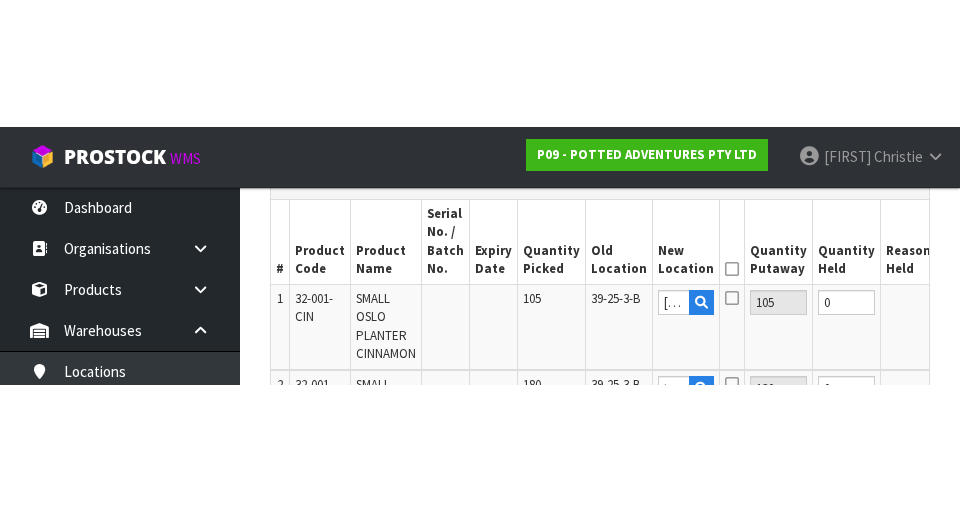 scroll, scrollTop: 521, scrollLeft: 0, axis: vertical 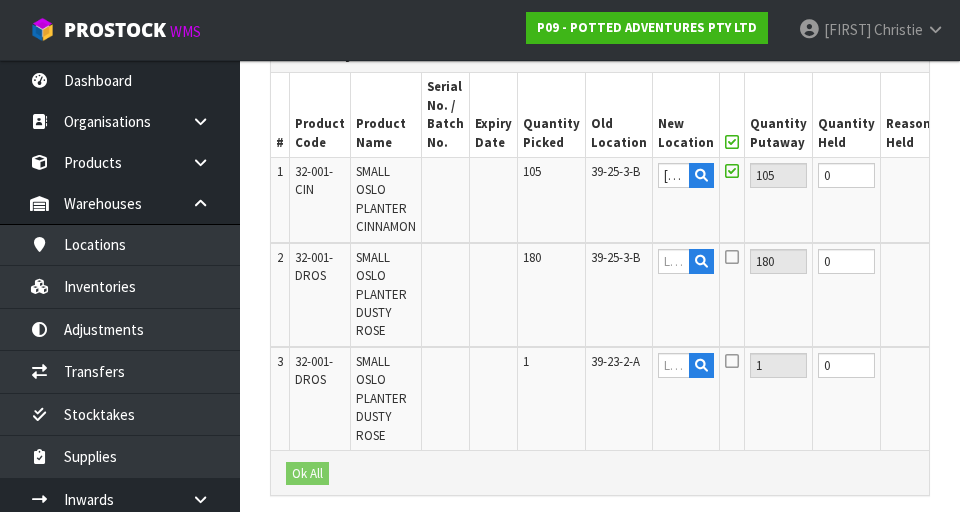 click on "OK" at bounding box center [956, 175] 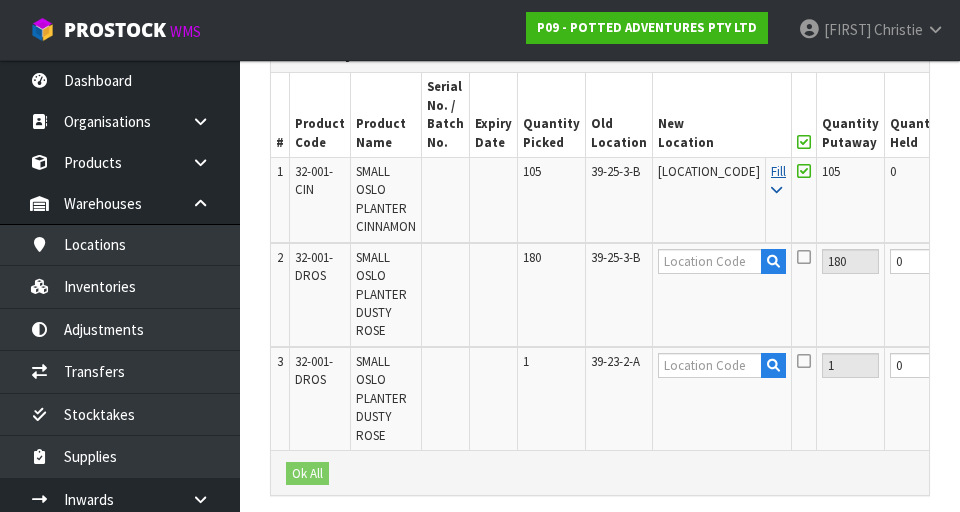 click at bounding box center (776, 190) 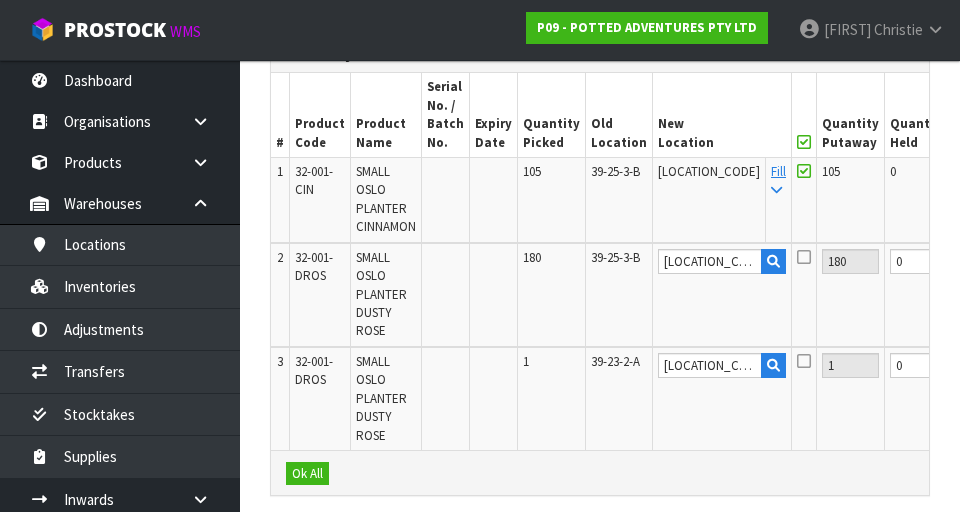 click at bounding box center [804, 142] 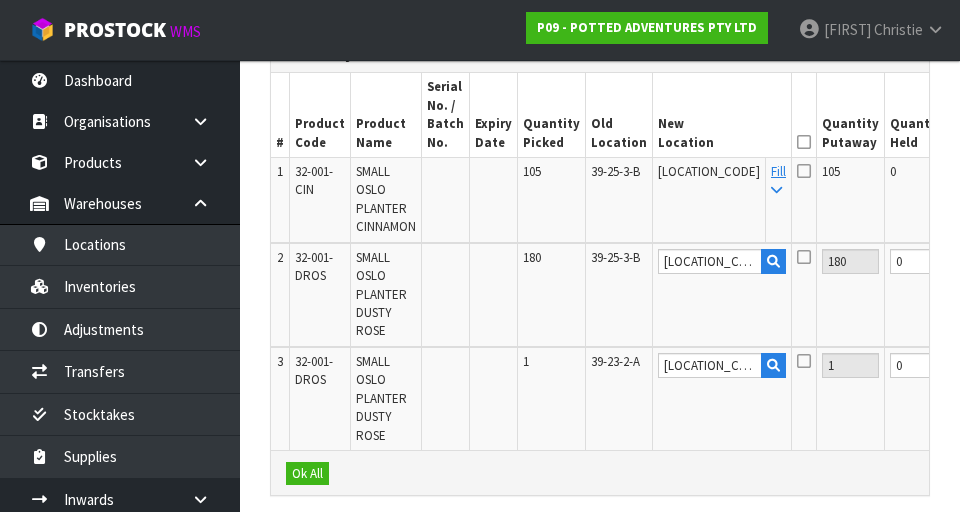 click at bounding box center [804, 142] 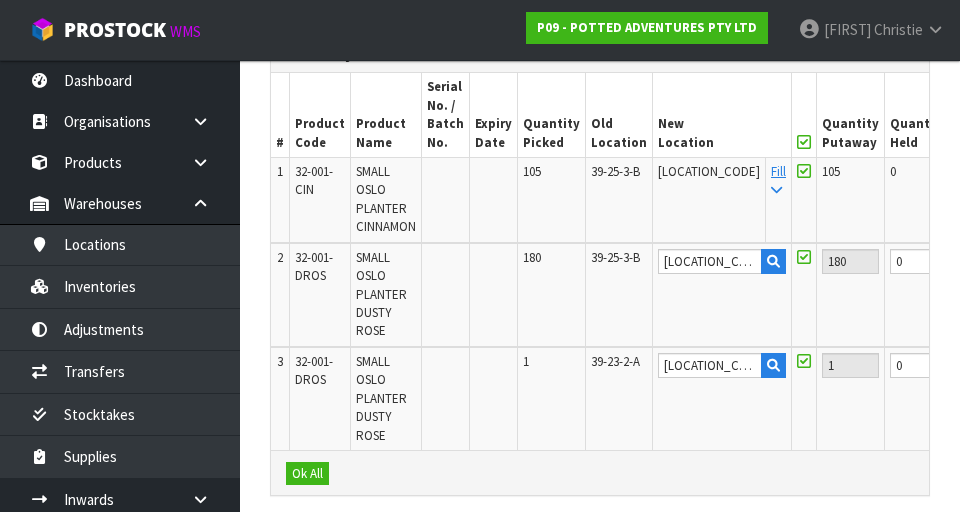 click on "OK" at bounding box center [1031, 261] 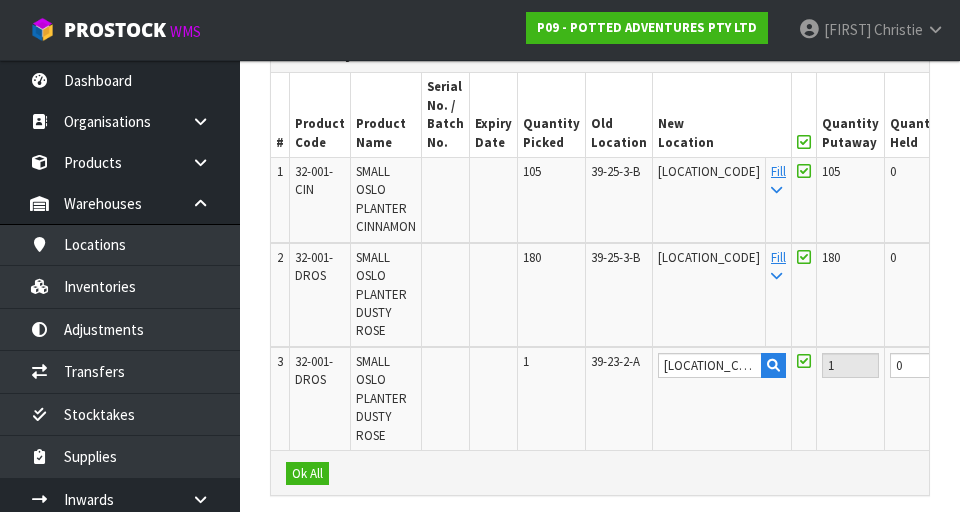 click on "OK" at bounding box center (1031, 365) 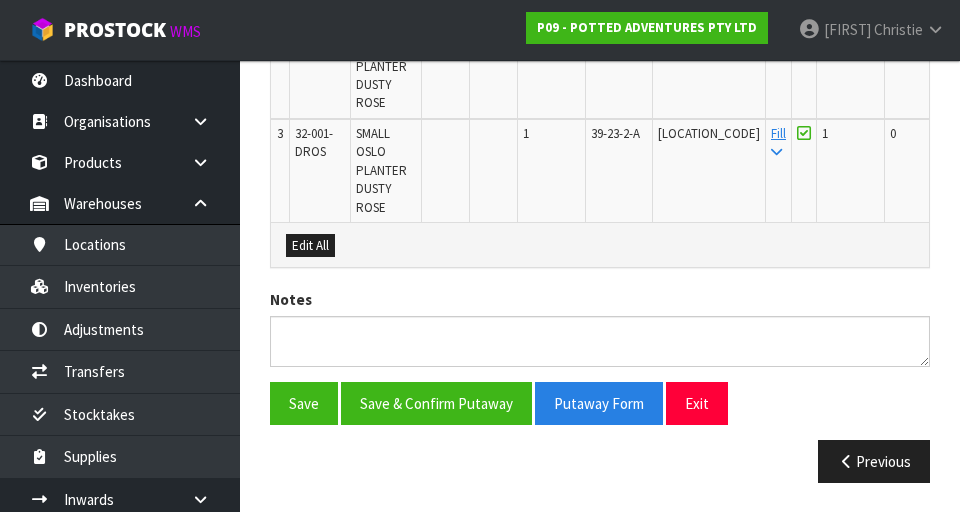 scroll, scrollTop: 745, scrollLeft: 0, axis: vertical 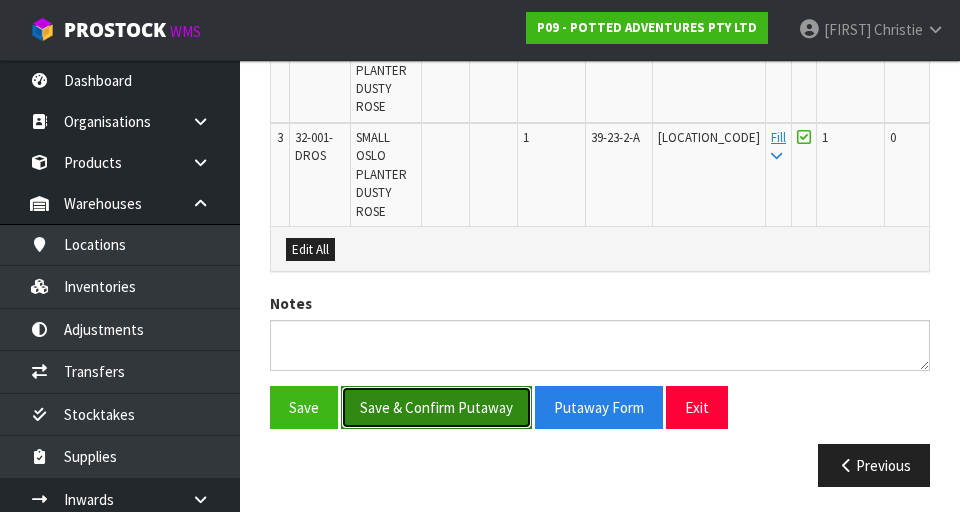 click on "Save & Confirm Putaway" at bounding box center [436, 407] 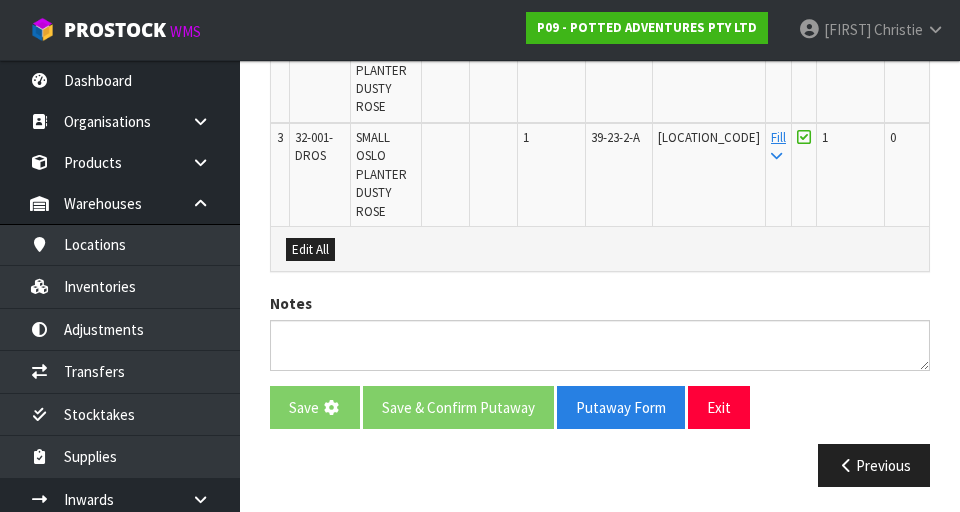 scroll, scrollTop: 0, scrollLeft: 0, axis: both 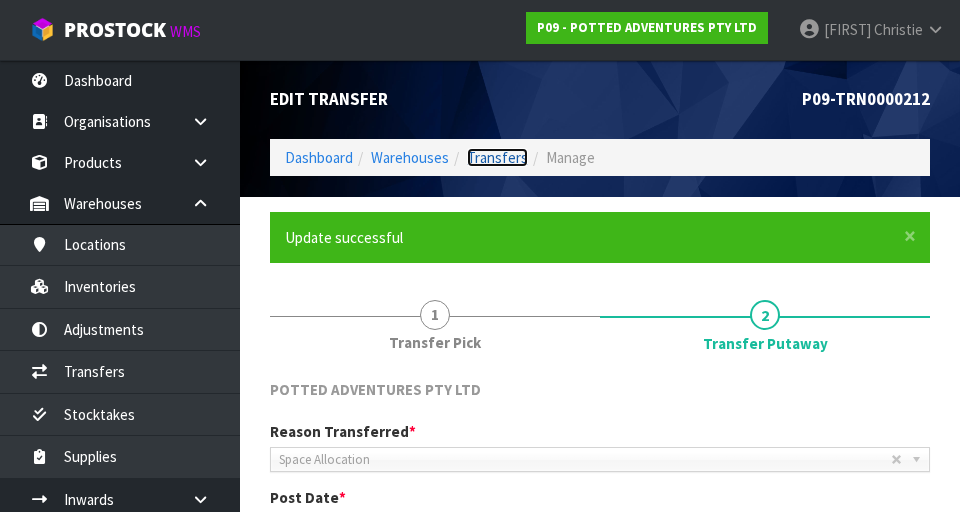 click on "Transfers" at bounding box center (497, 157) 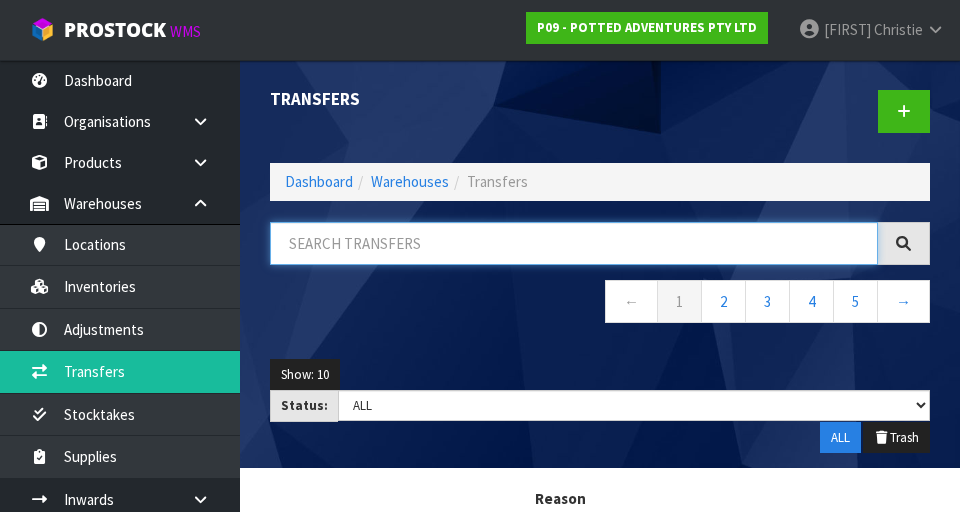 click at bounding box center [574, 243] 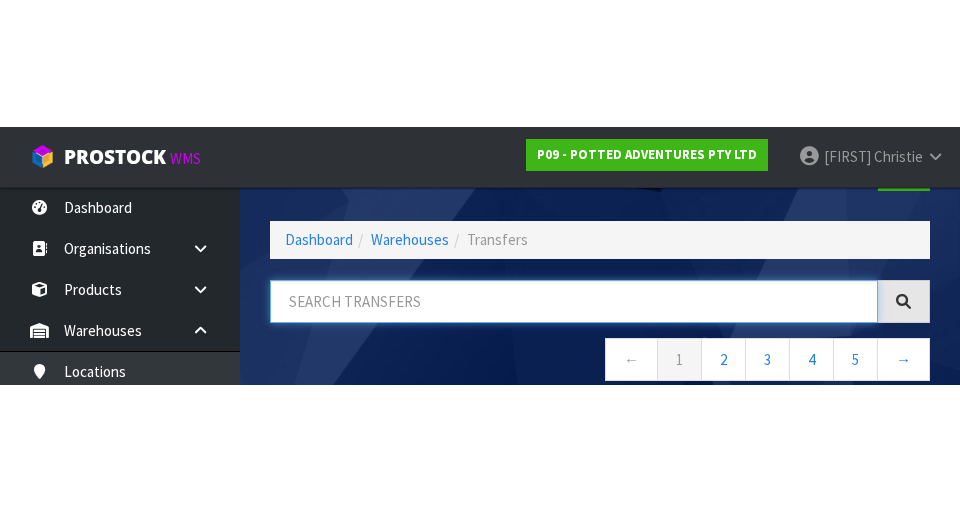 scroll, scrollTop: 114, scrollLeft: 0, axis: vertical 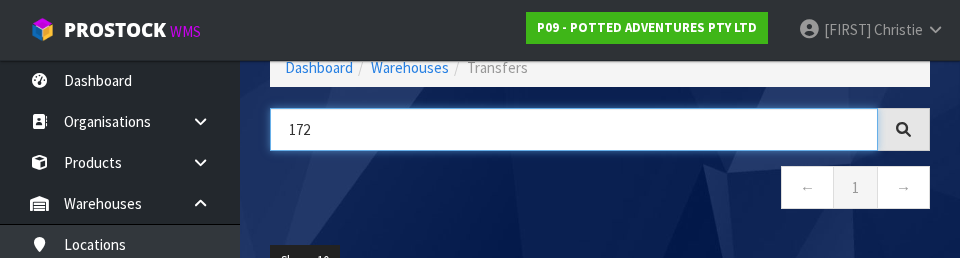 type on "172" 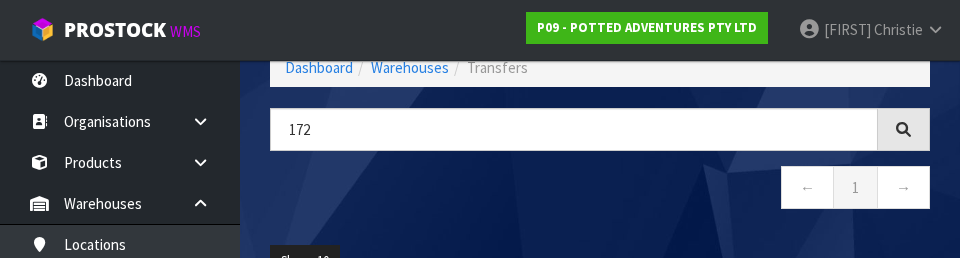 click on "←
1
→" at bounding box center [600, 190] 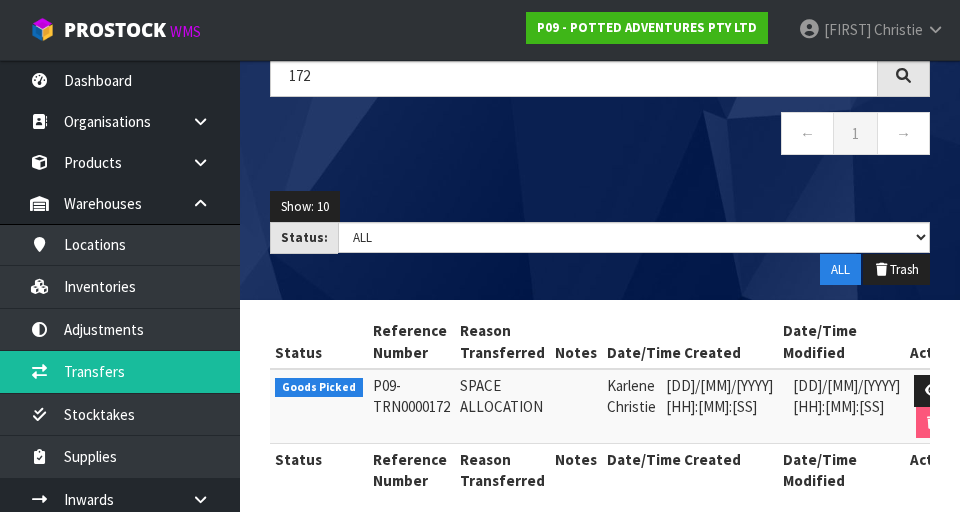 scroll, scrollTop: 189, scrollLeft: 0, axis: vertical 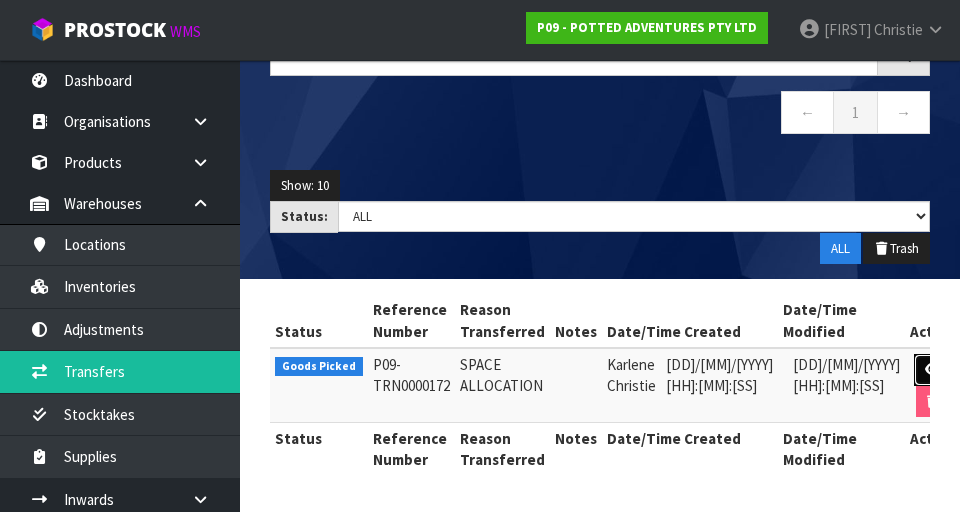 click at bounding box center (932, 370) 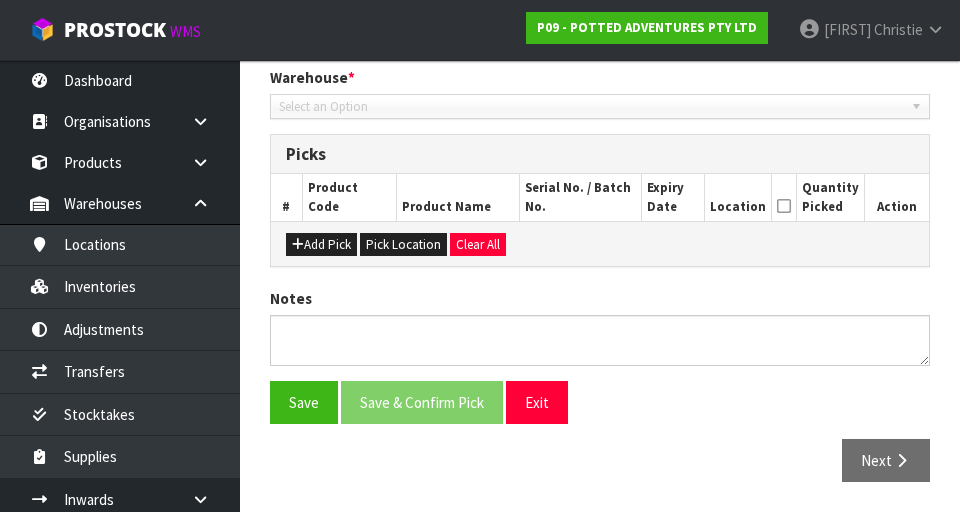 type on "2025-07-30" 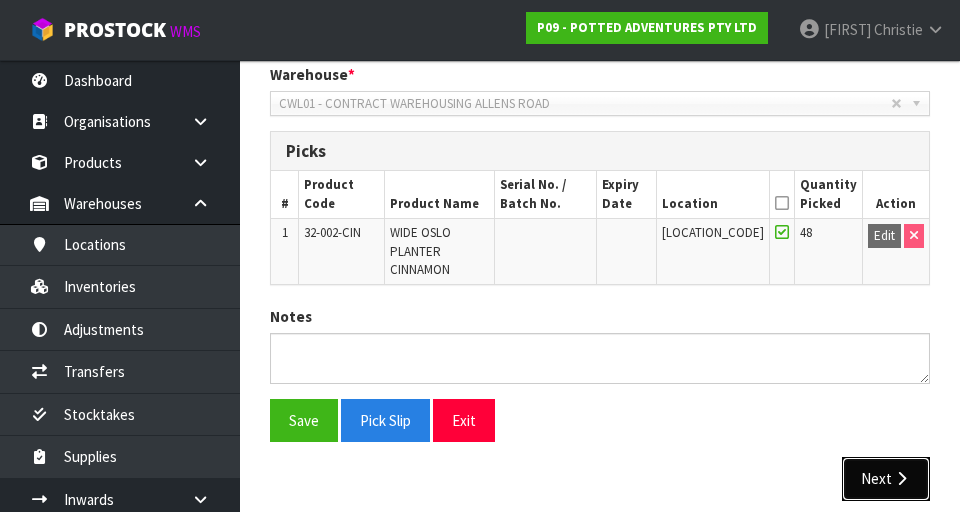 click on "Next" at bounding box center [886, 478] 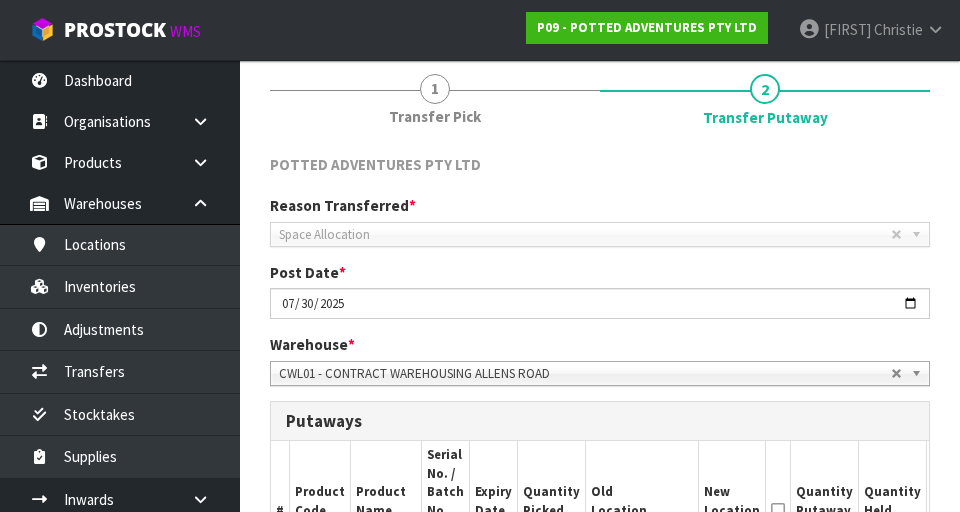 scroll, scrollTop: 153, scrollLeft: 0, axis: vertical 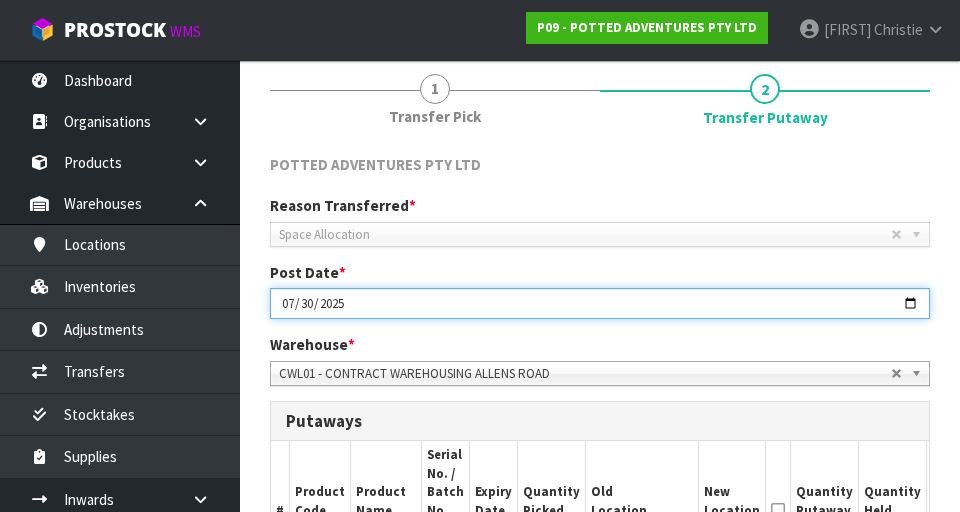 click on "2025-07-30" at bounding box center [600, 303] 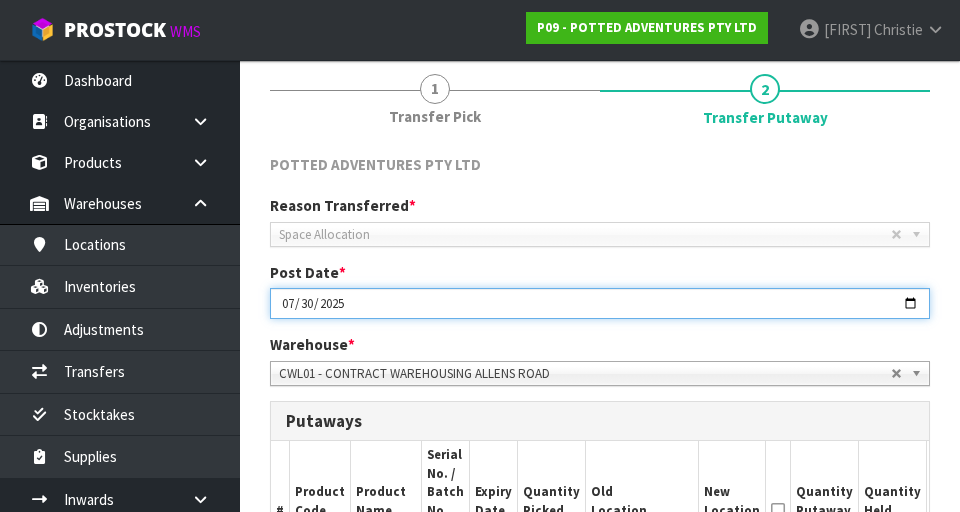 type on "2025-08-04" 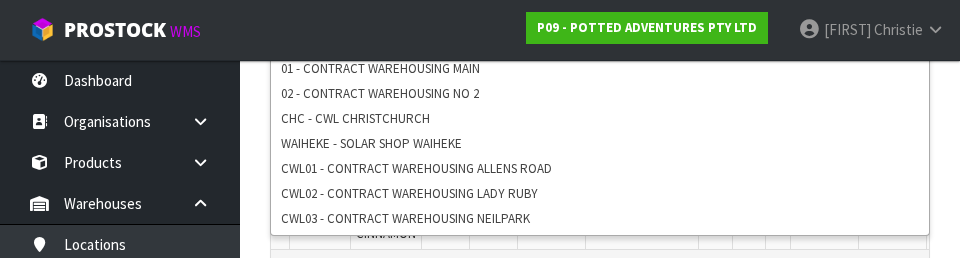 scroll, scrollTop: 507, scrollLeft: 0, axis: vertical 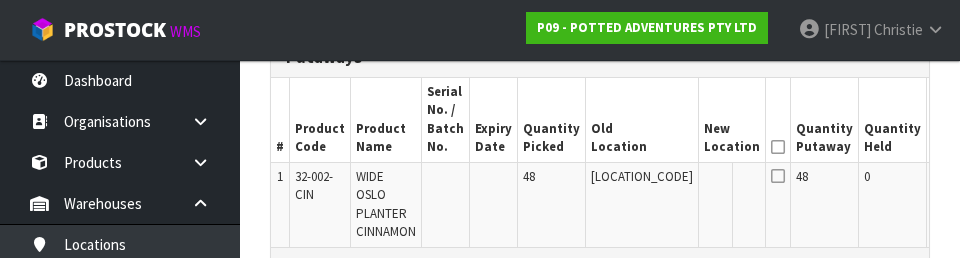 click on "Edit" at bounding box center [1004, 180] 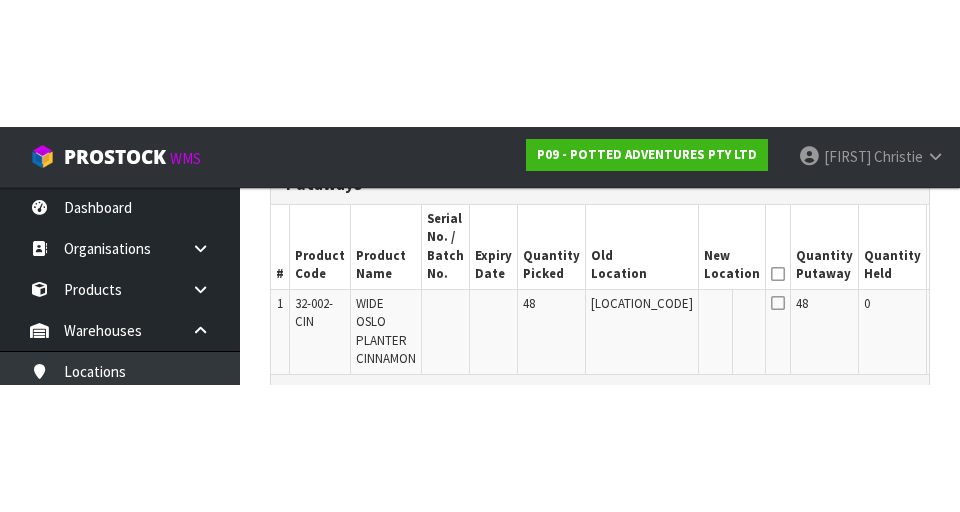 scroll, scrollTop: 516, scrollLeft: 0, axis: vertical 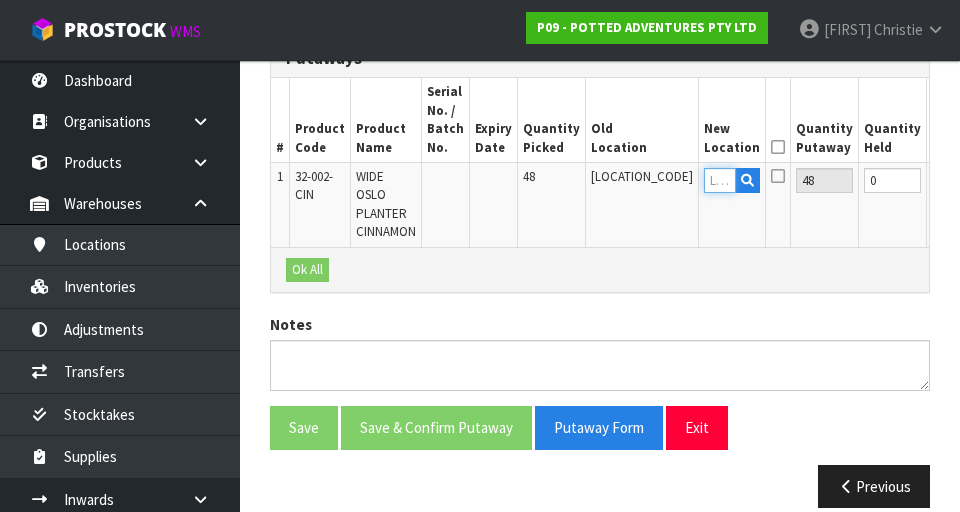 click at bounding box center (720, 180) 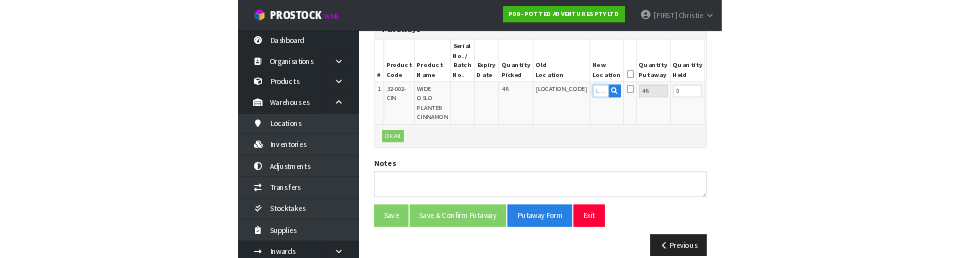 scroll, scrollTop: 507, scrollLeft: 0, axis: vertical 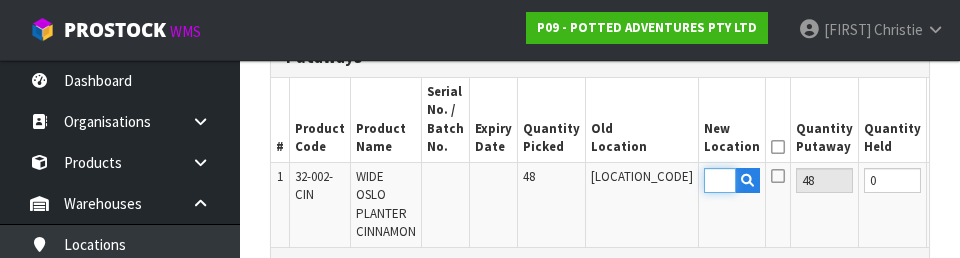 type on "[LOCATION_CODE]" 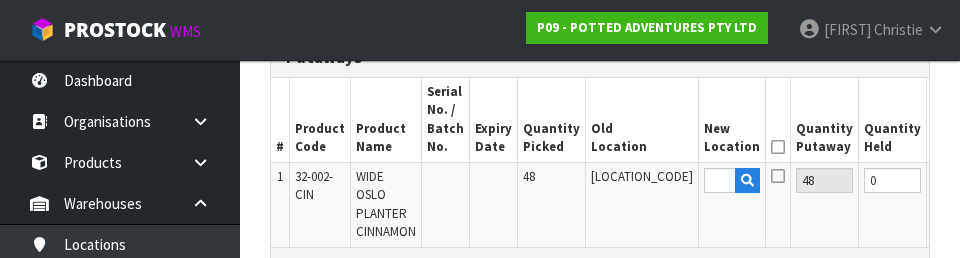 click at bounding box center [778, 176] 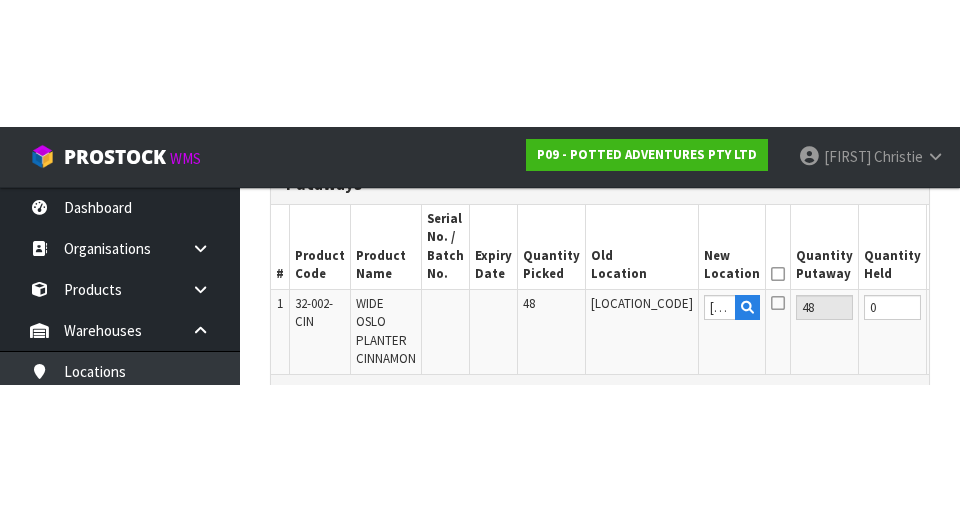 scroll, scrollTop: 516, scrollLeft: 0, axis: vertical 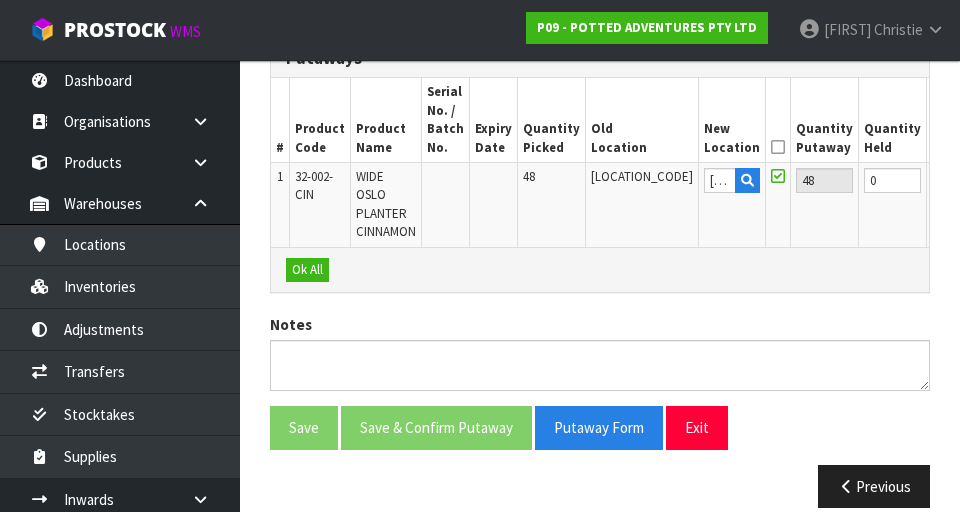 click on "OK" at bounding box center (1002, 180) 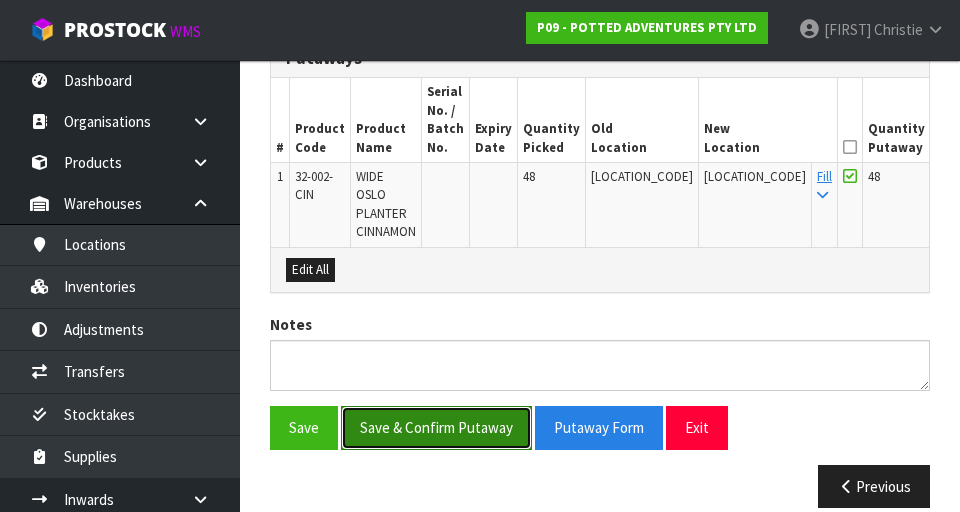 click on "Save & Confirm Putaway" at bounding box center [436, 427] 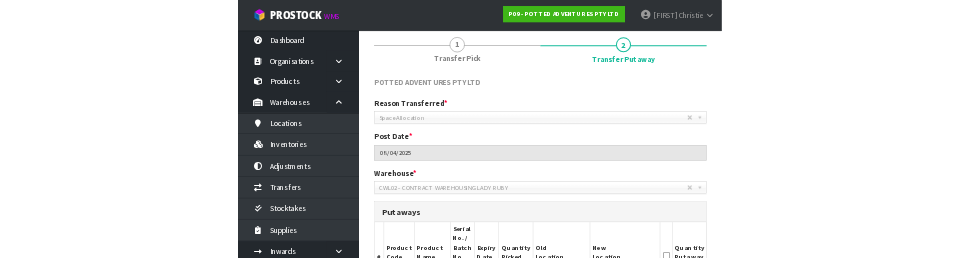 scroll, scrollTop: 0, scrollLeft: 0, axis: both 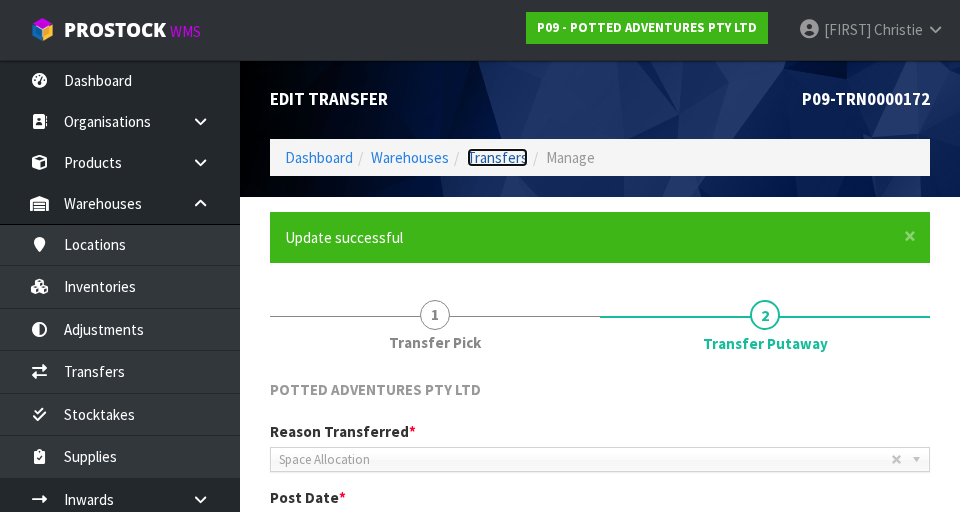 click on "Transfers" at bounding box center (497, 157) 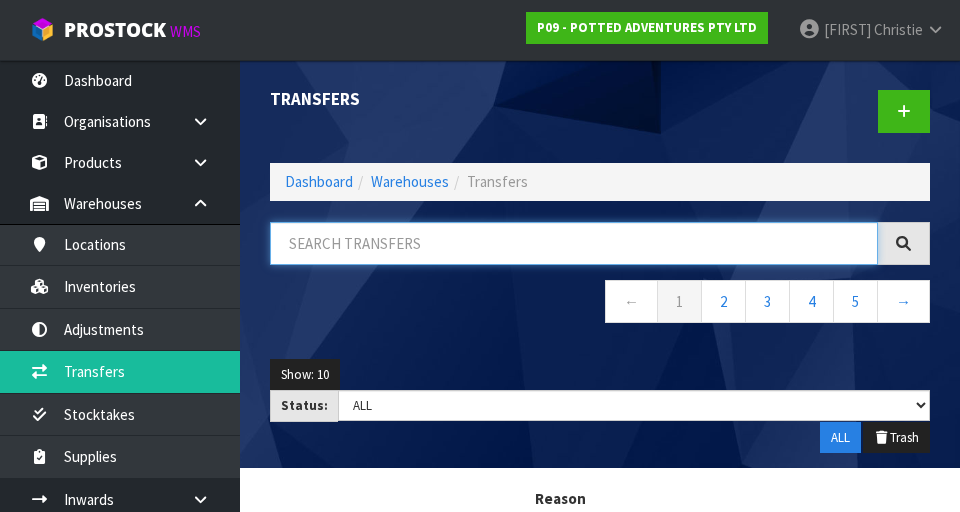 click at bounding box center [574, 243] 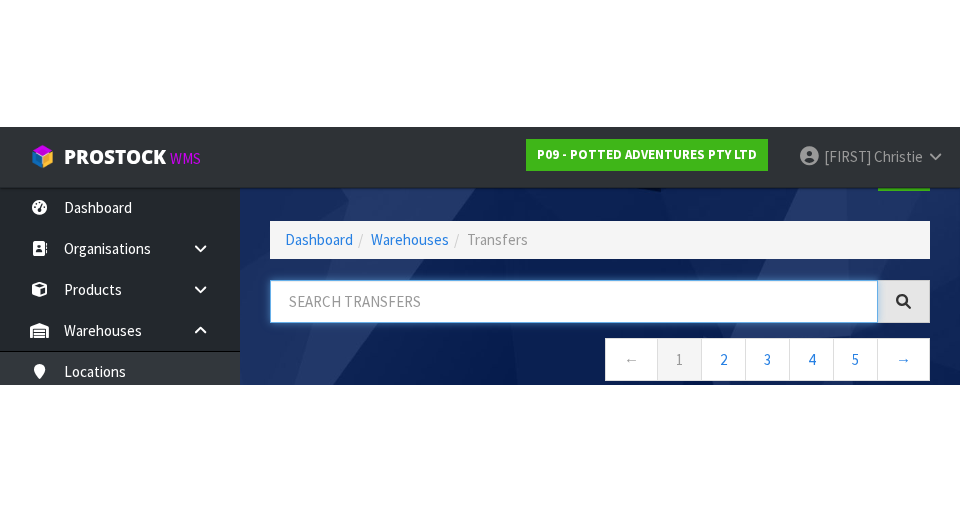 scroll, scrollTop: 114, scrollLeft: 0, axis: vertical 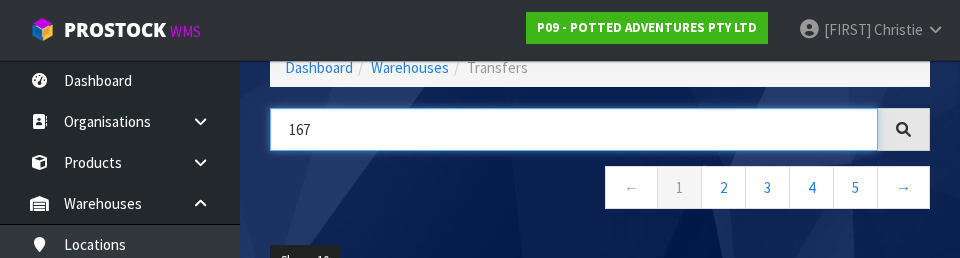 type on "167" 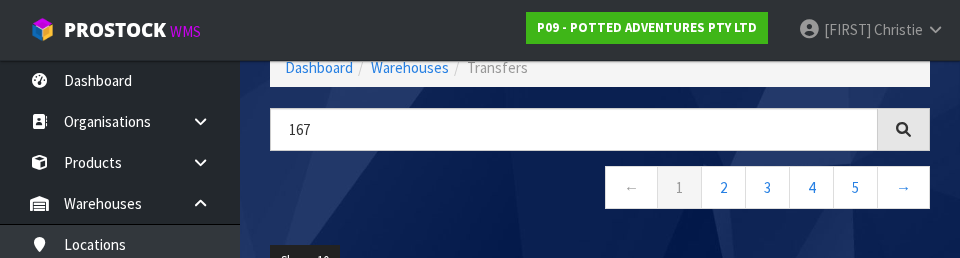 click on "←
1 2 3 4 5
→" at bounding box center [600, 190] 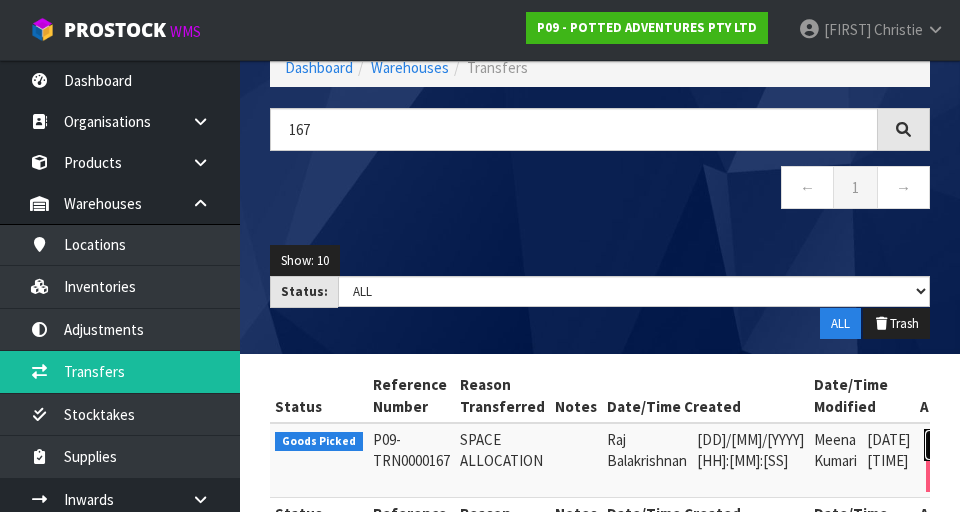 click at bounding box center (942, 445) 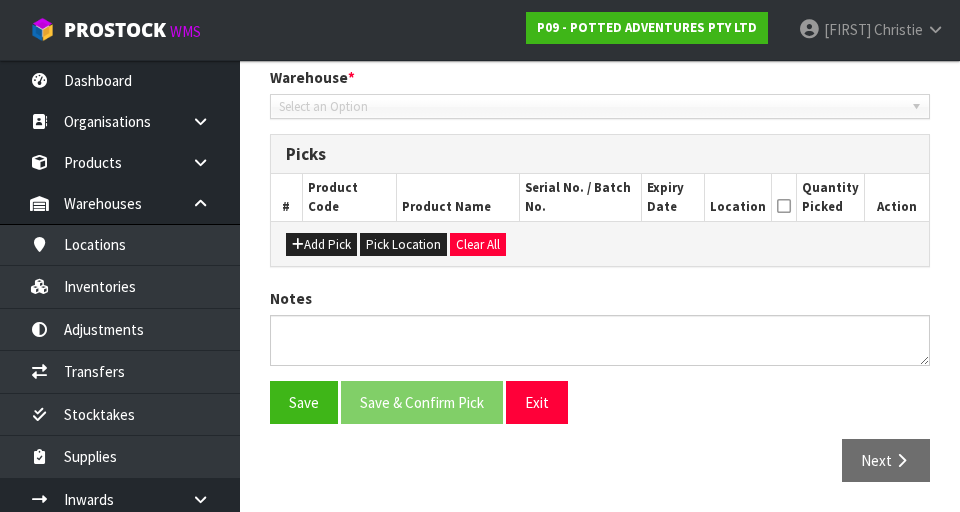 type on "2025-07-29" 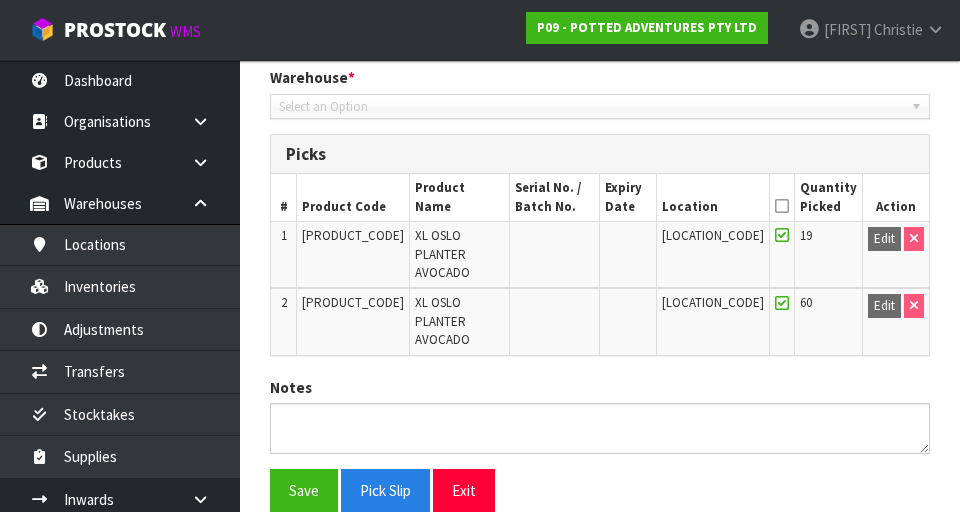 scroll, scrollTop: 472, scrollLeft: 0, axis: vertical 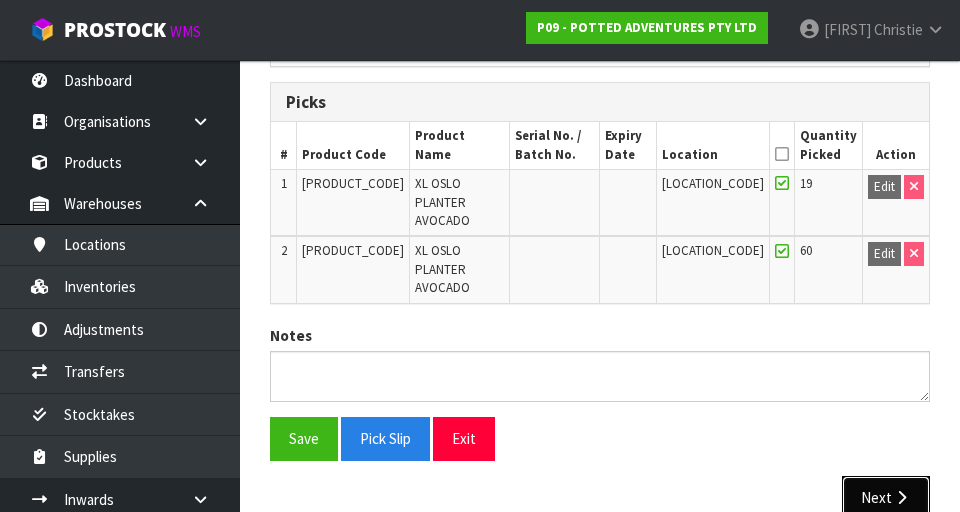 click at bounding box center [901, 497] 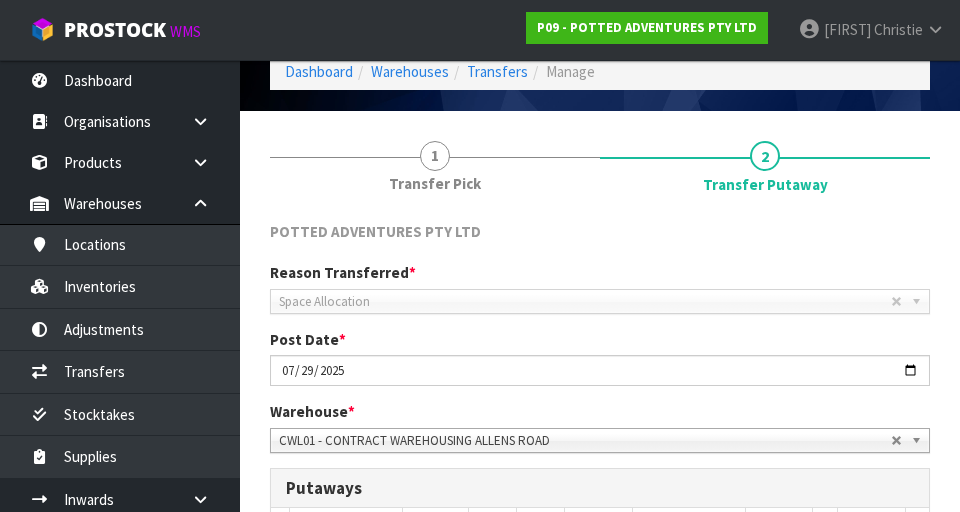 scroll, scrollTop: 130, scrollLeft: 0, axis: vertical 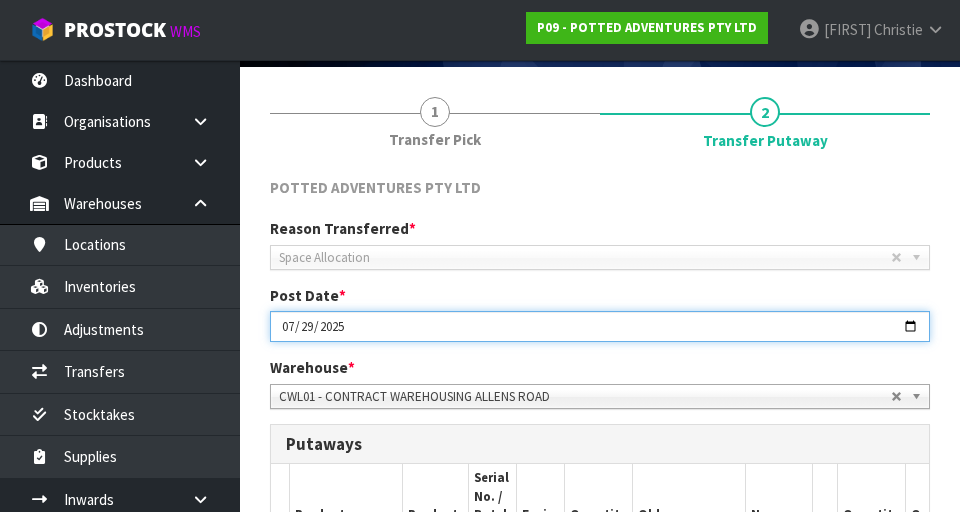 click on "2025-07-29" at bounding box center (600, 326) 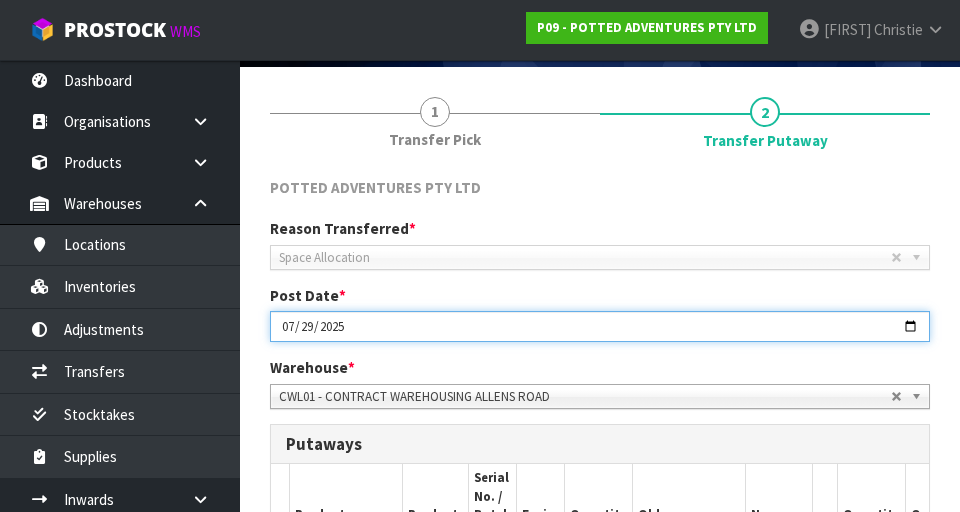 type on "2025-08-04" 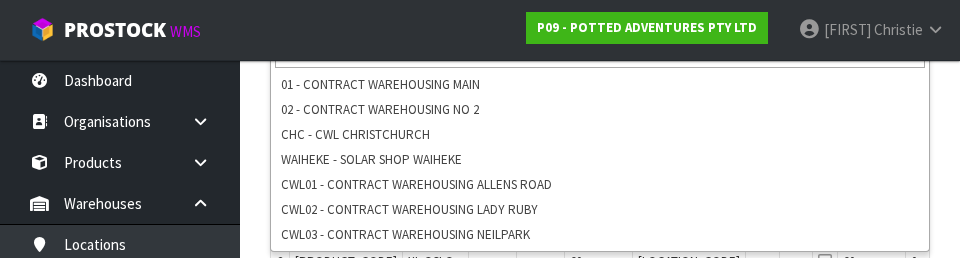 scroll, scrollTop: 505, scrollLeft: 0, axis: vertical 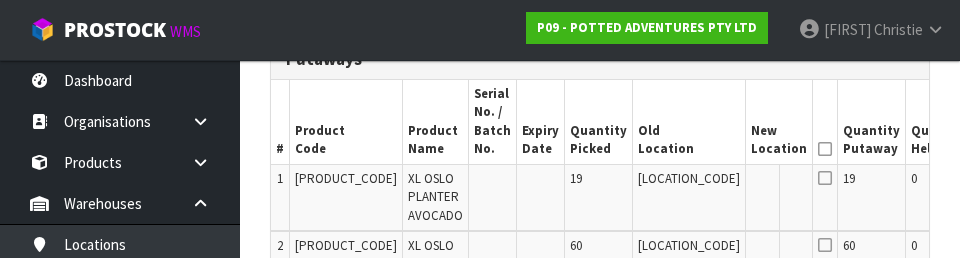 click on "Edit" at bounding box center [1051, 182] 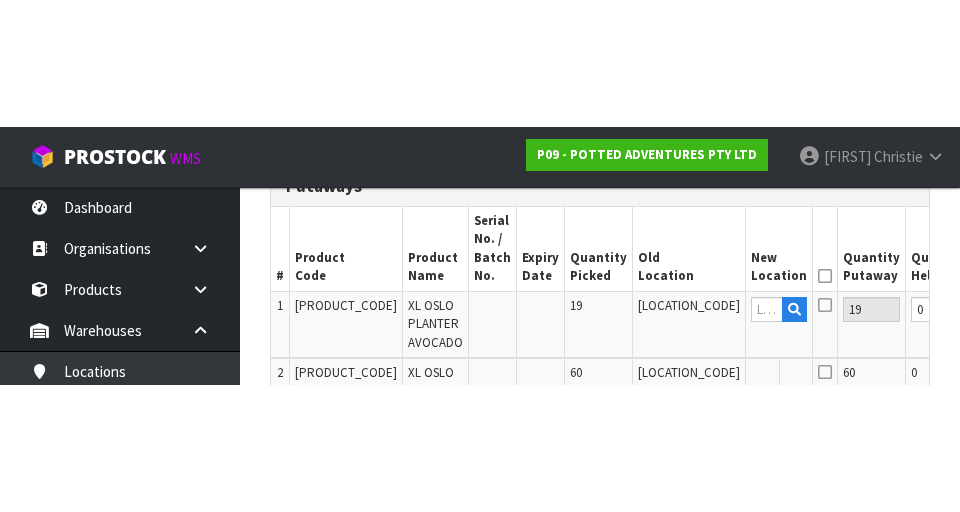 scroll, scrollTop: 514, scrollLeft: 0, axis: vertical 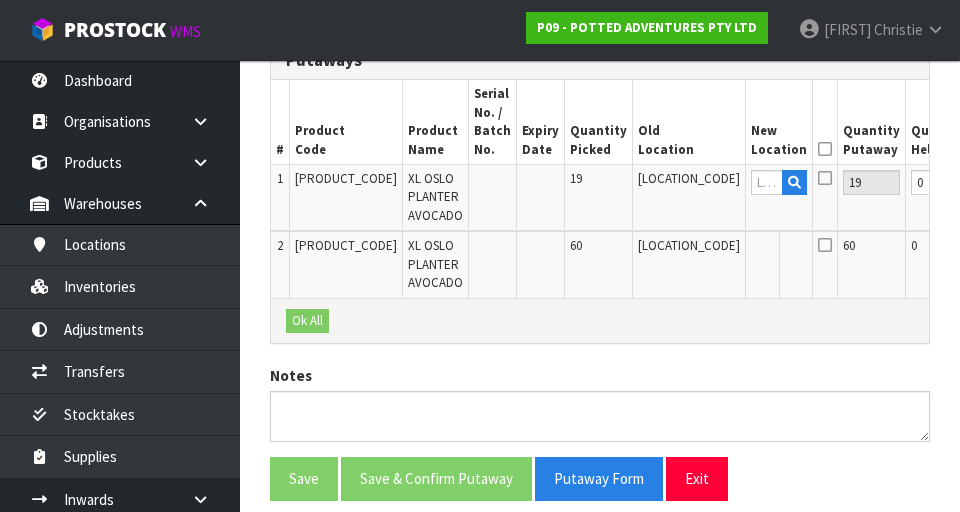 click on "Edit" at bounding box center (1051, 249) 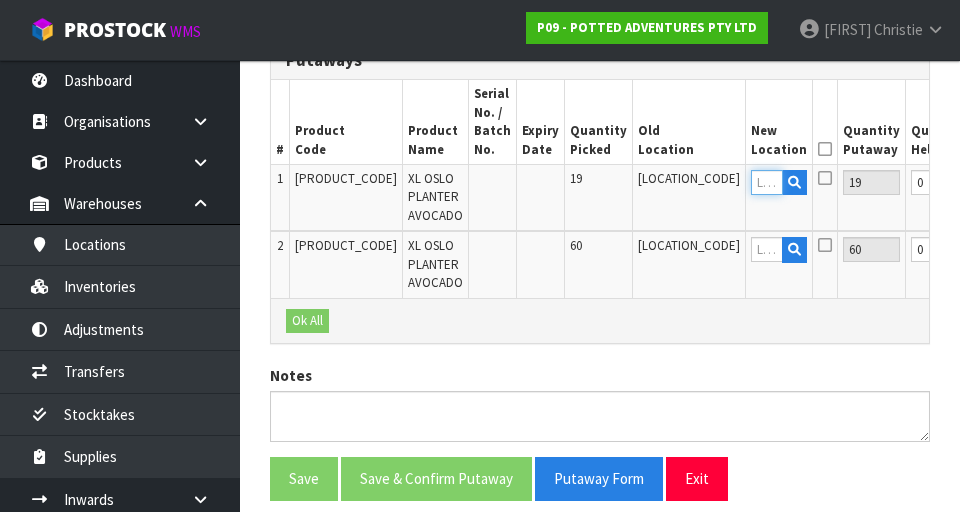 click at bounding box center [767, 182] 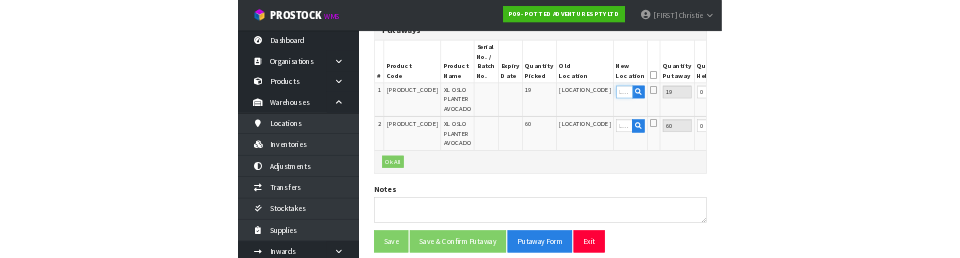 scroll, scrollTop: 505, scrollLeft: 0, axis: vertical 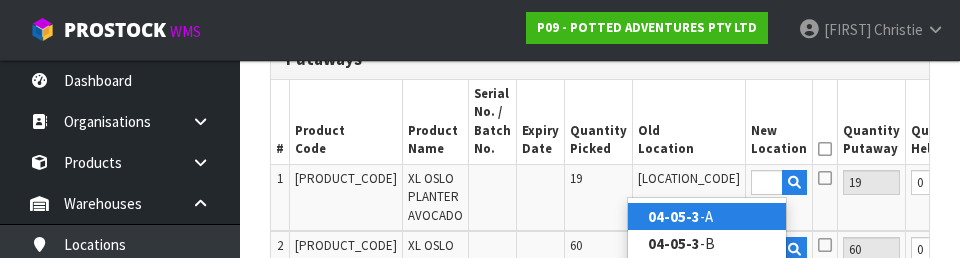 click on "[LOCATION_CODE]" at bounding box center [707, 216] 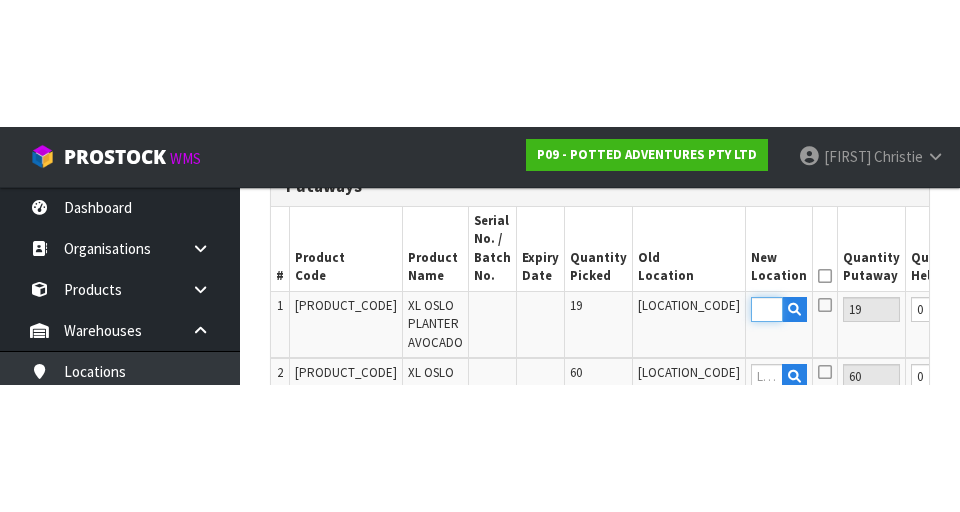 scroll, scrollTop: 514, scrollLeft: 0, axis: vertical 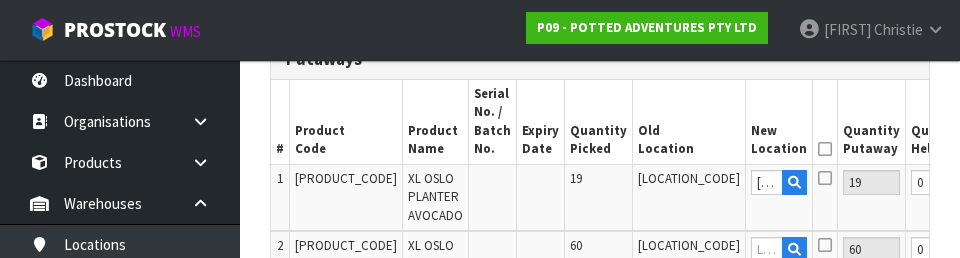 click at bounding box center [825, 178] 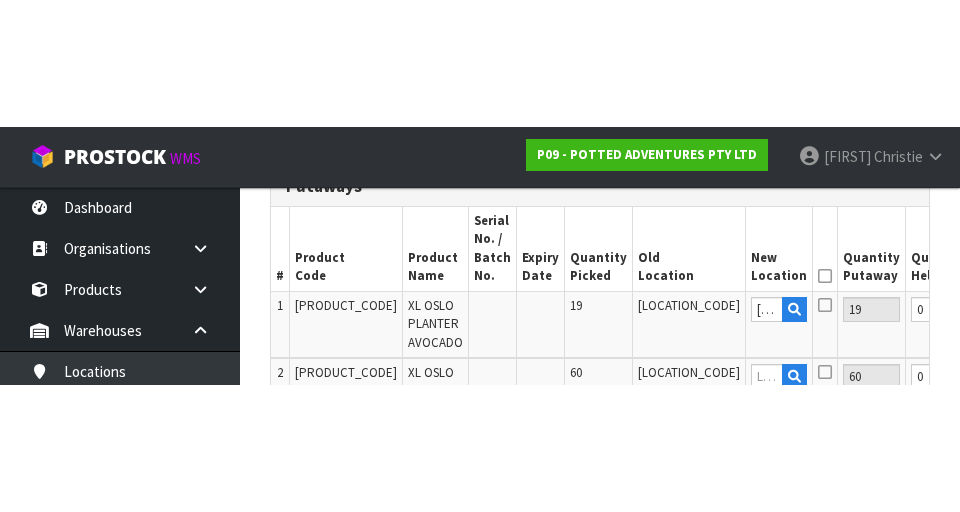 scroll, scrollTop: 514, scrollLeft: 0, axis: vertical 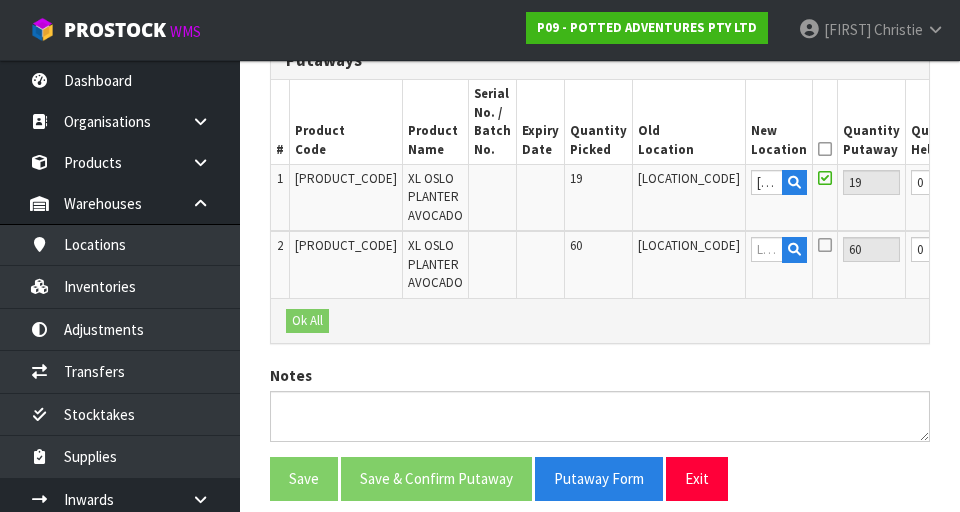 click on "OK" at bounding box center [1049, 182] 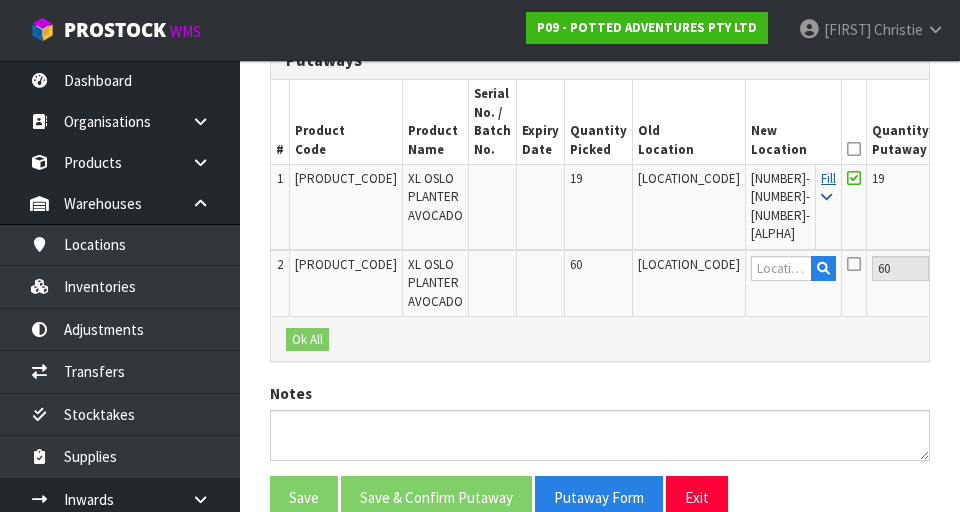 click on "Fill" at bounding box center (828, 187) 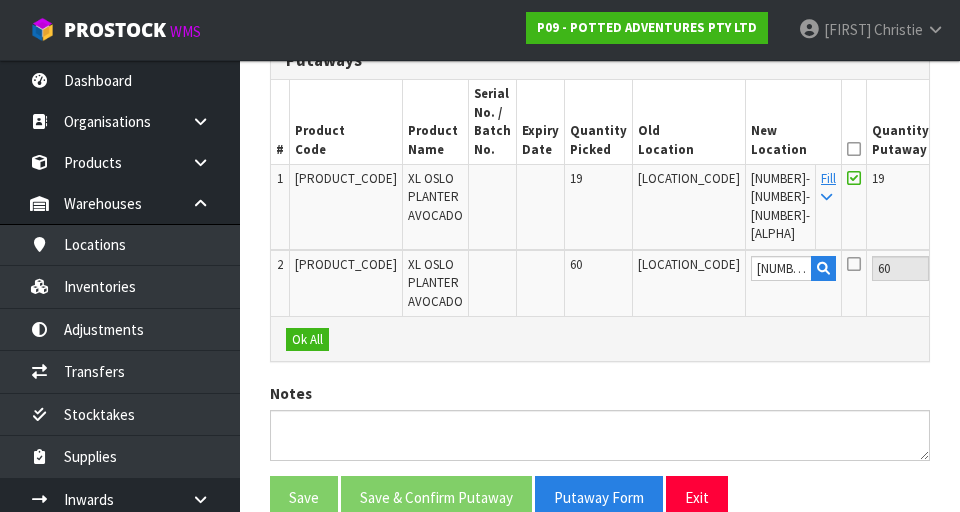 click at bounding box center [854, 149] 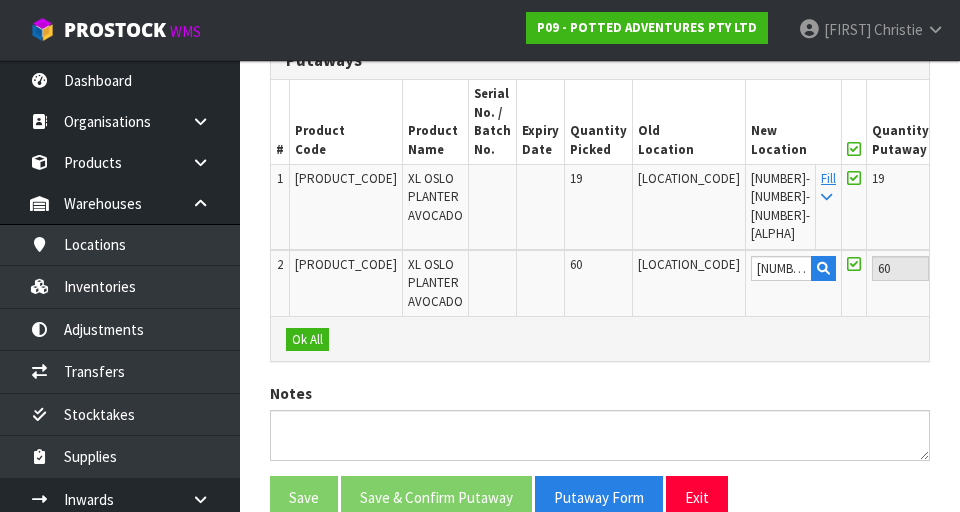 click on "OK" at bounding box center (1081, 268) 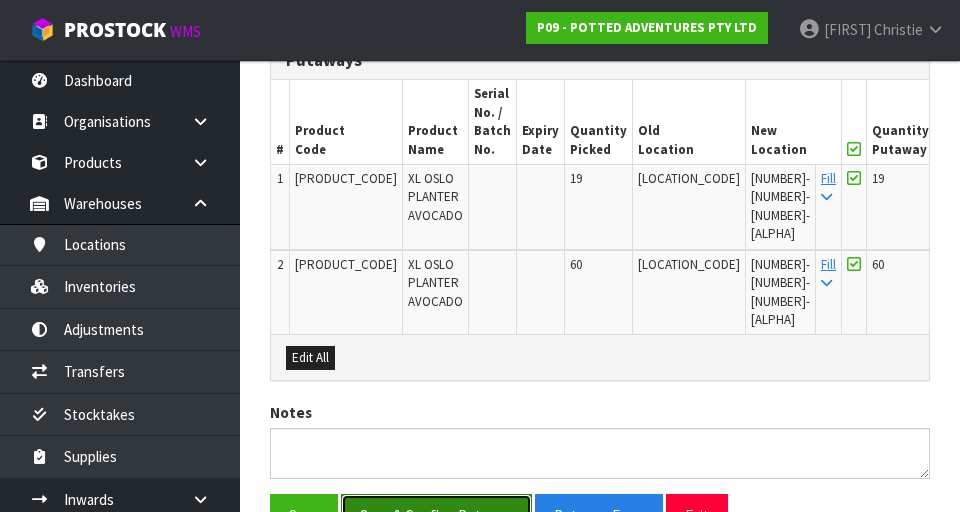 click on "Save & Confirm Putaway" at bounding box center [436, 515] 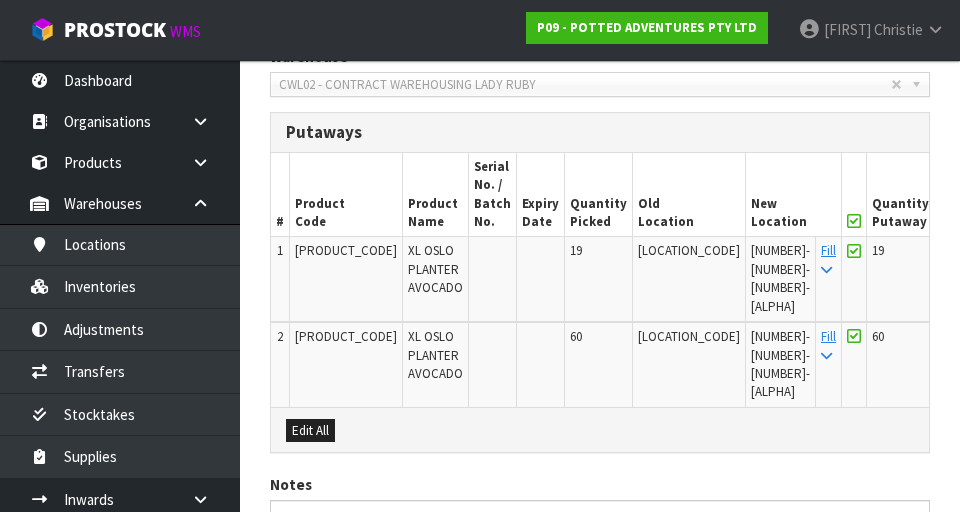 scroll, scrollTop: 0, scrollLeft: 0, axis: both 